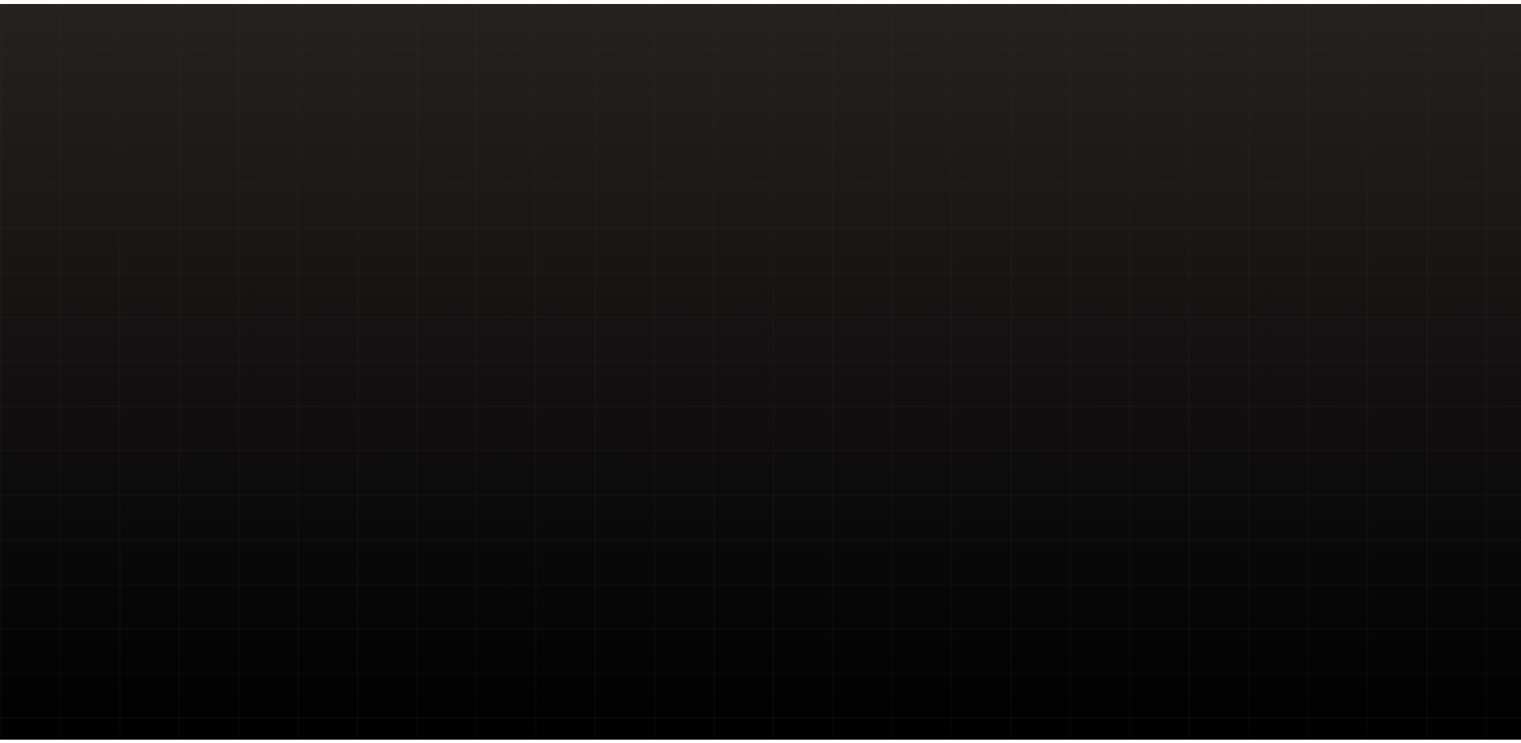 scroll, scrollTop: 0, scrollLeft: 0, axis: both 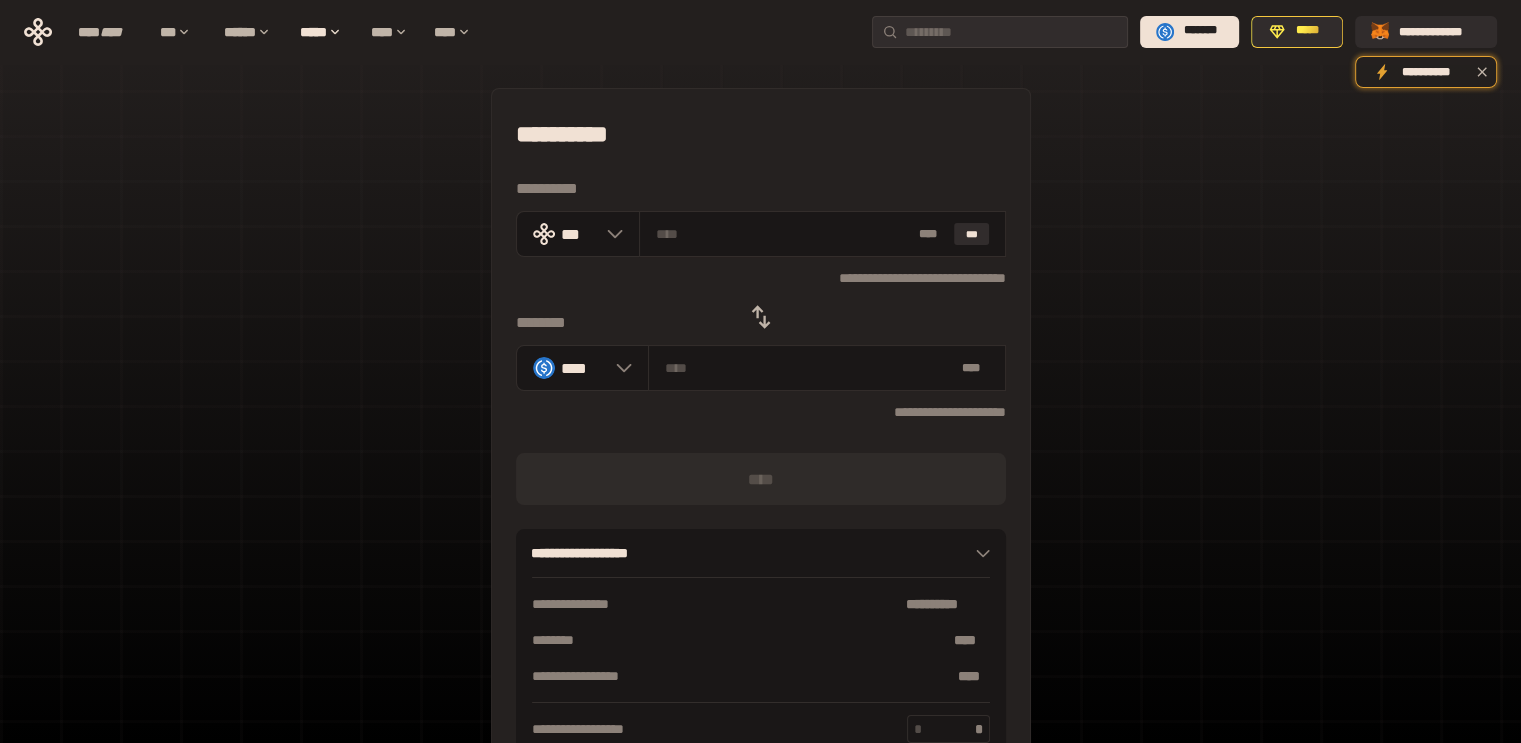 click on "**********" at bounding box center (760, 444) 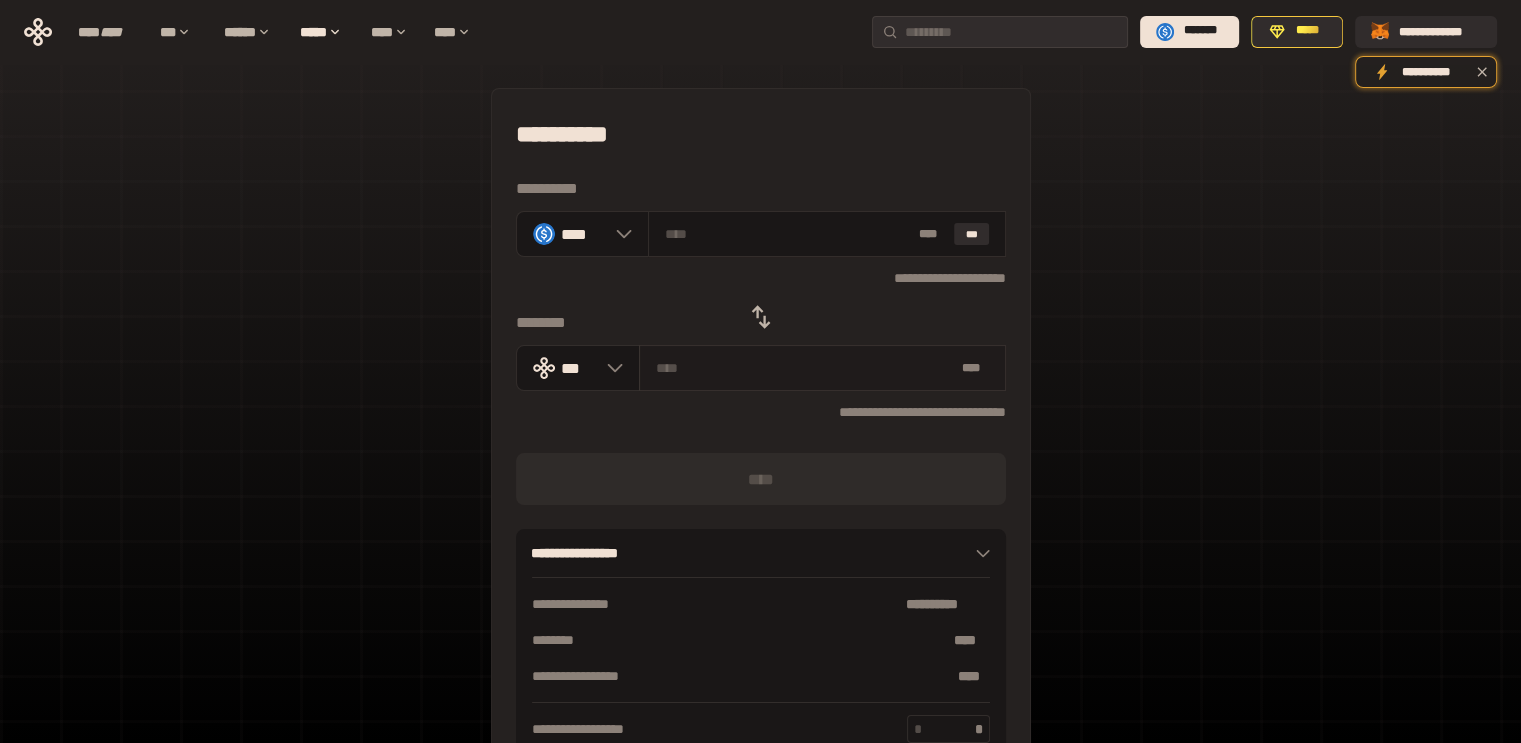click on "* **" at bounding box center [822, 368] 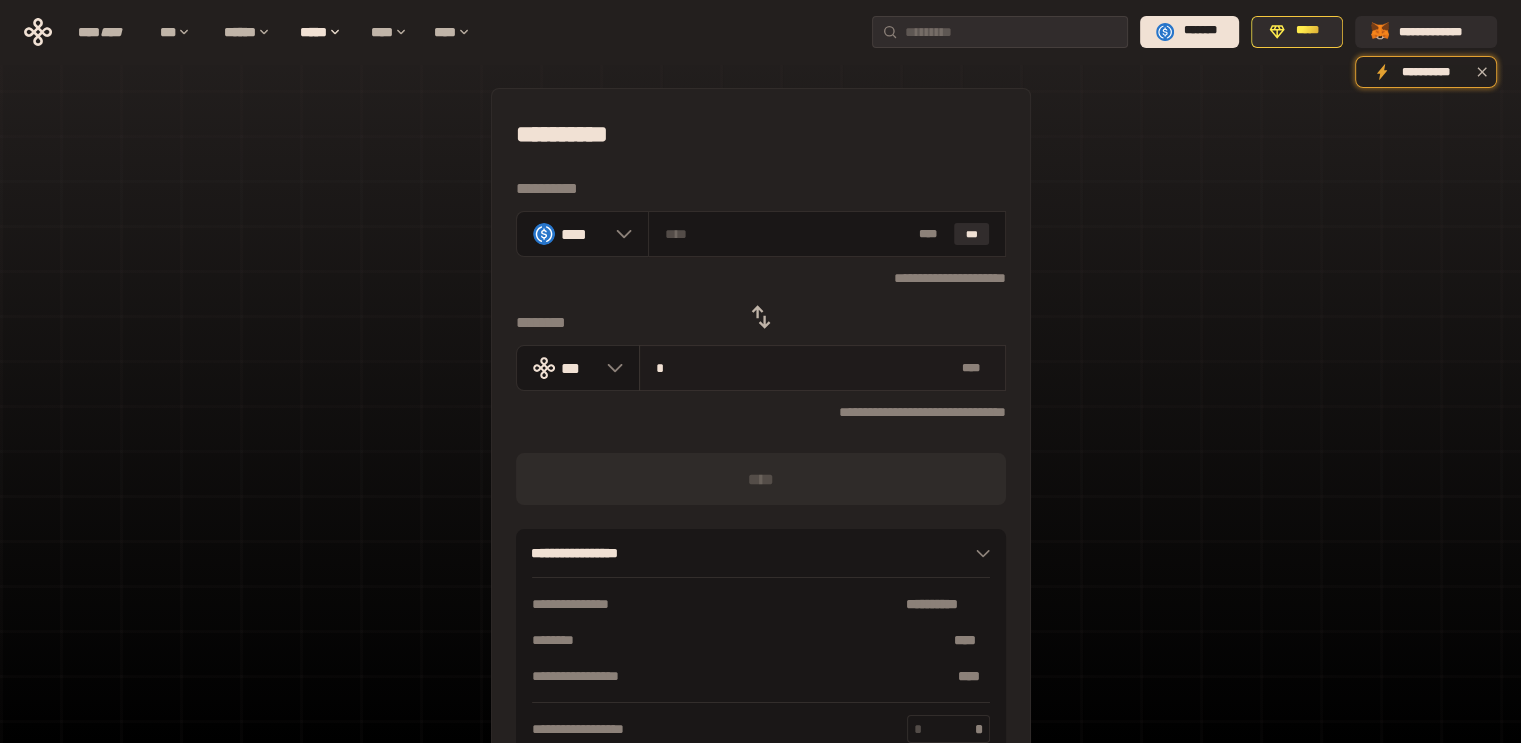 type on "**********" 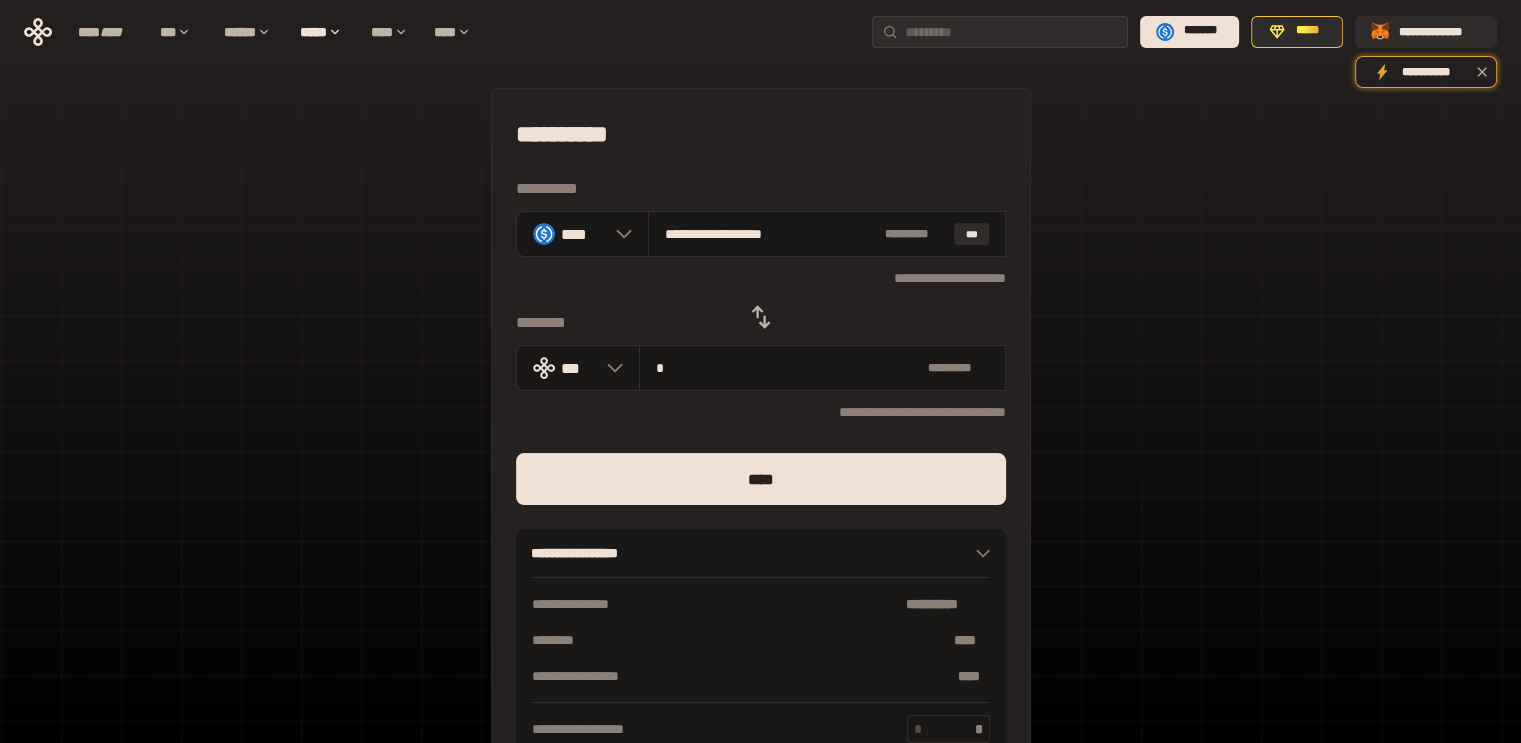 type on "*" 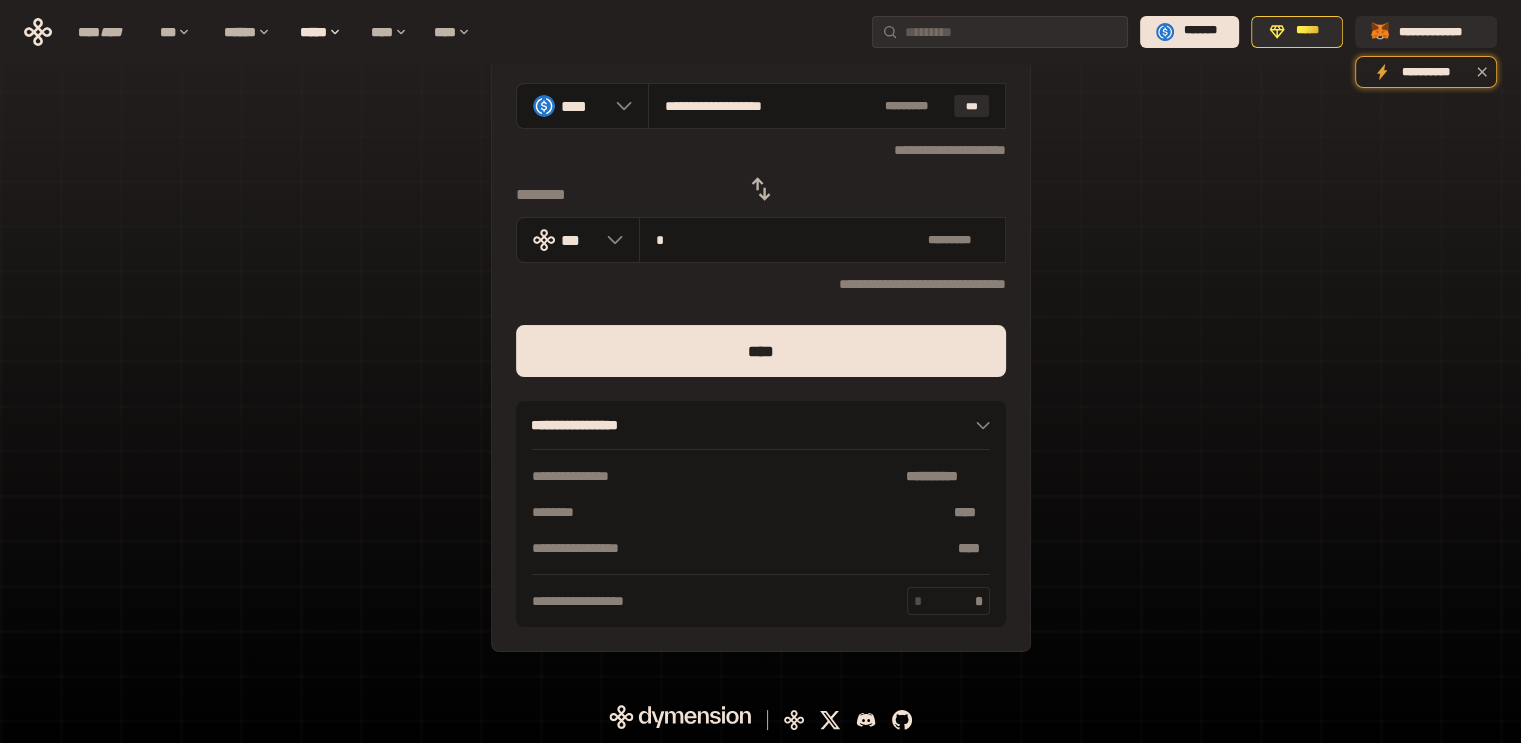 scroll, scrollTop: 0, scrollLeft: 0, axis: both 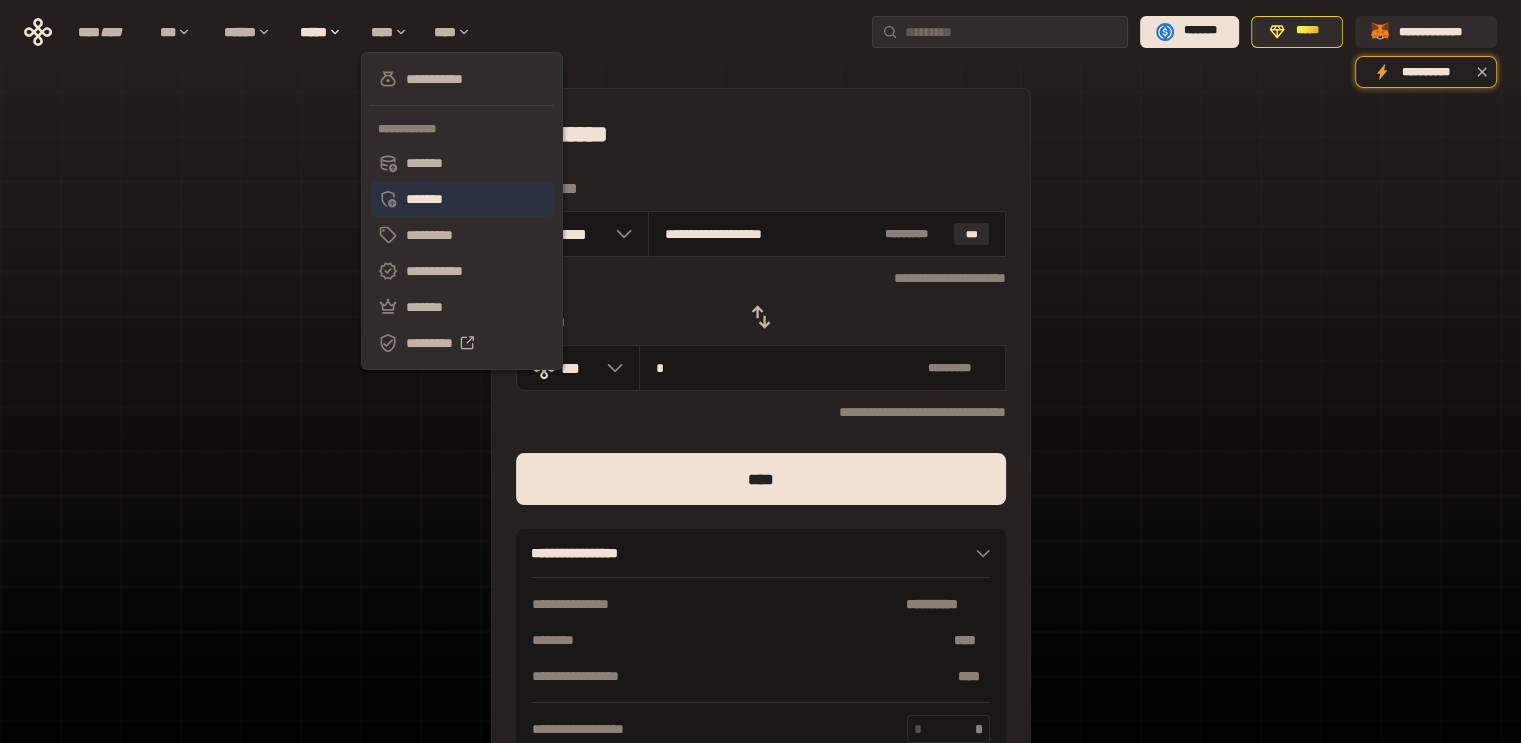 click on "*******" at bounding box center [462, 199] 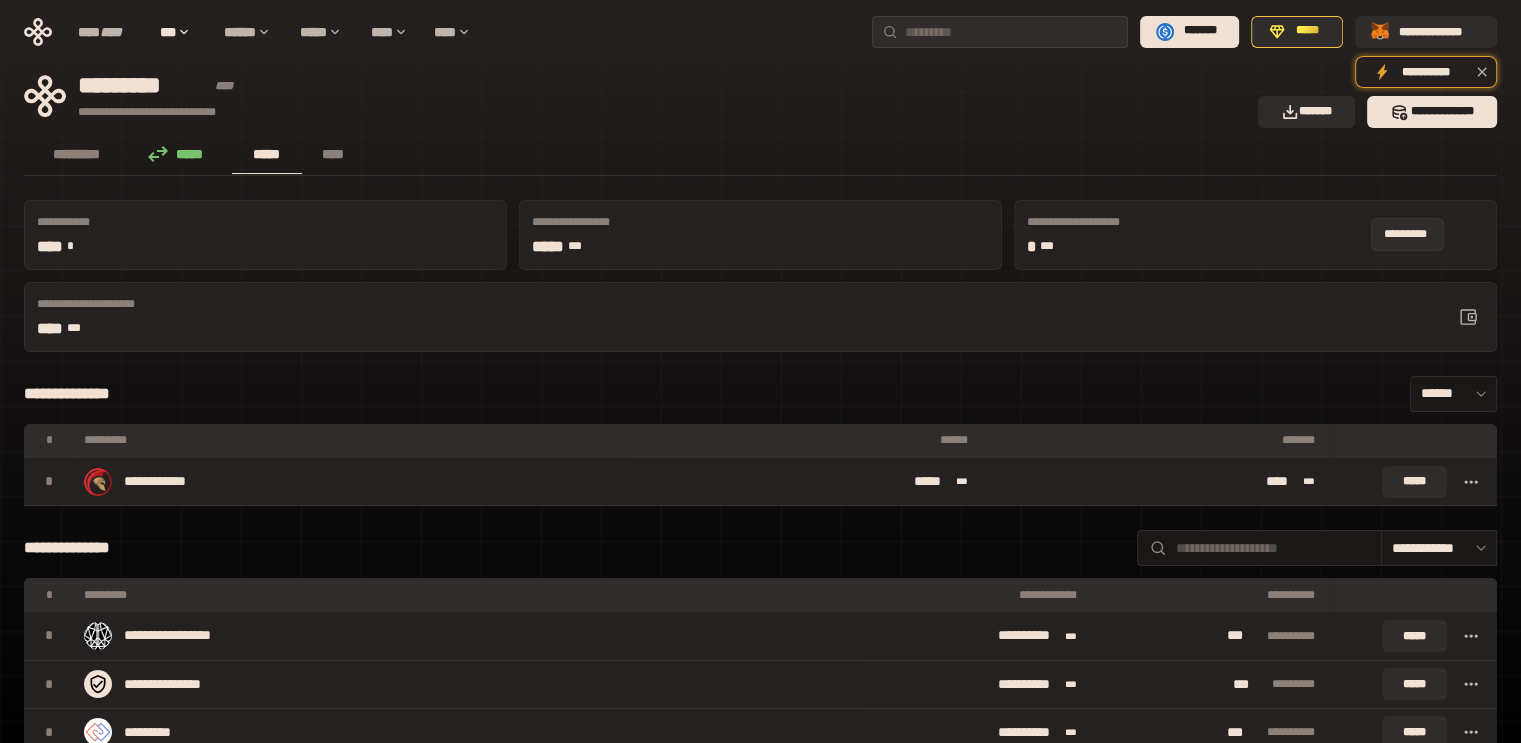 click 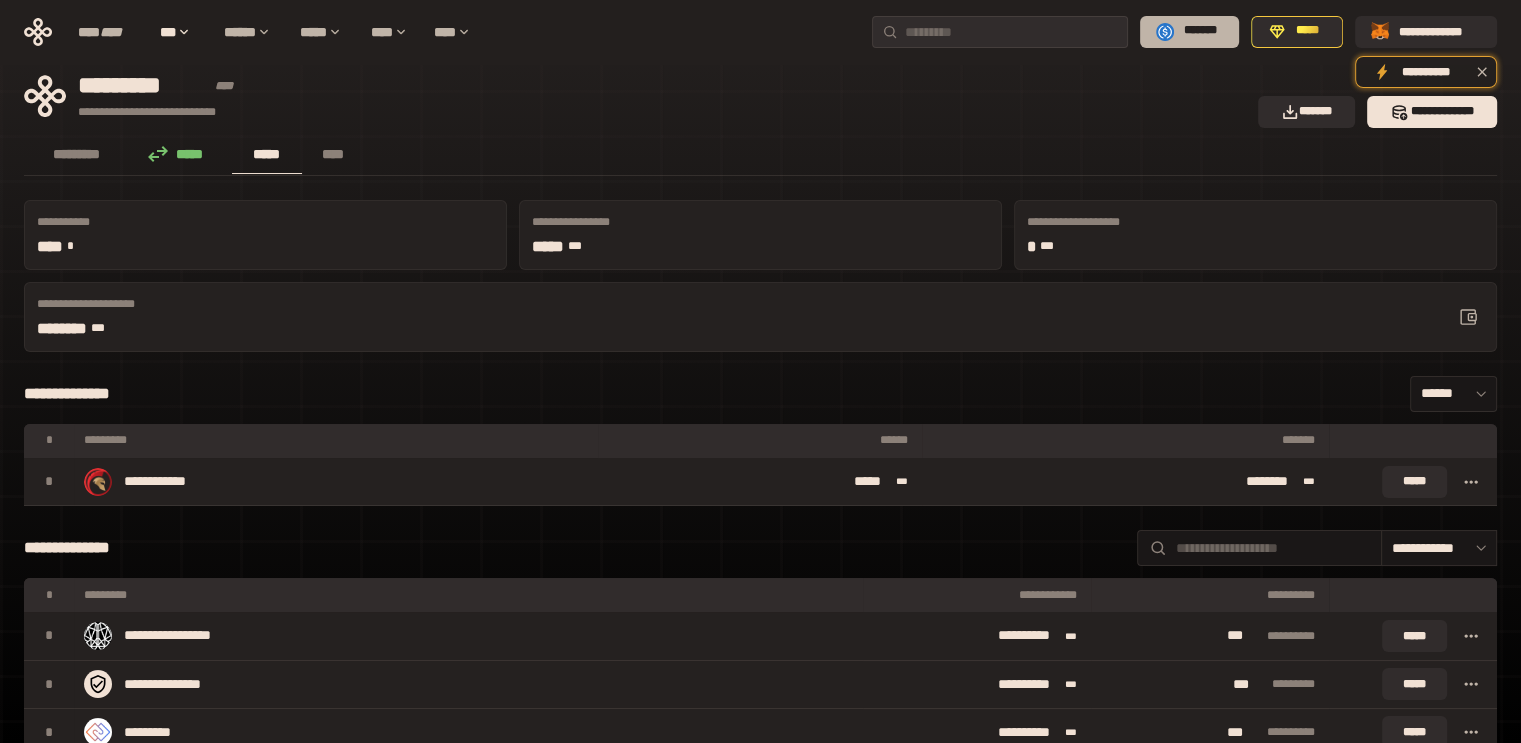 click on "*******" at bounding box center [1200, 31] 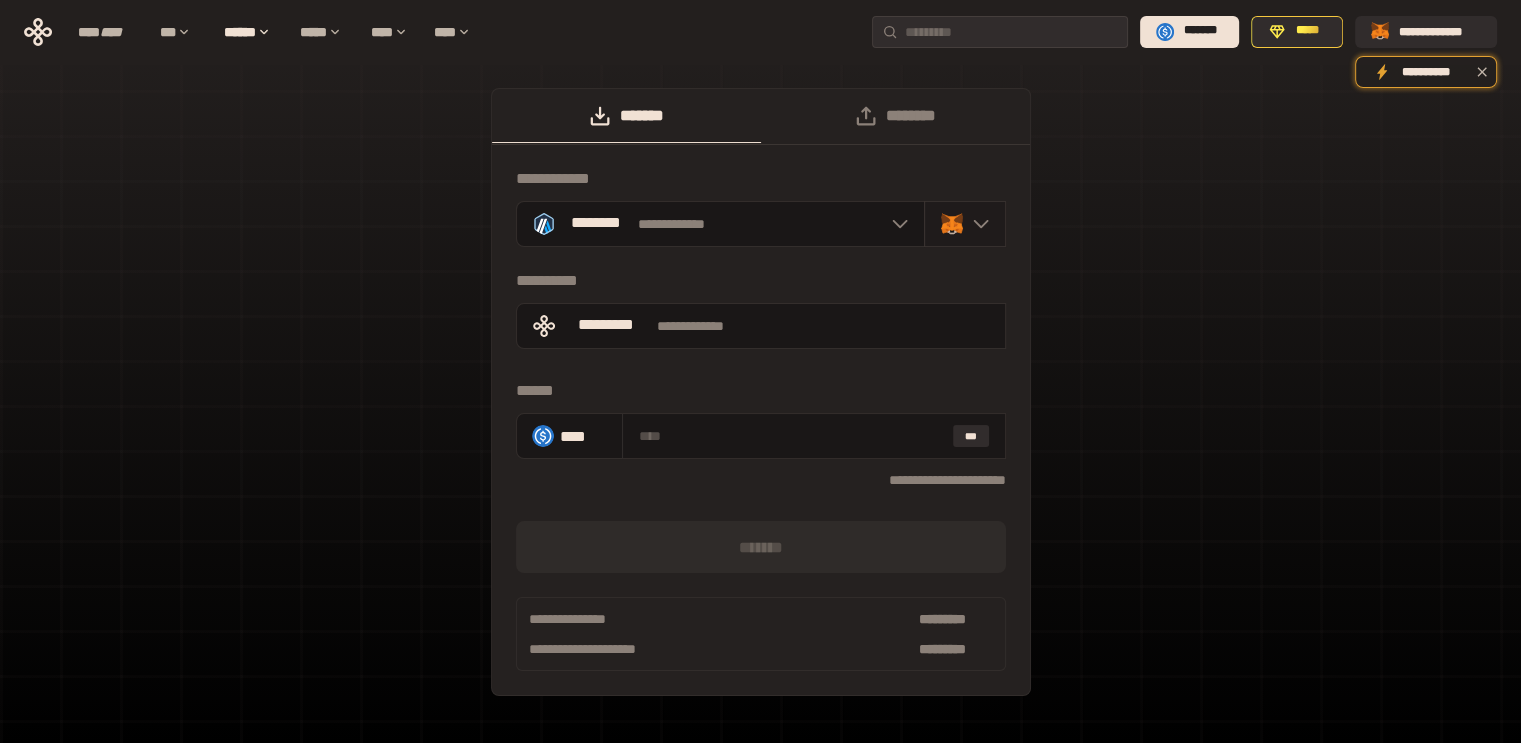 click 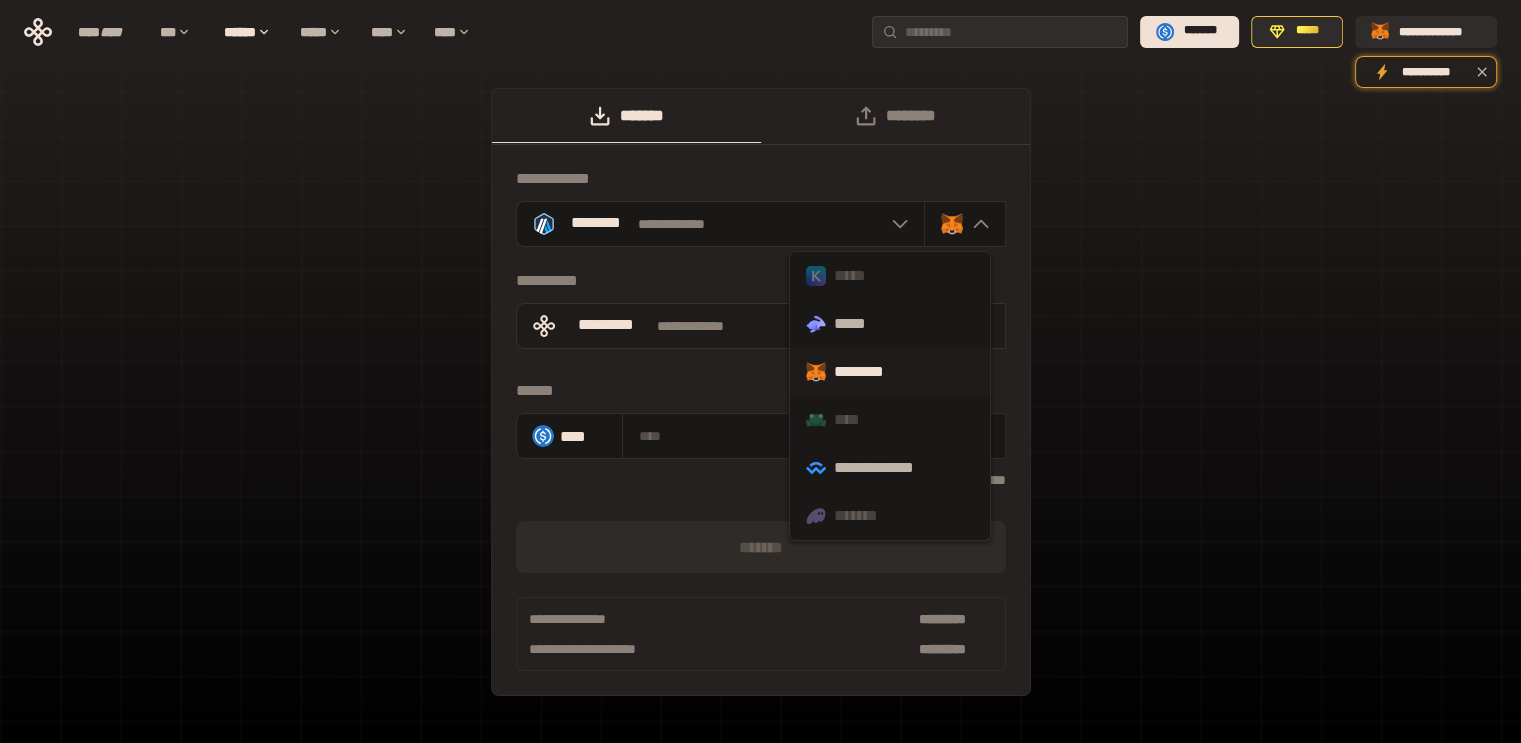 click on ".st0{fill:url(#SVGID_1_);}
.st1{fill-rule:evenodd;clip-rule:evenodd;fill:url(#SVGID_00000161597173617360504640000012432366591255278478_);}
.st2{fill-rule:evenodd;clip-rule:evenodd;fill:url(#SVGID_00000021803777515098205300000017382971856690286485_);}
.st3{fill:url(#SVGID_00000031192219548086493050000012287181694732331425_);}
*****" at bounding box center [890, 324] 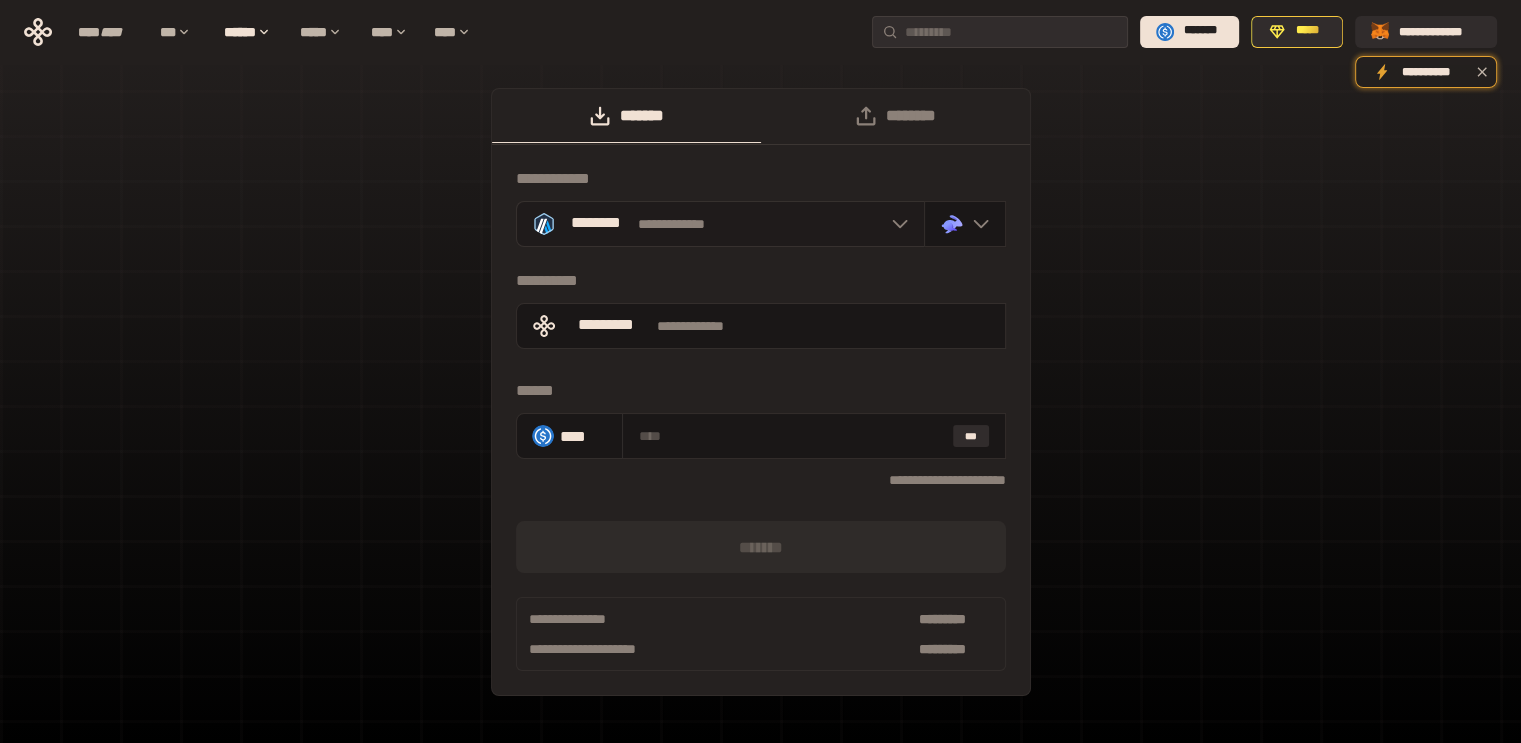 click 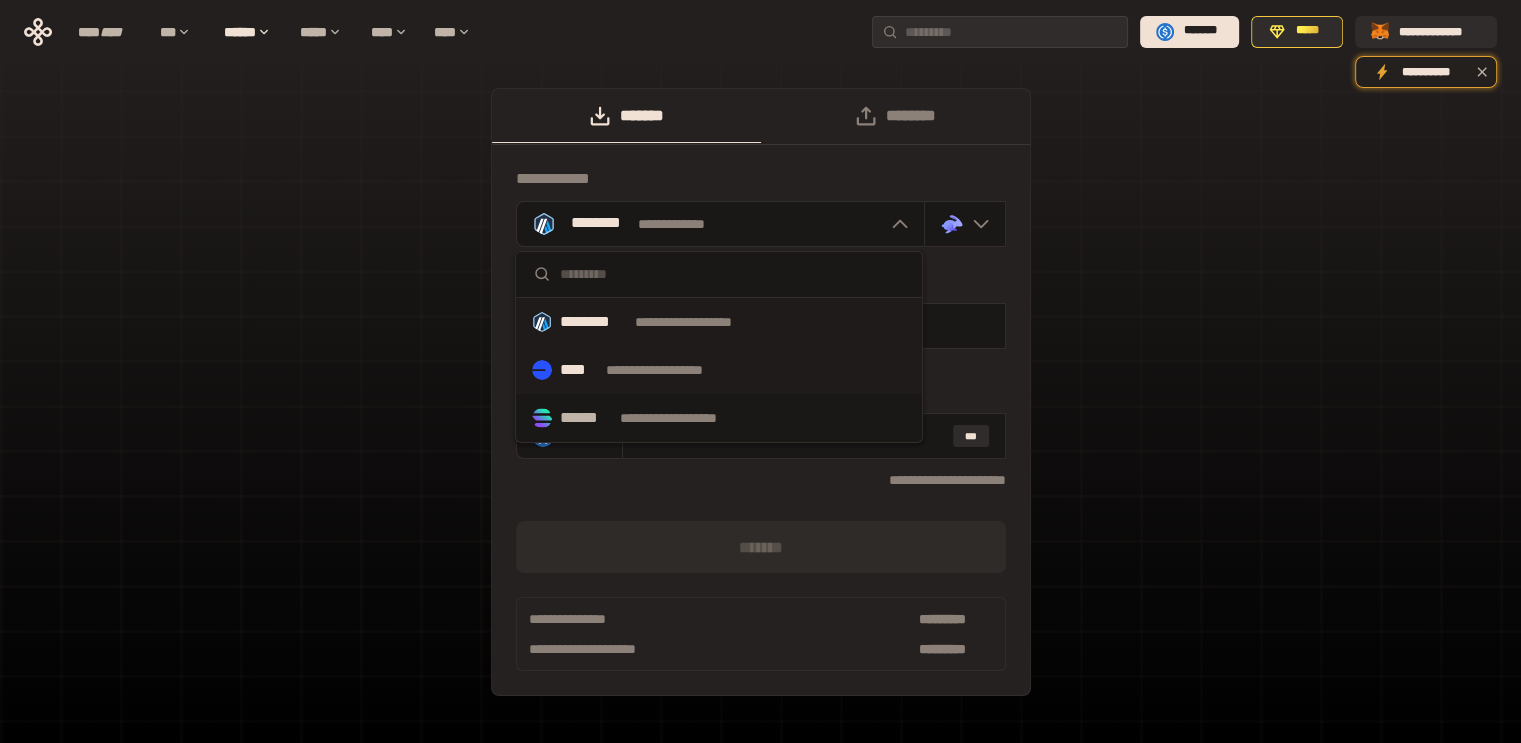 click on "**********" at bounding box center (673, 370) 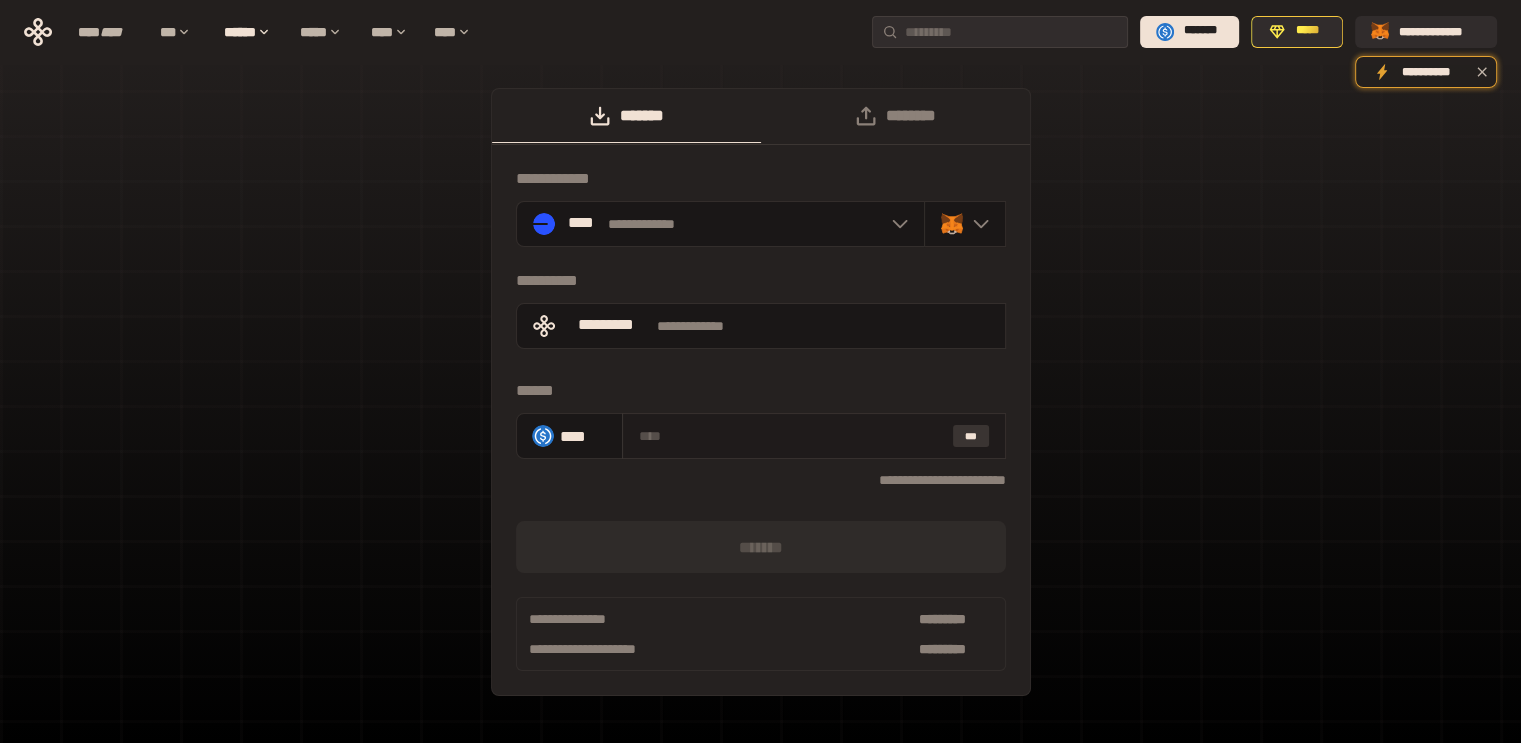 click on "***" at bounding box center [971, 436] 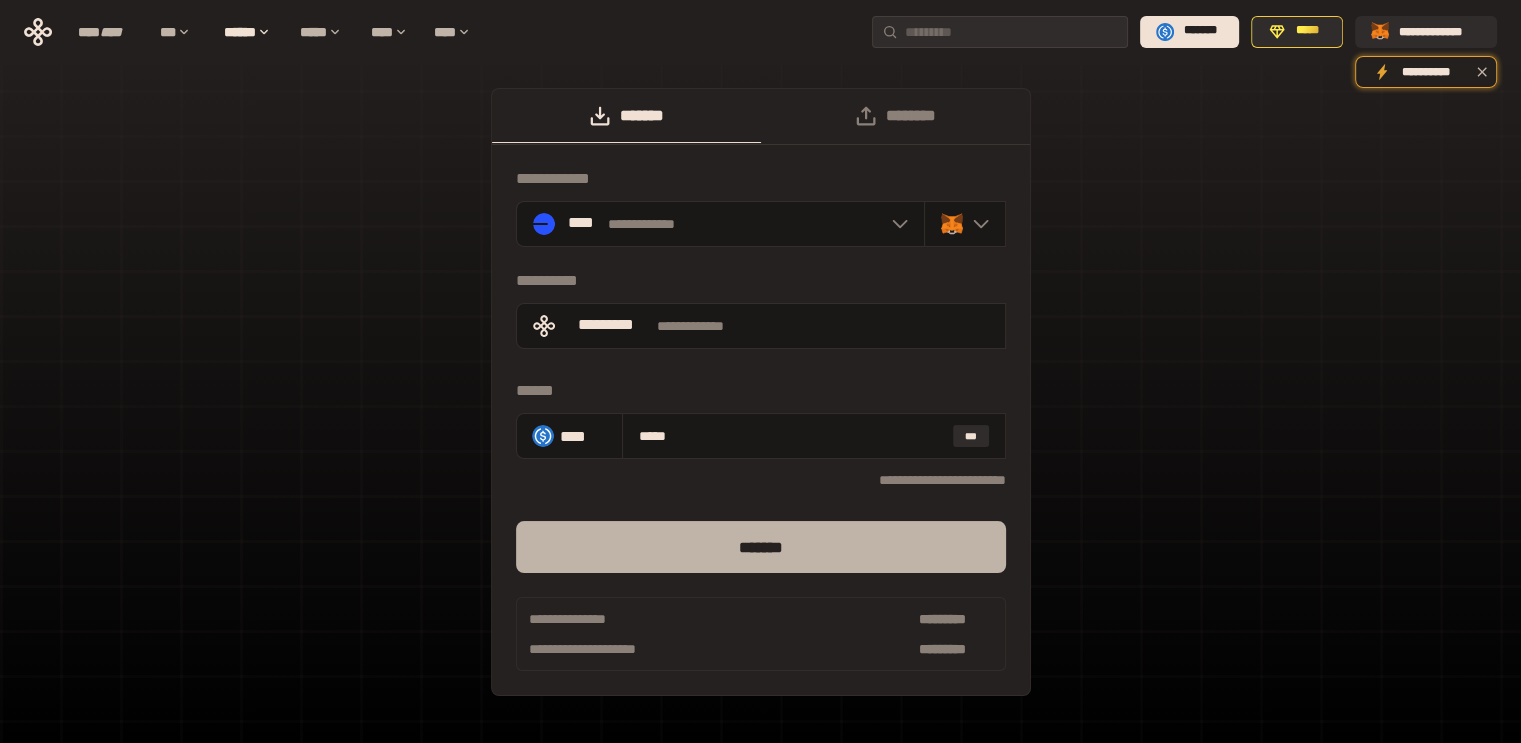 type on "*****" 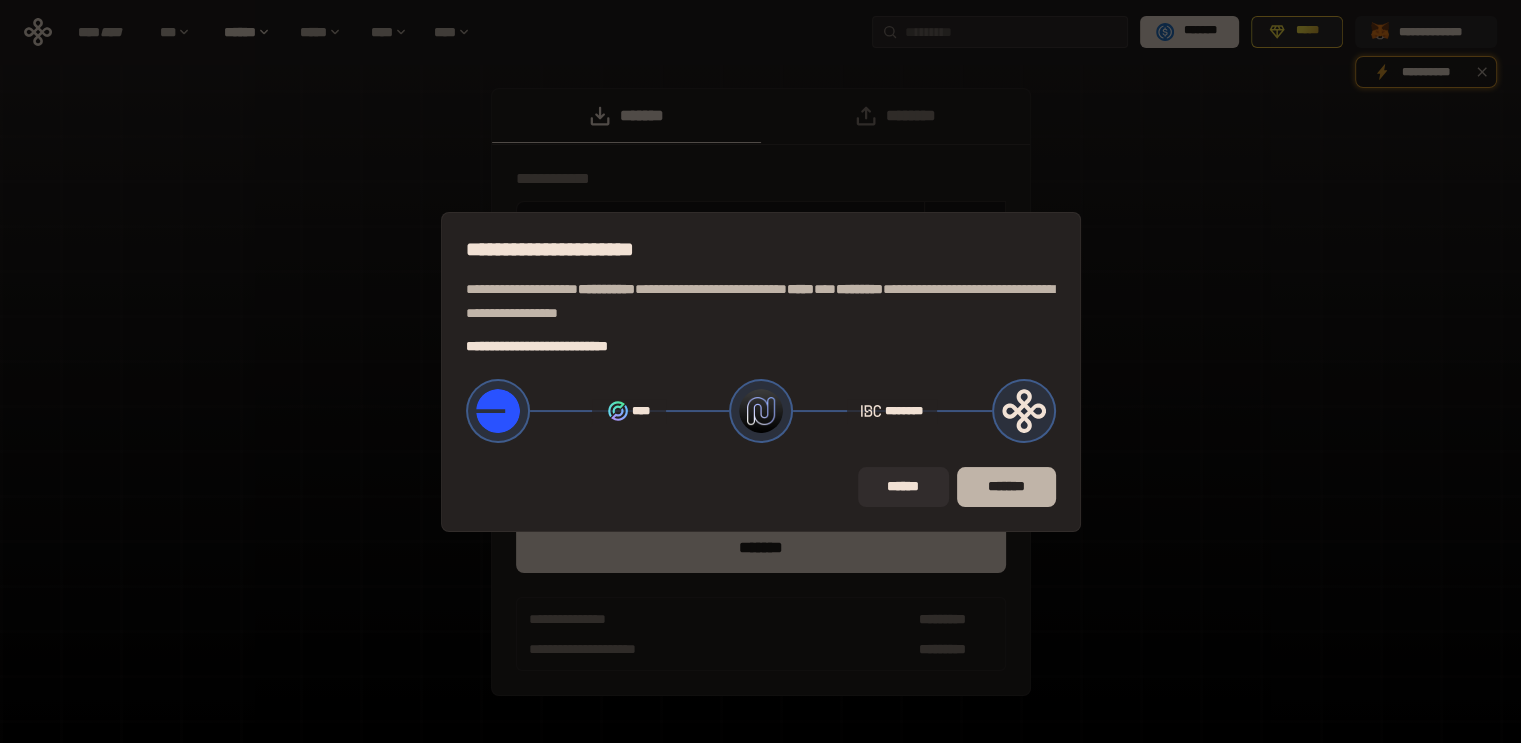click on "*******" at bounding box center (1006, 487) 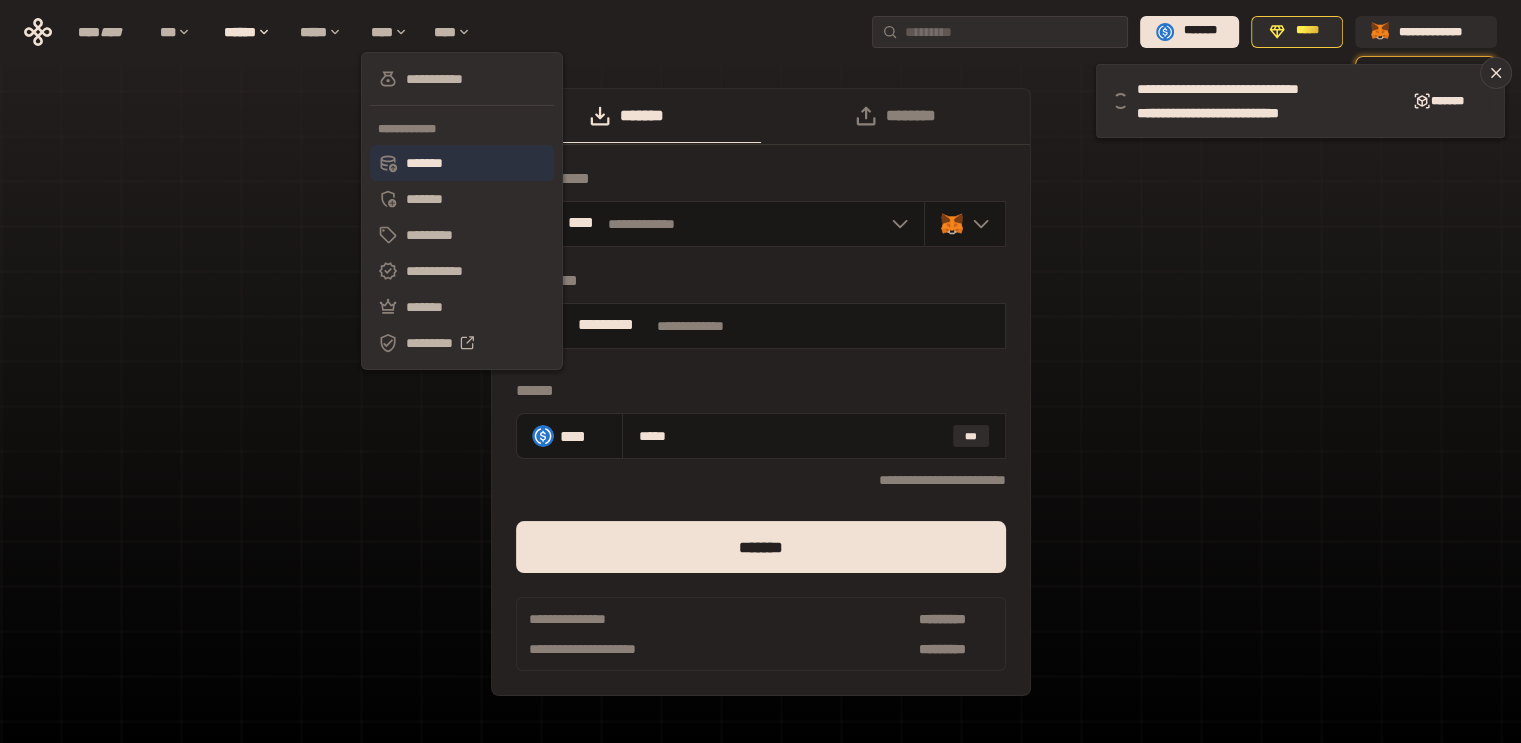 click on "*******" at bounding box center [462, 163] 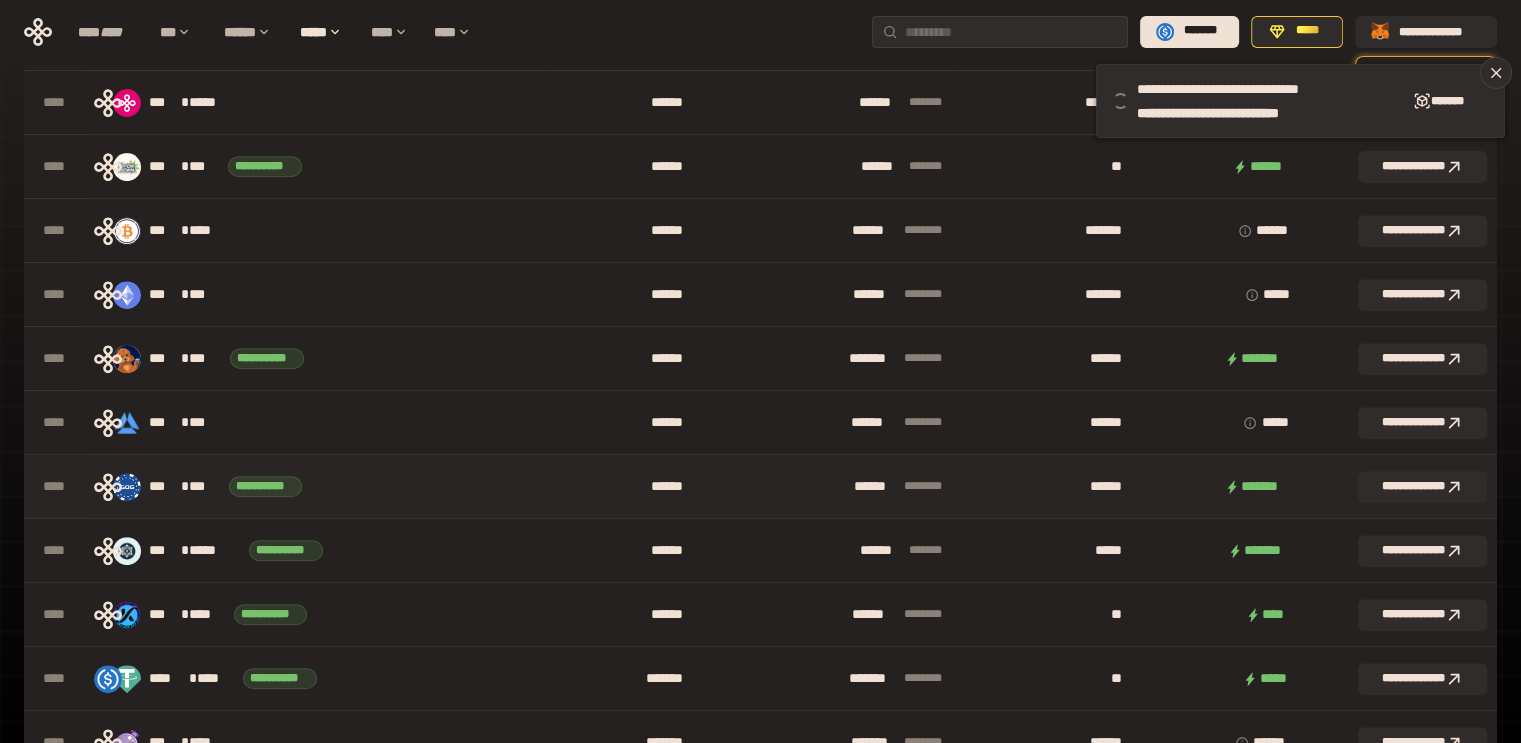 scroll, scrollTop: 695, scrollLeft: 0, axis: vertical 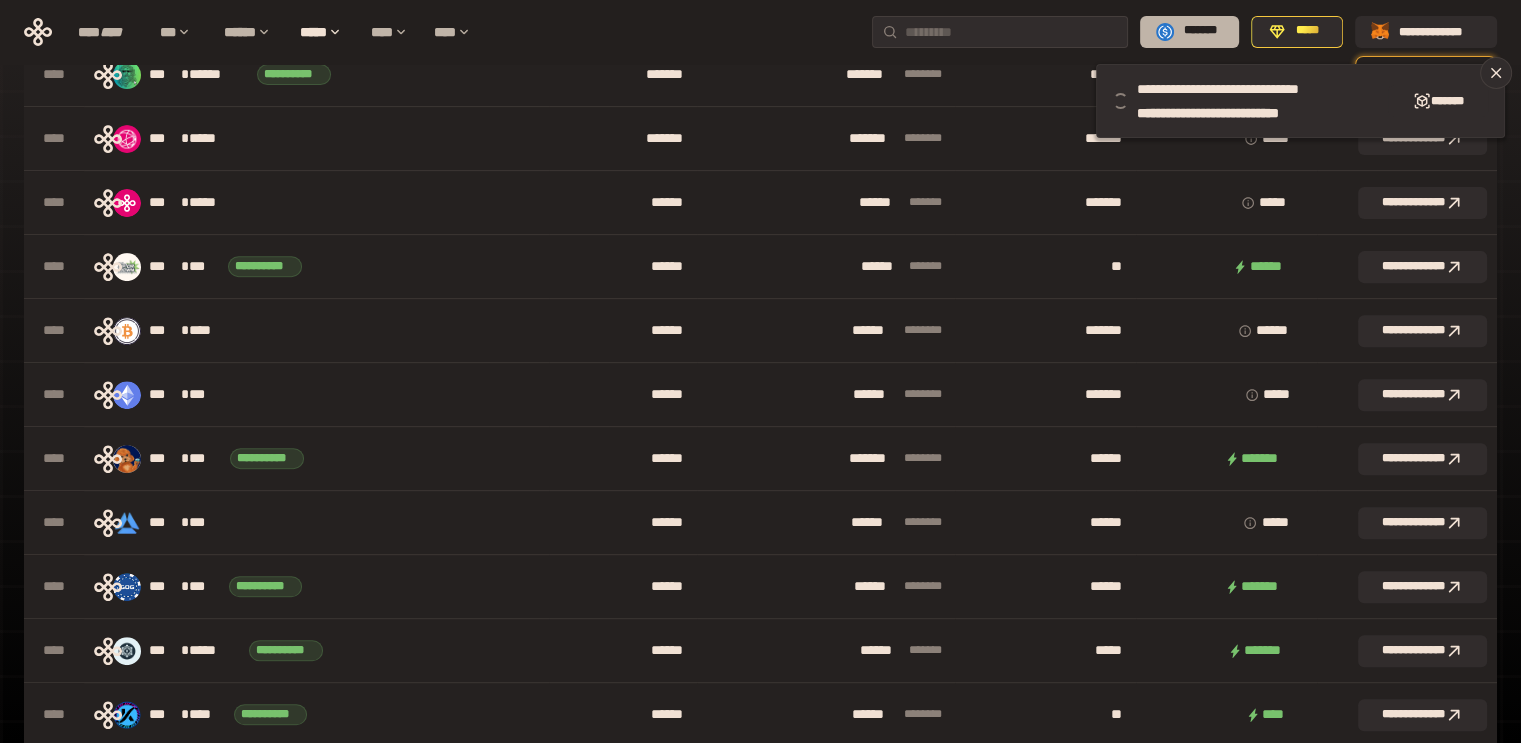 click on "*******" at bounding box center [1200, 31] 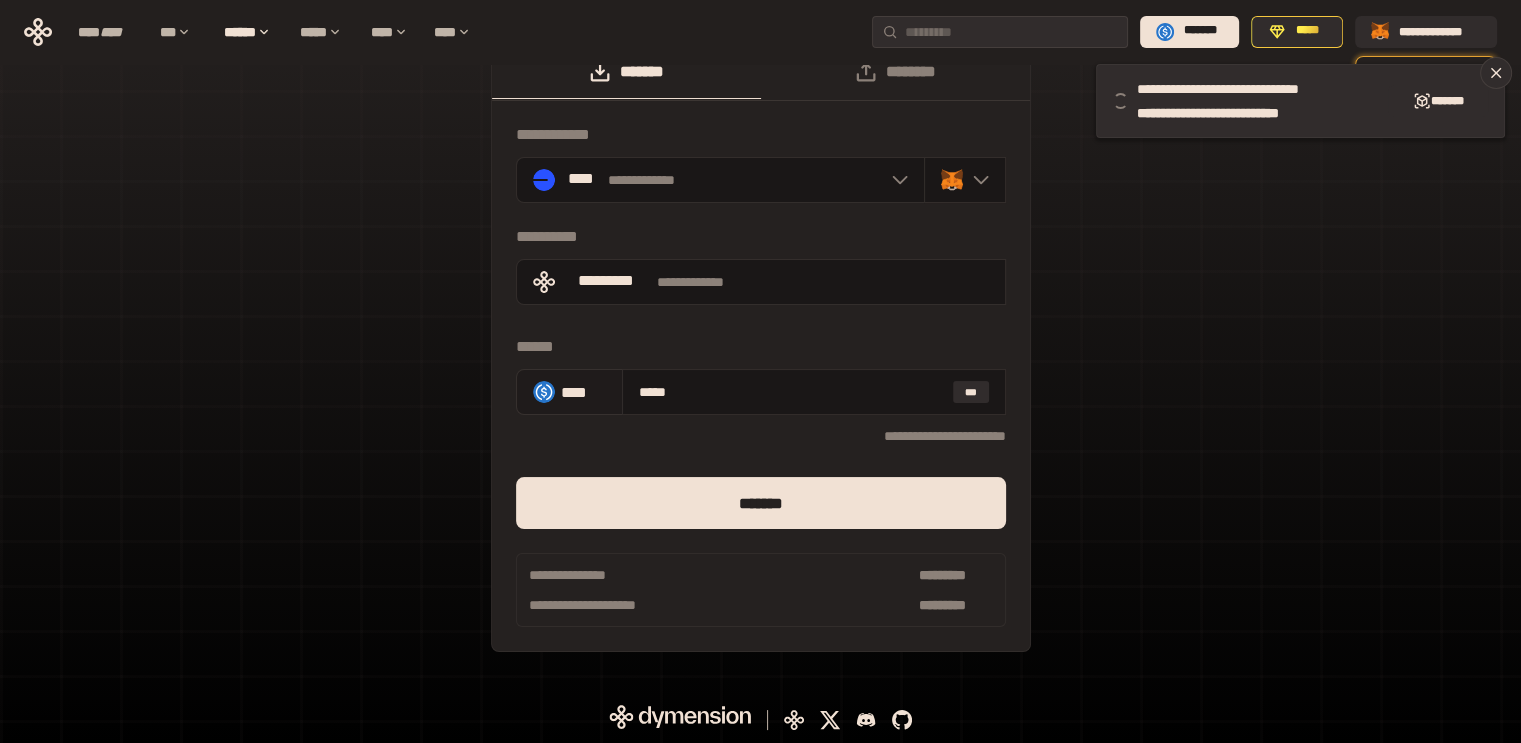 click on "****" at bounding box center [583, 391] 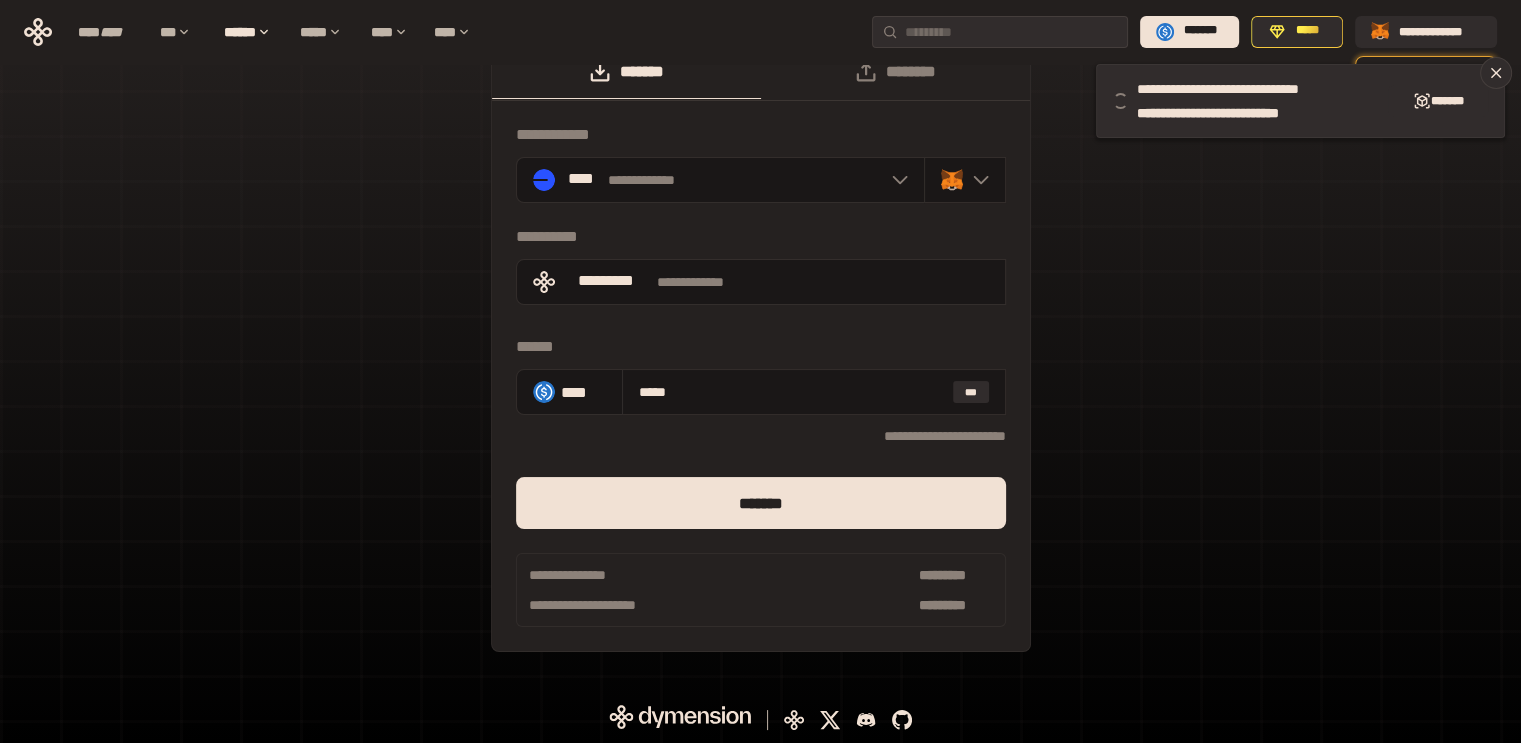 click on "**********" at bounding box center [760, 358] 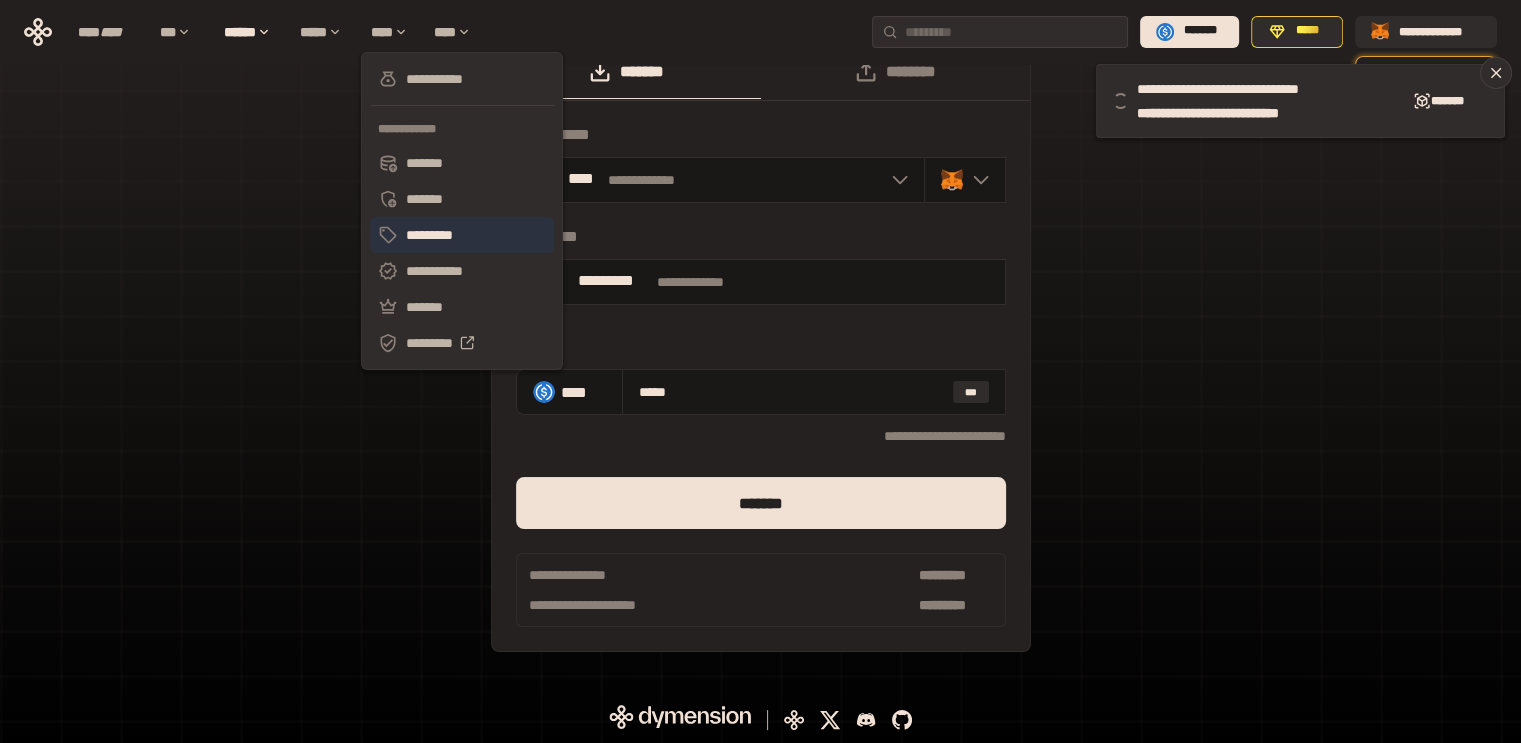click on "*********" at bounding box center (462, 235) 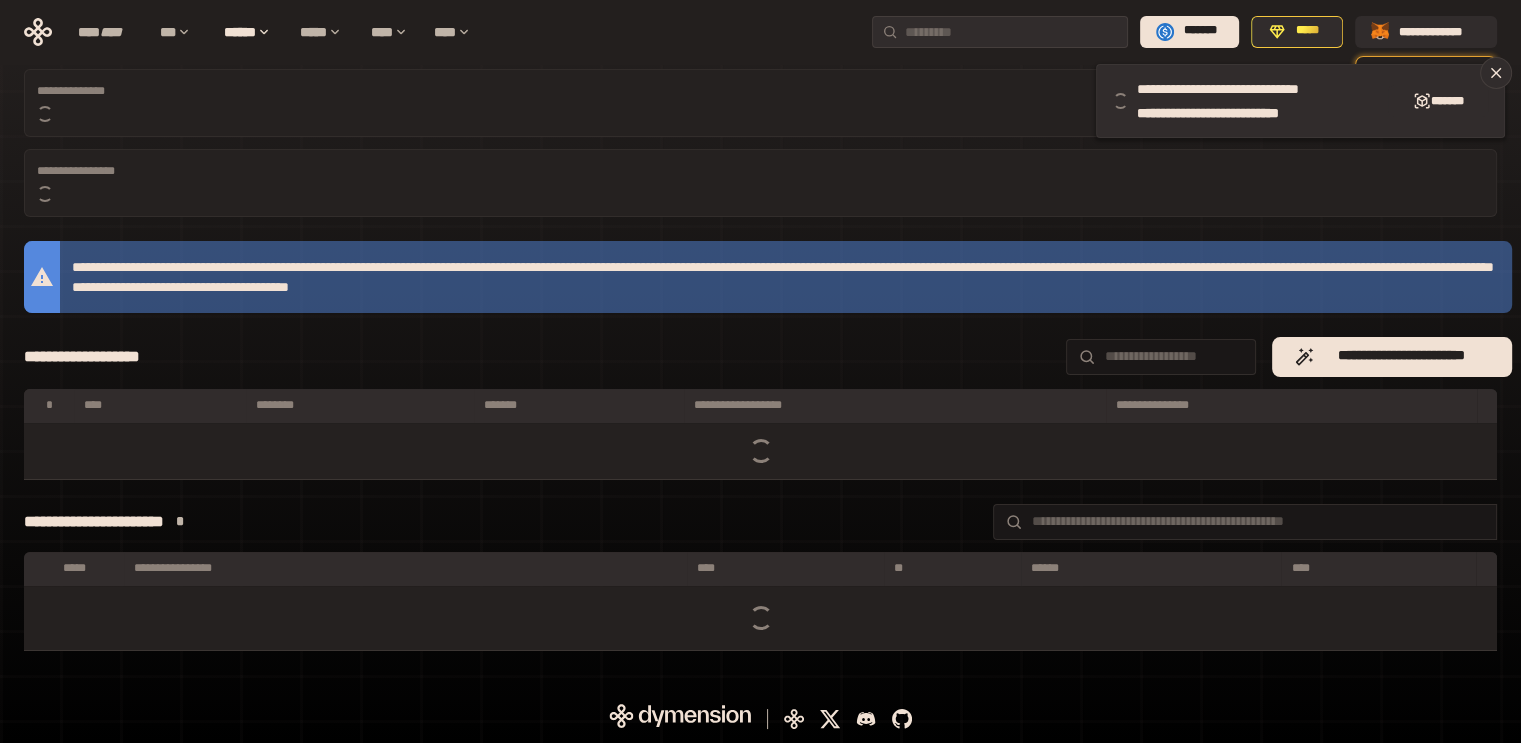 scroll, scrollTop: 0, scrollLeft: 0, axis: both 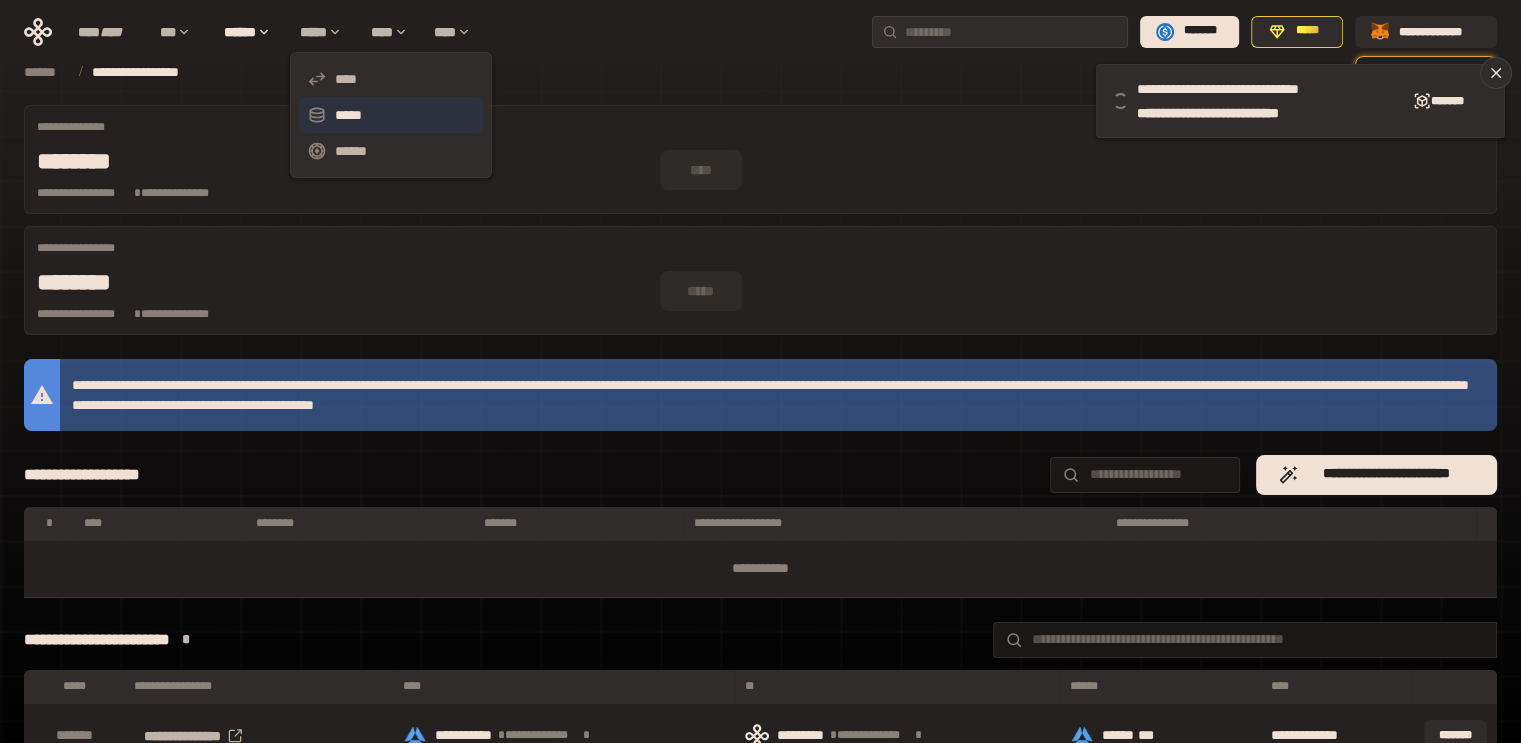 click on "*****" at bounding box center [391, 115] 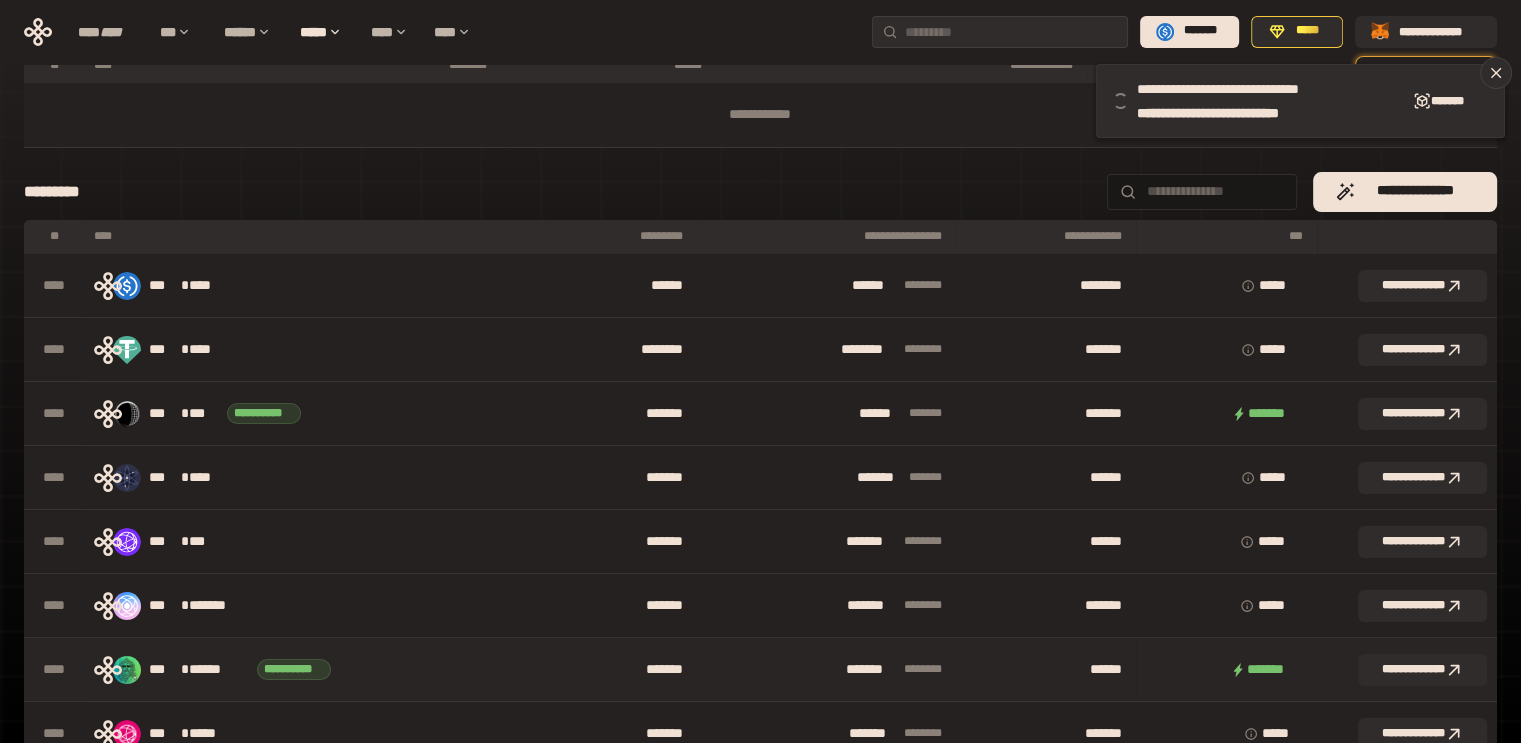 scroll, scrollTop: 0, scrollLeft: 0, axis: both 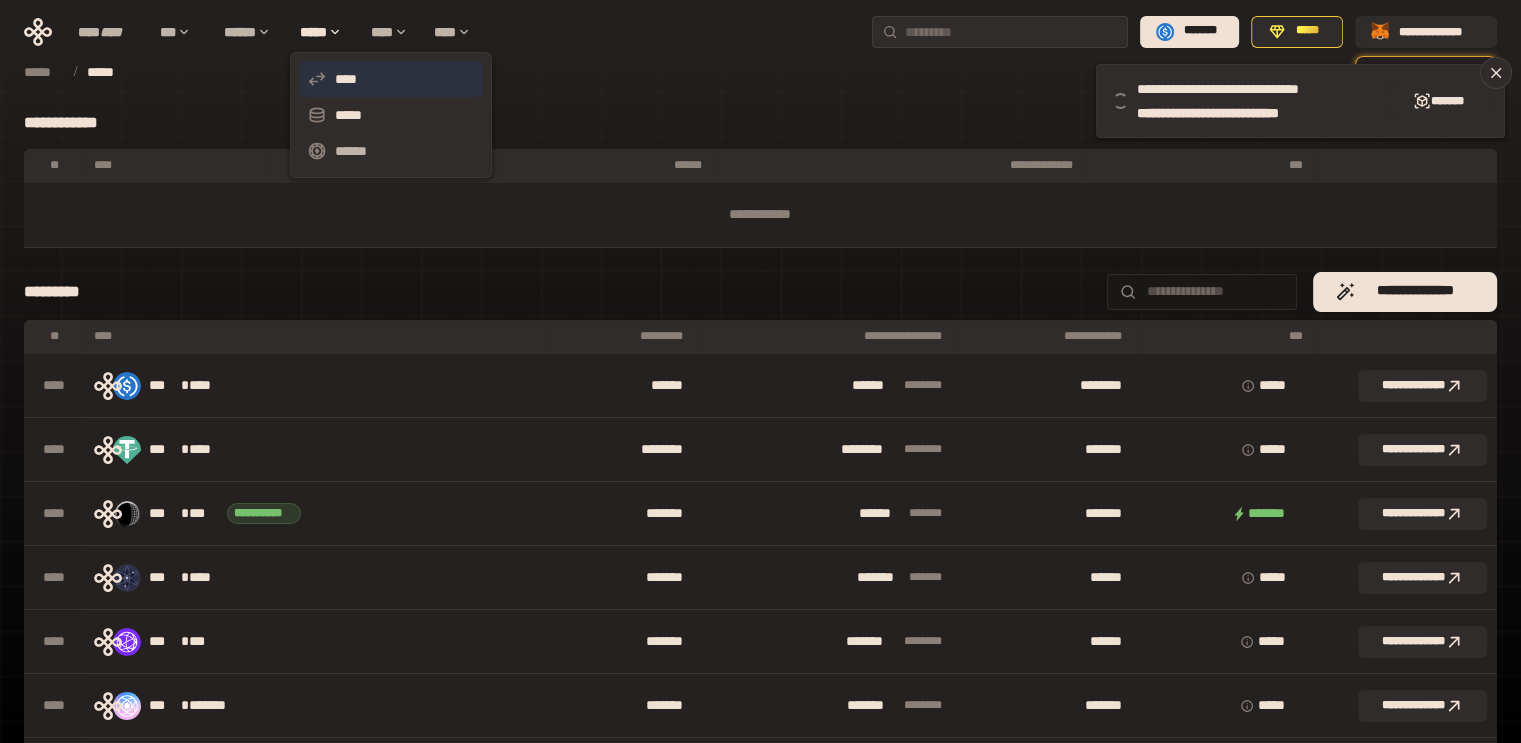 click on "****" at bounding box center (391, 79) 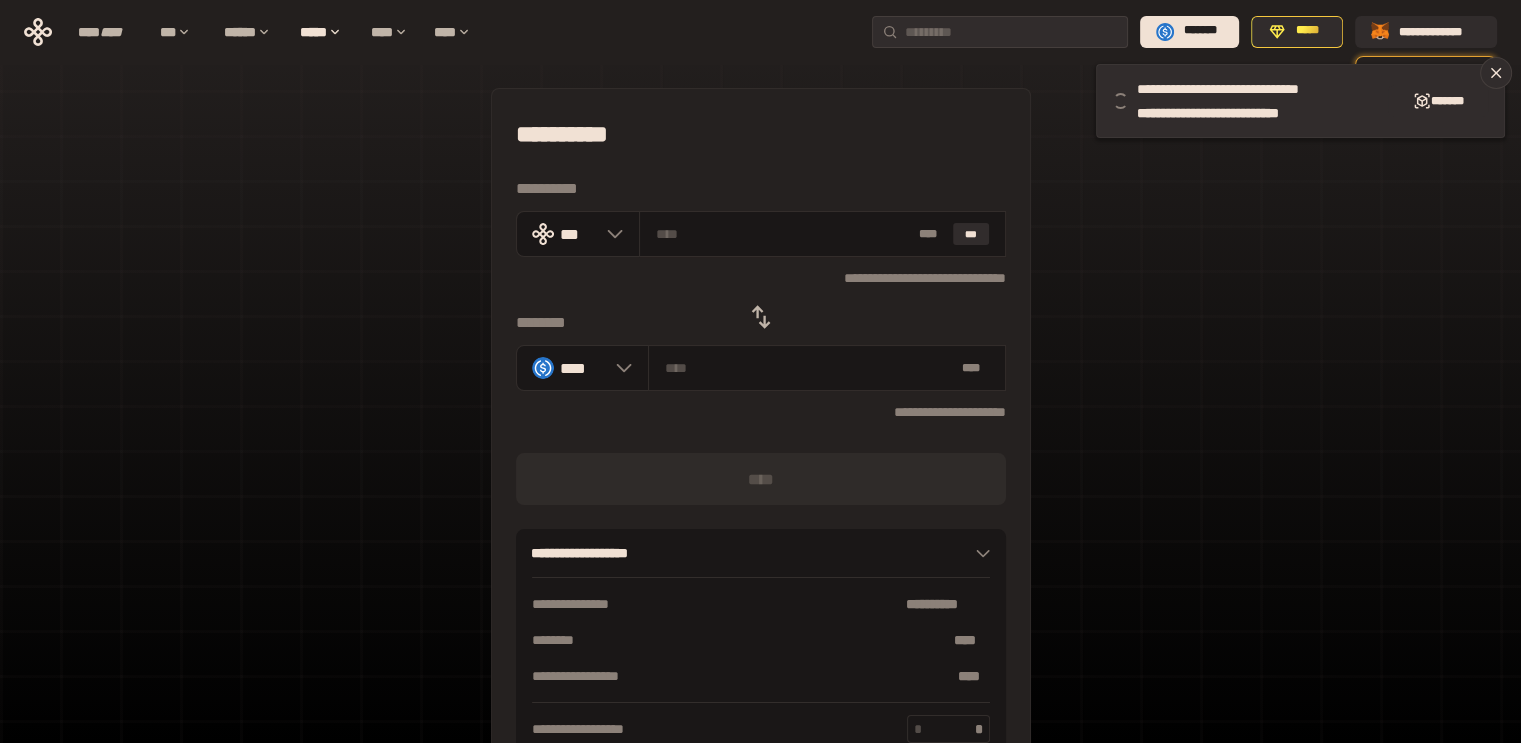 click 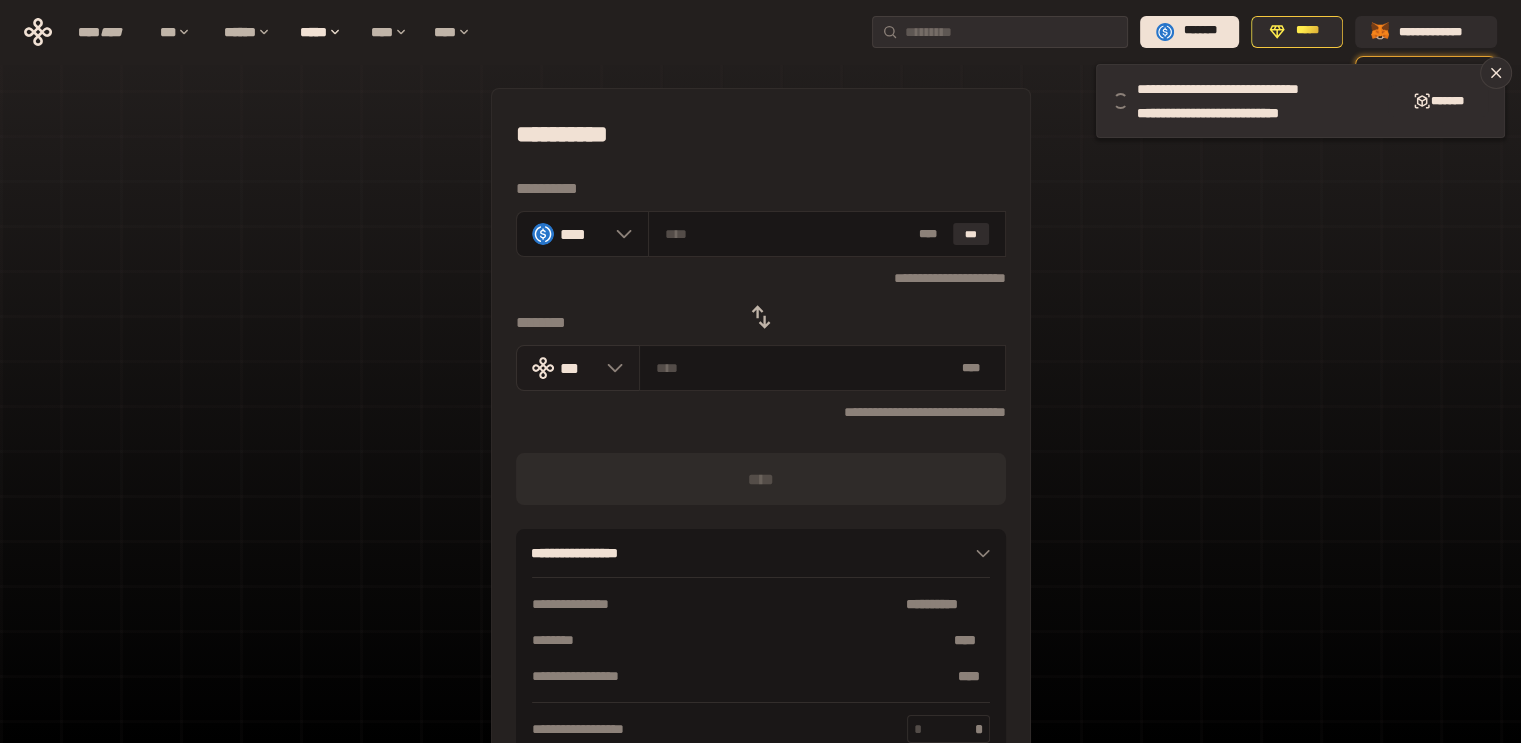 click 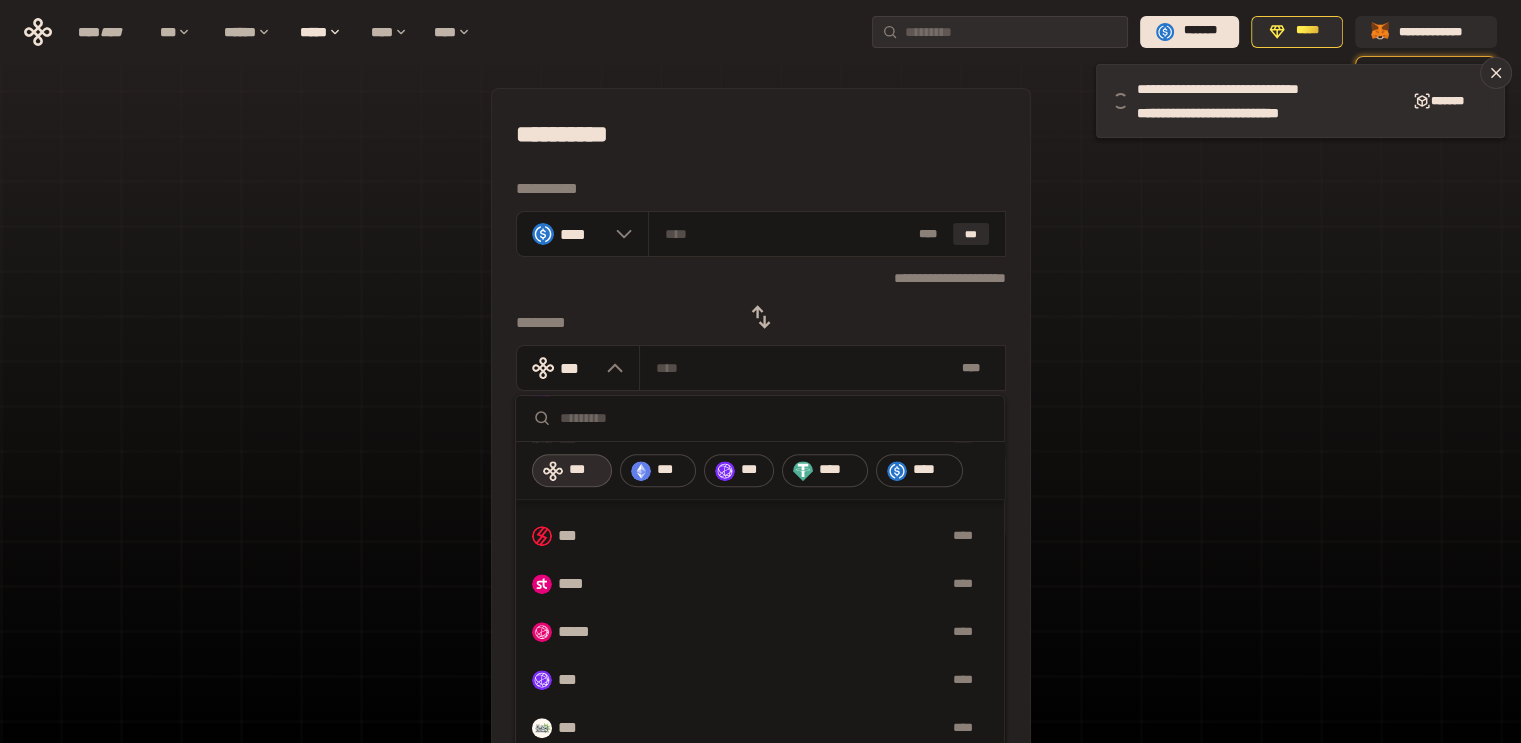 scroll, scrollTop: 1000, scrollLeft: 0, axis: vertical 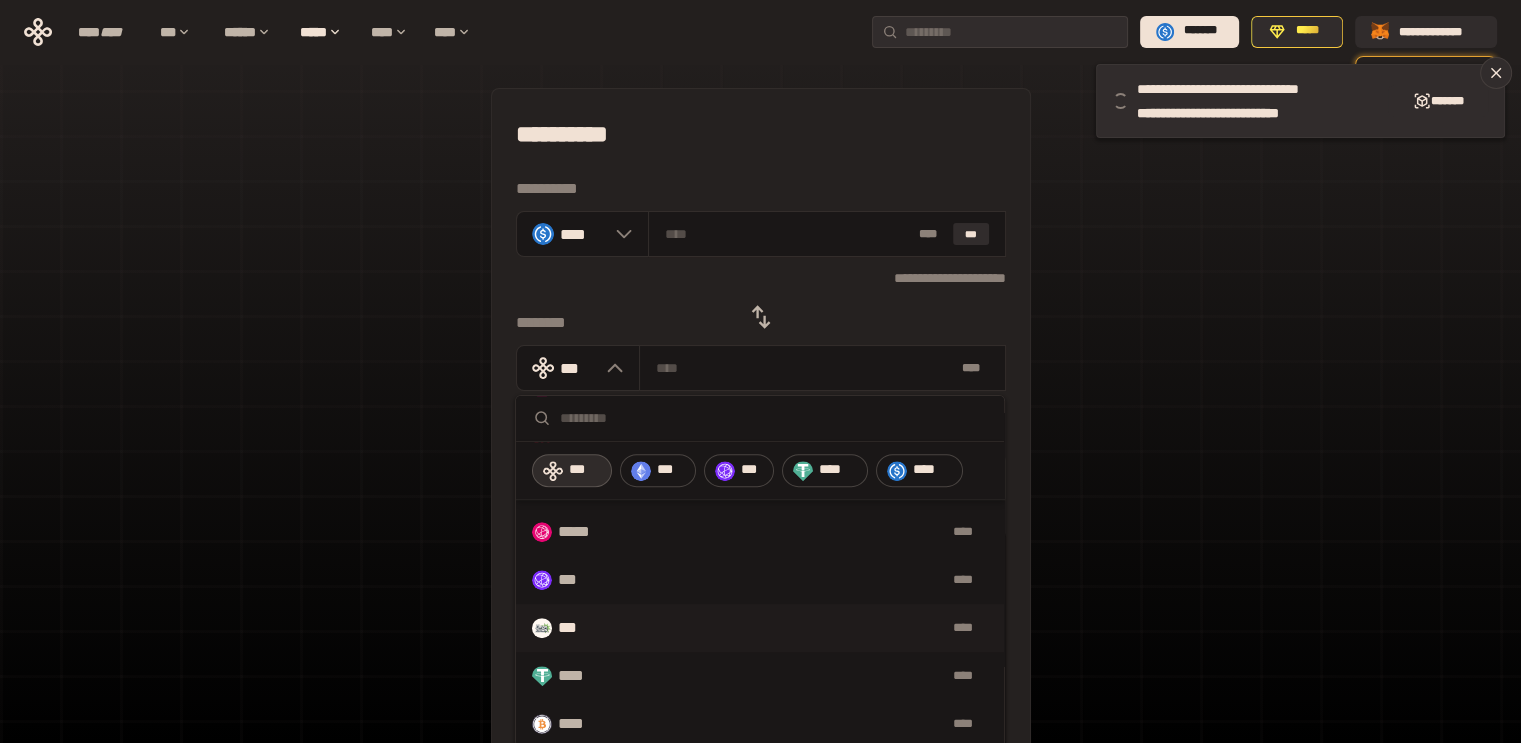 click on "****" at bounding box center (796, 628) 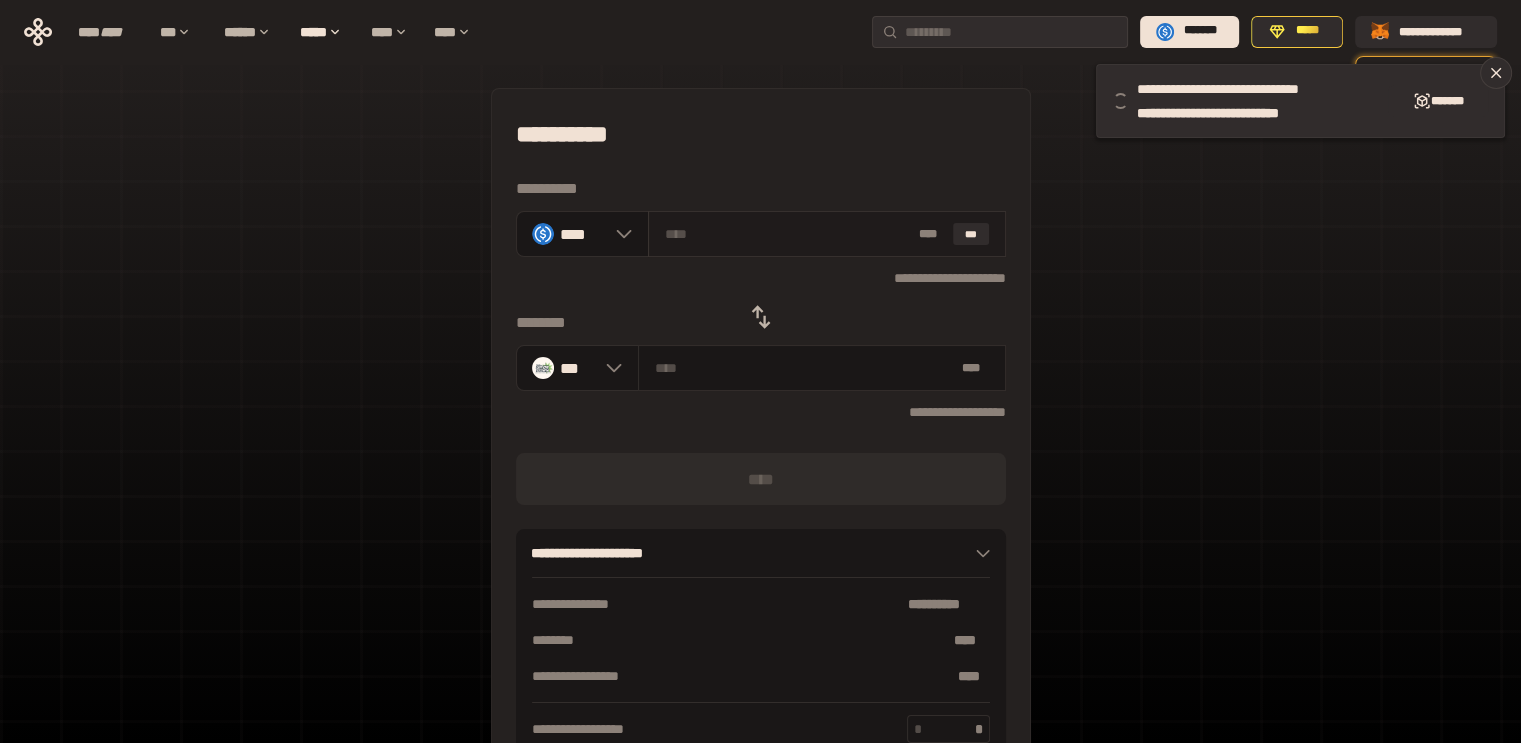 click at bounding box center [788, 234] 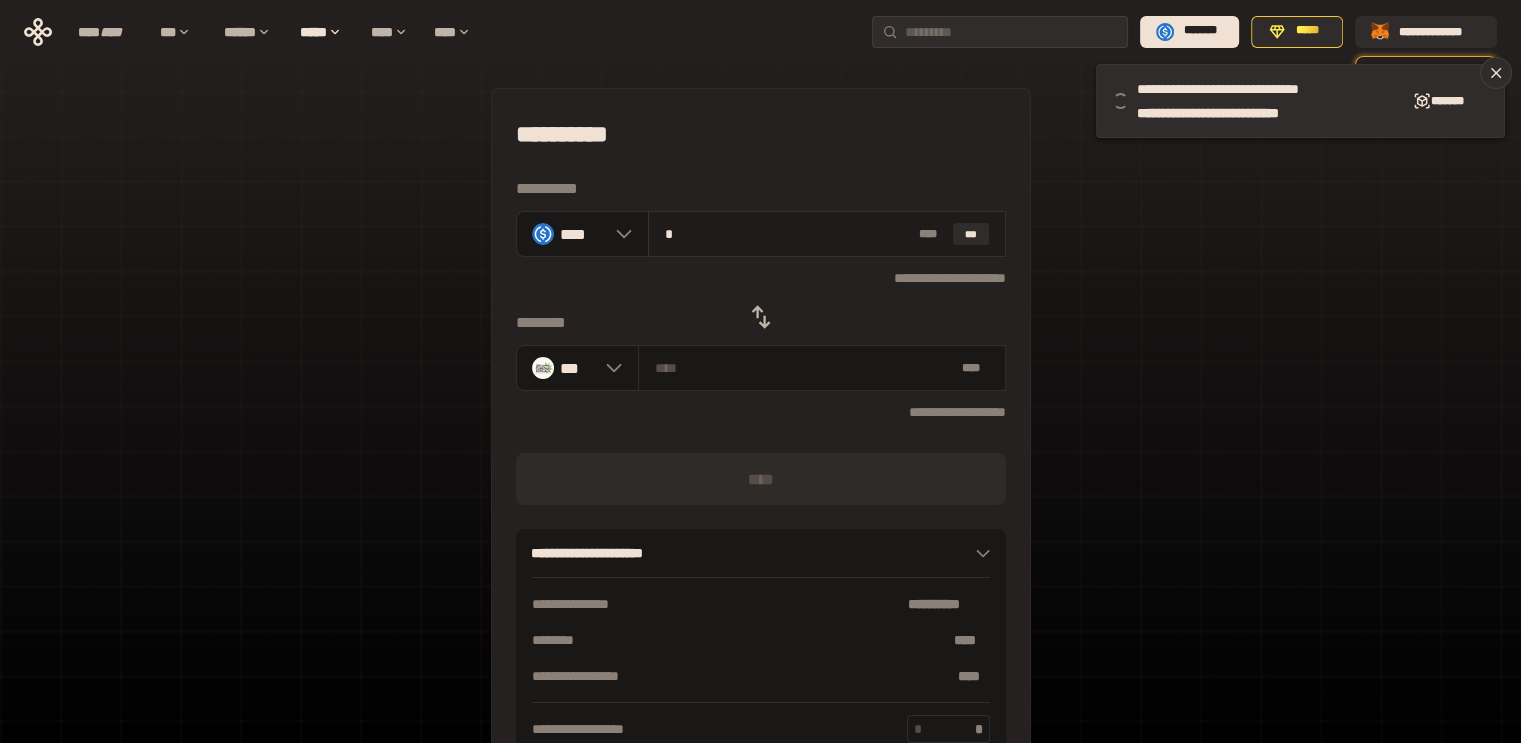 type on "**********" 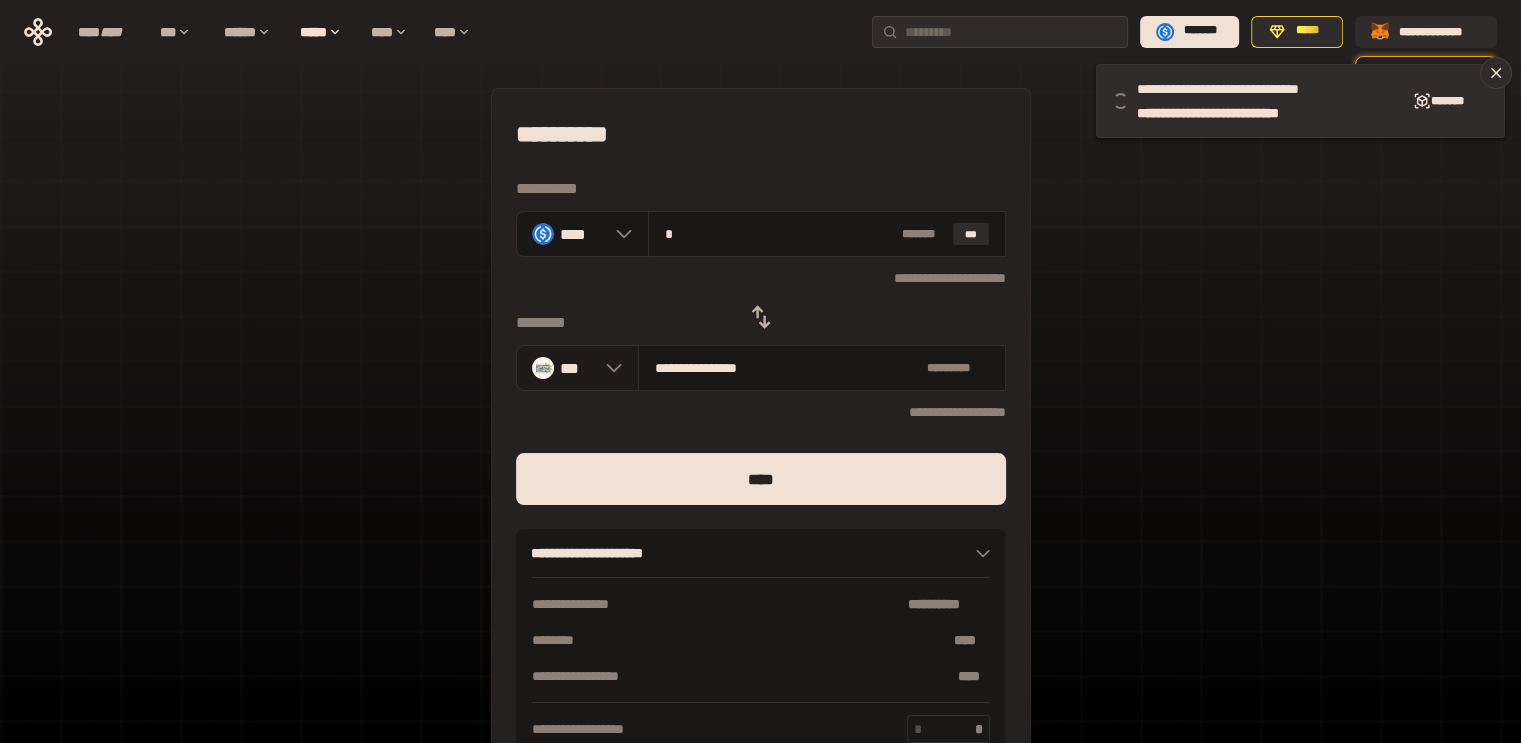 type on "*" 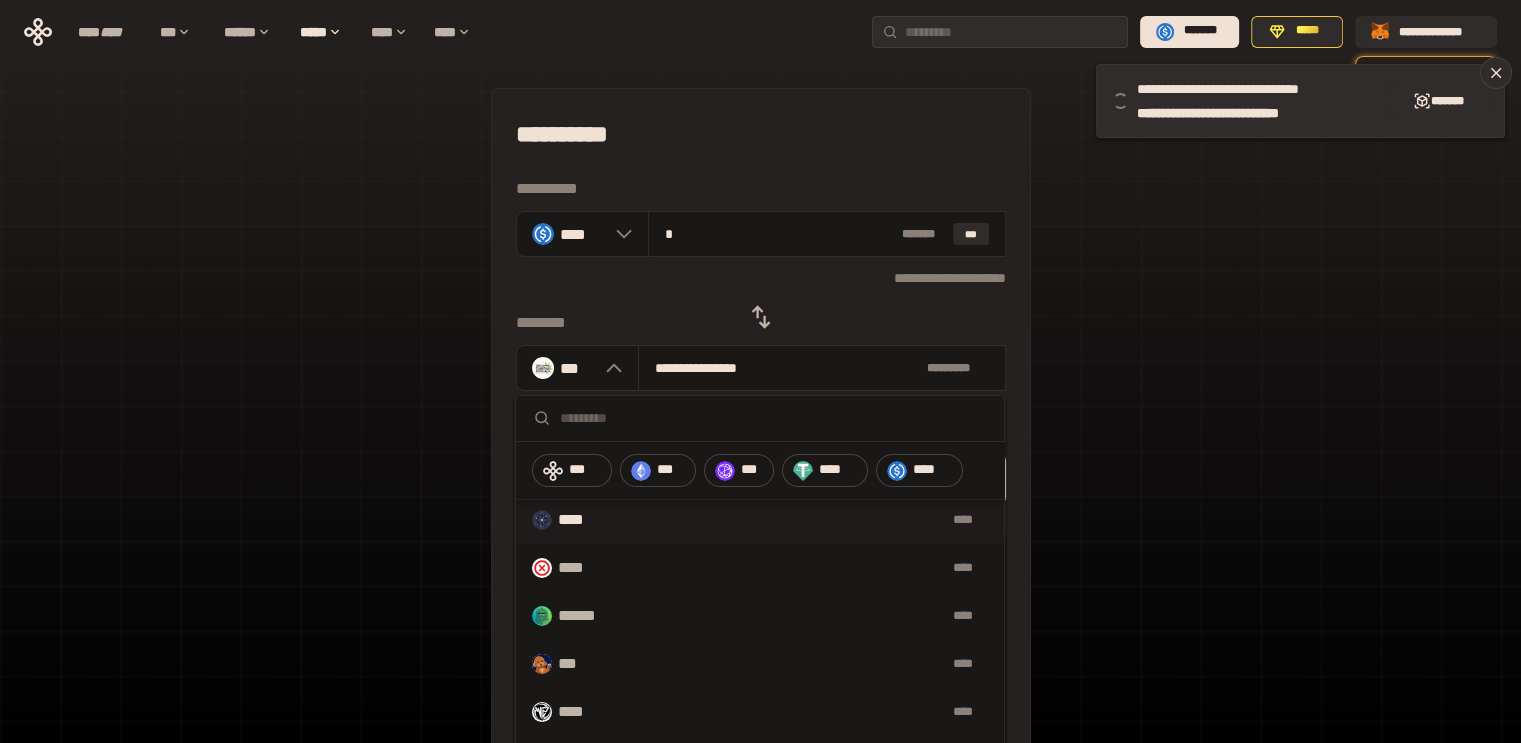 scroll, scrollTop: 0, scrollLeft: 0, axis: both 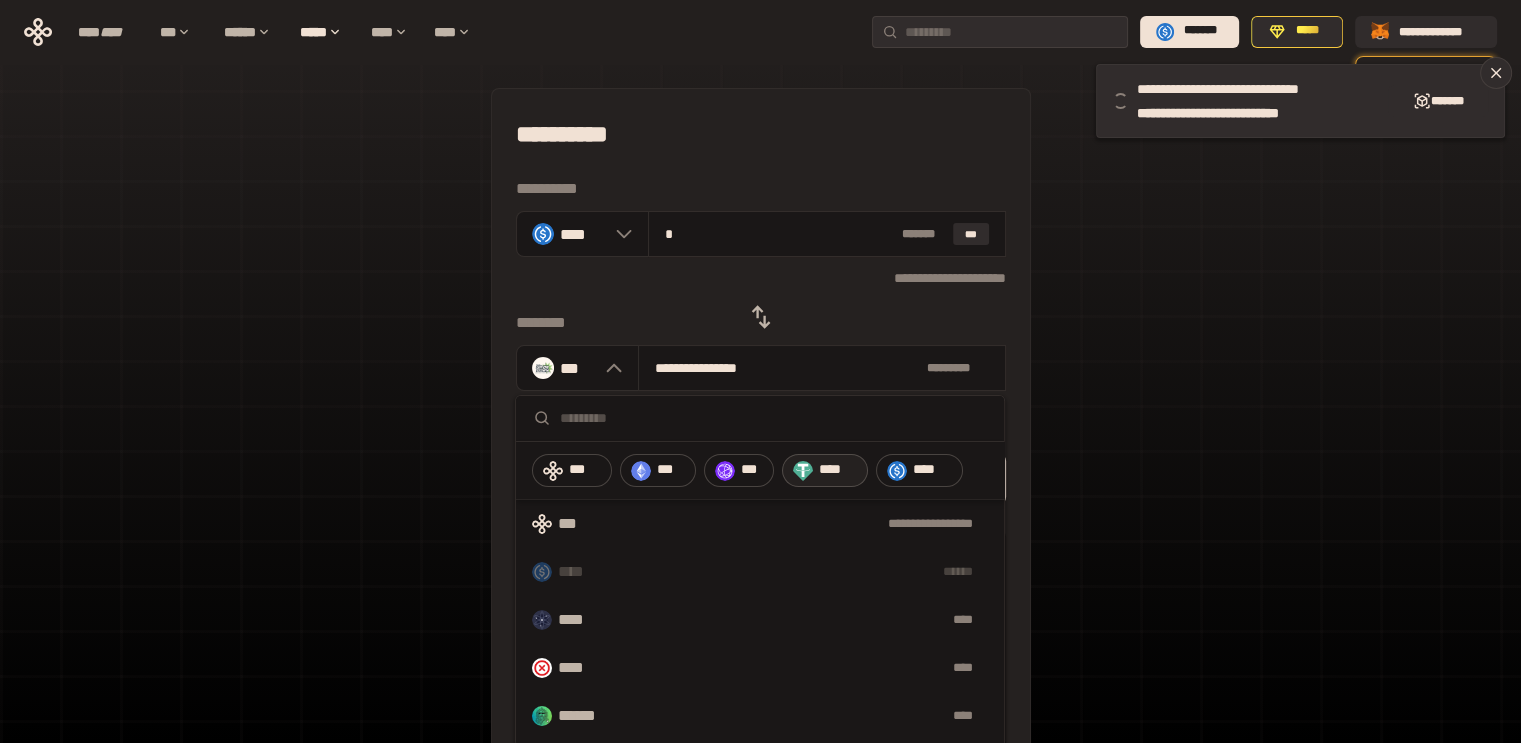 click on "****" at bounding box center [838, 470] 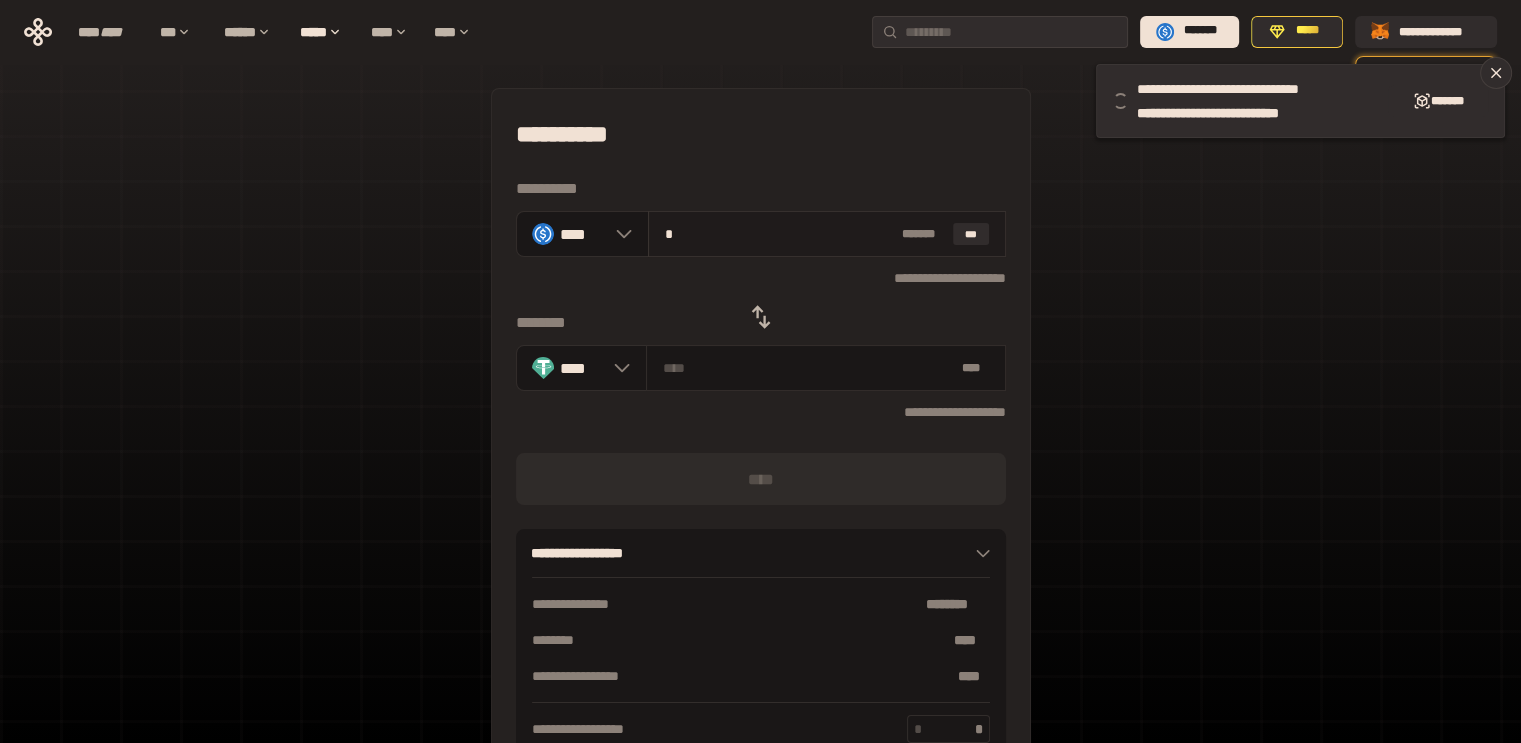 click on "*" at bounding box center (779, 234) 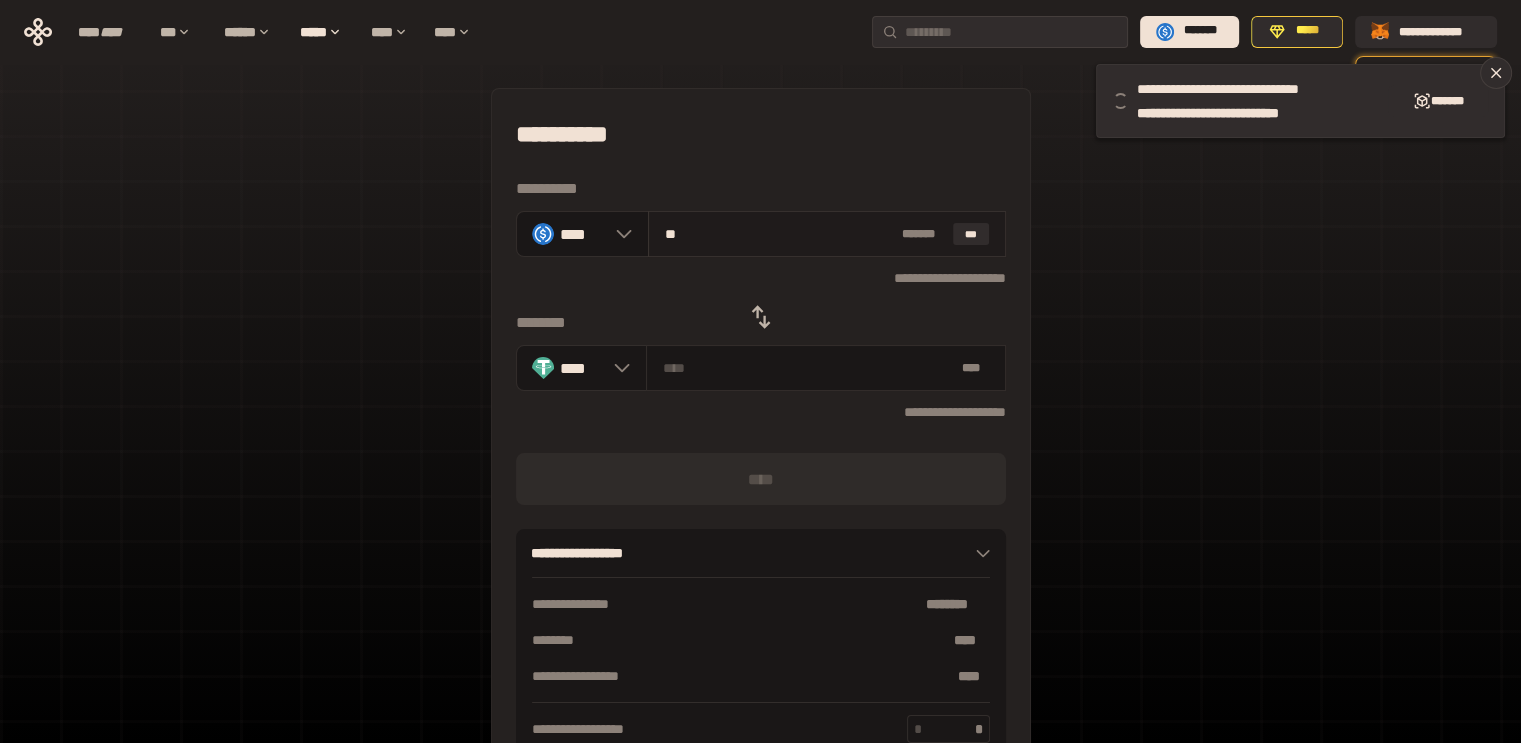 type on "********" 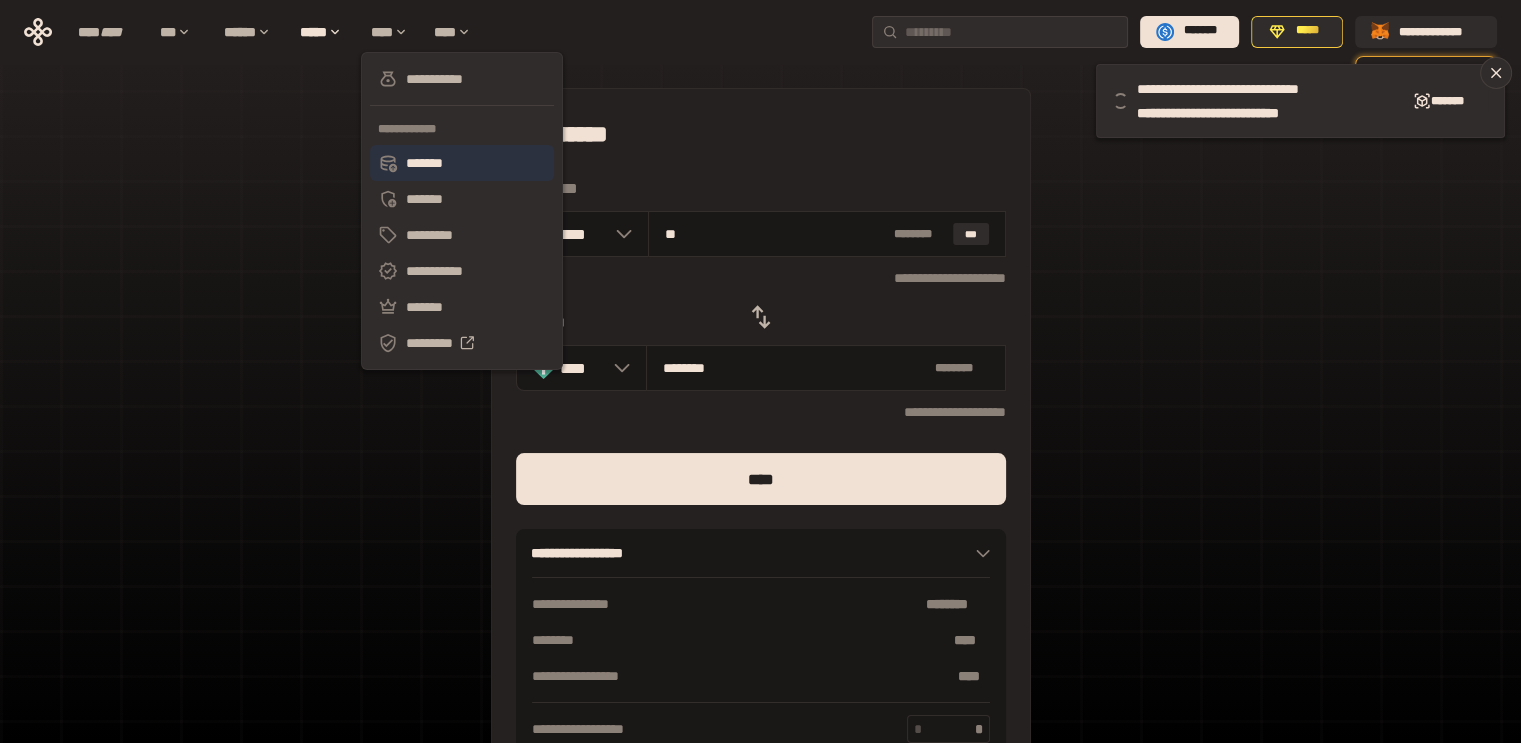 type on "**" 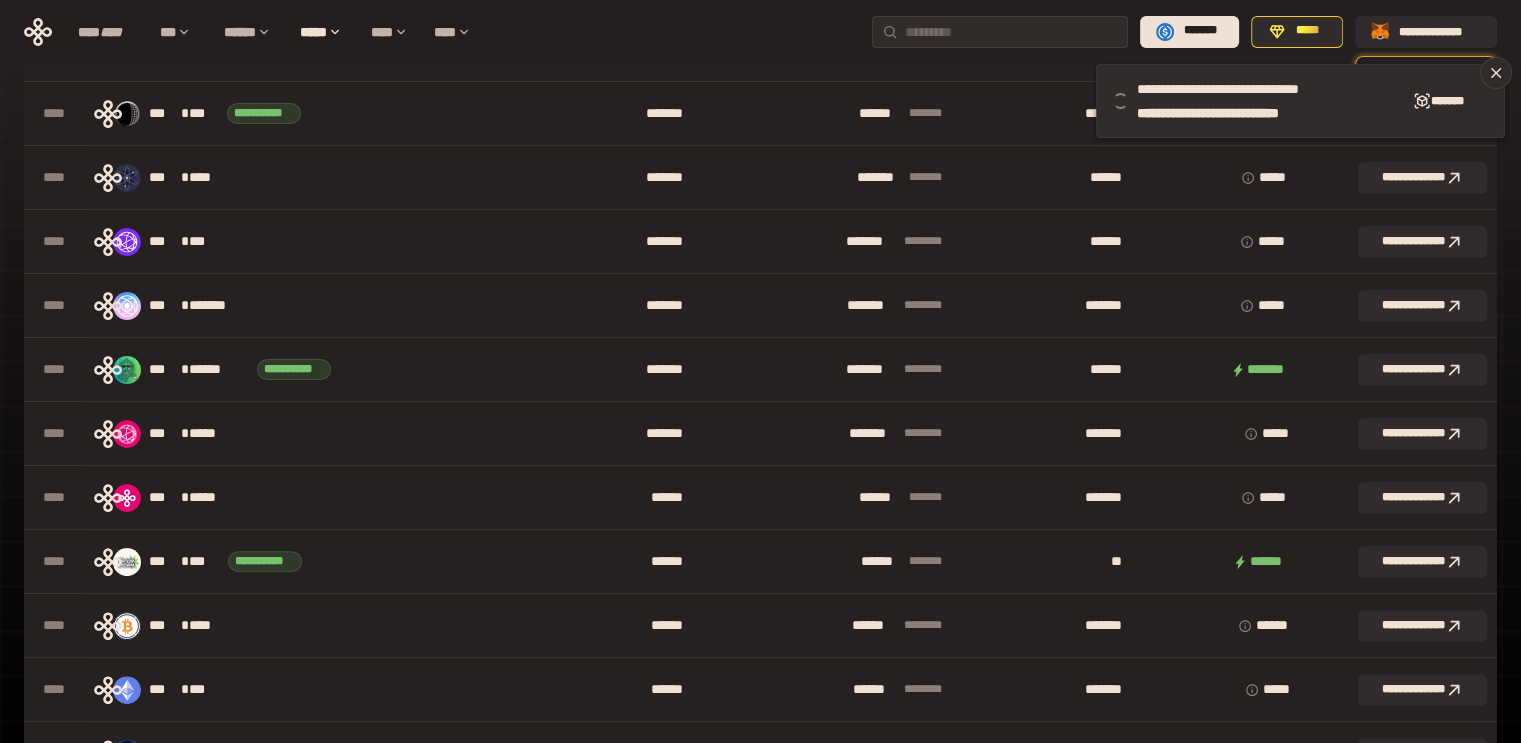 scroll, scrollTop: 0, scrollLeft: 0, axis: both 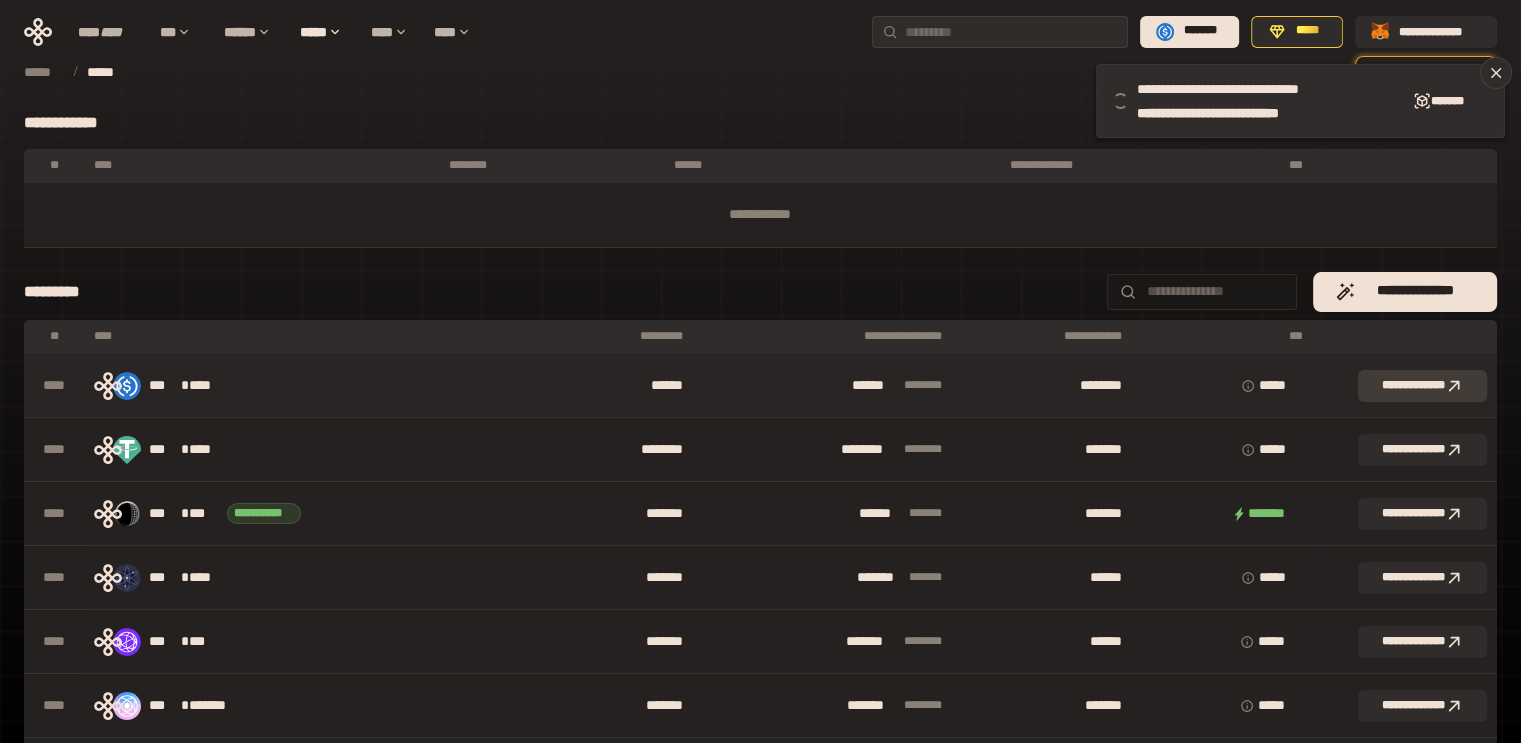 click on "**********" at bounding box center (1422, 386) 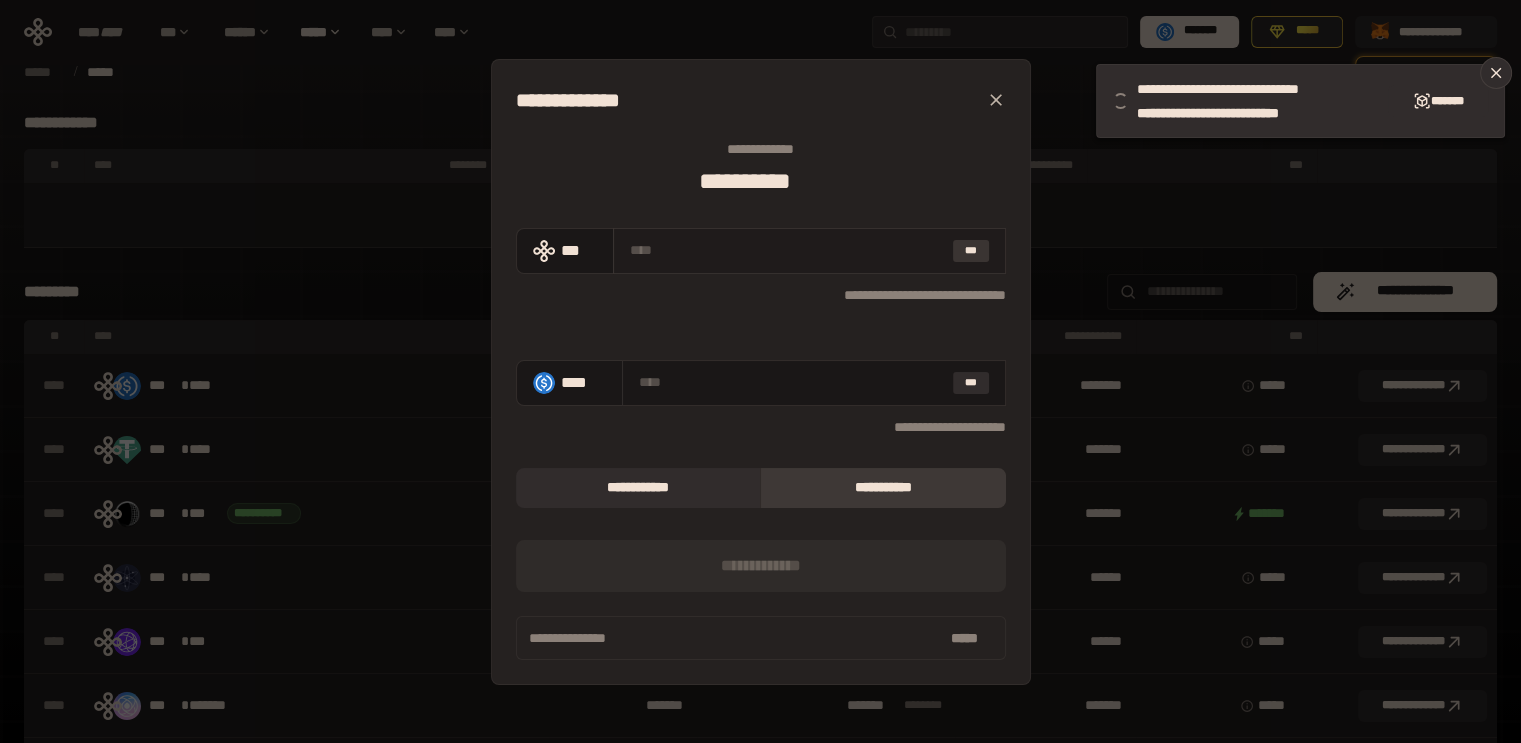 click on "***" at bounding box center [971, 251] 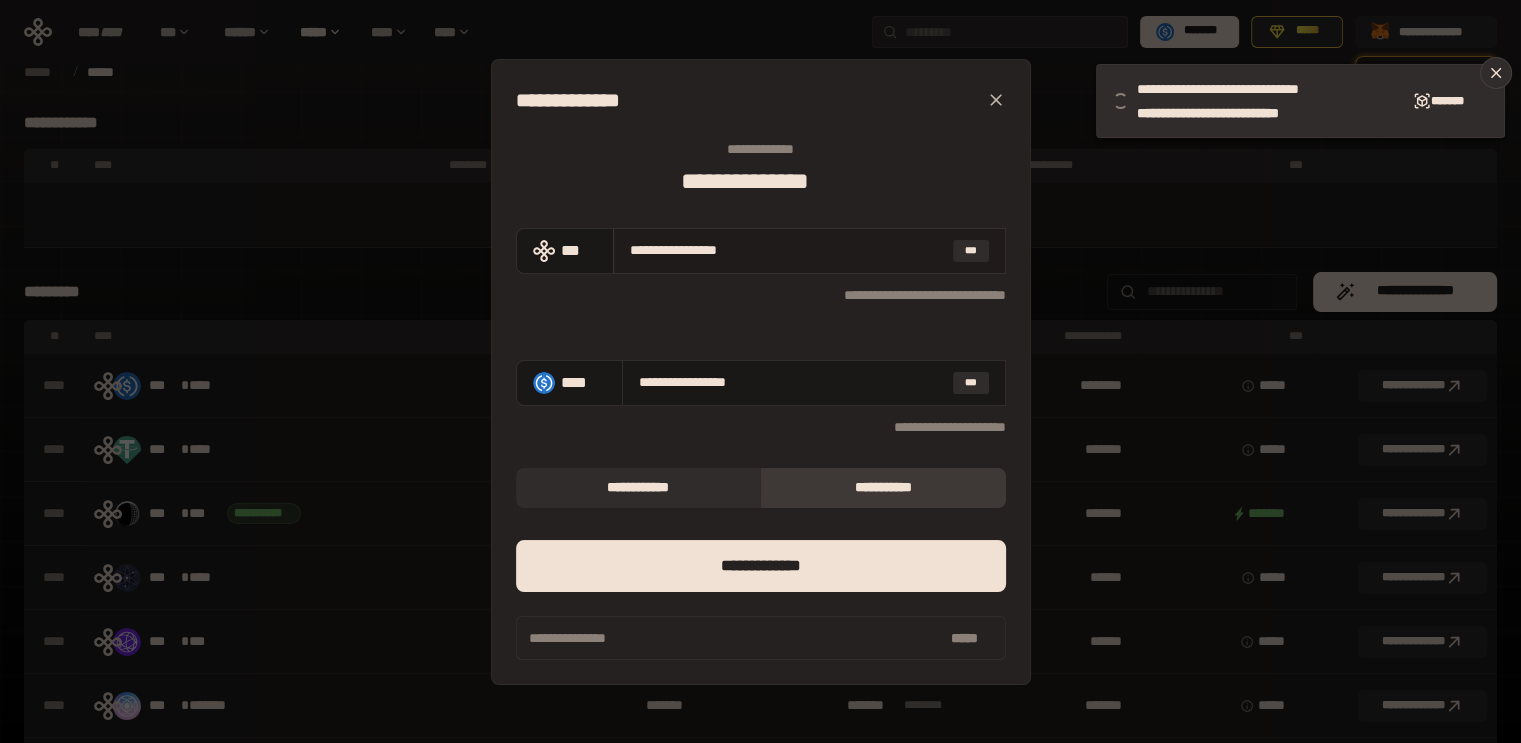 type on "**********" 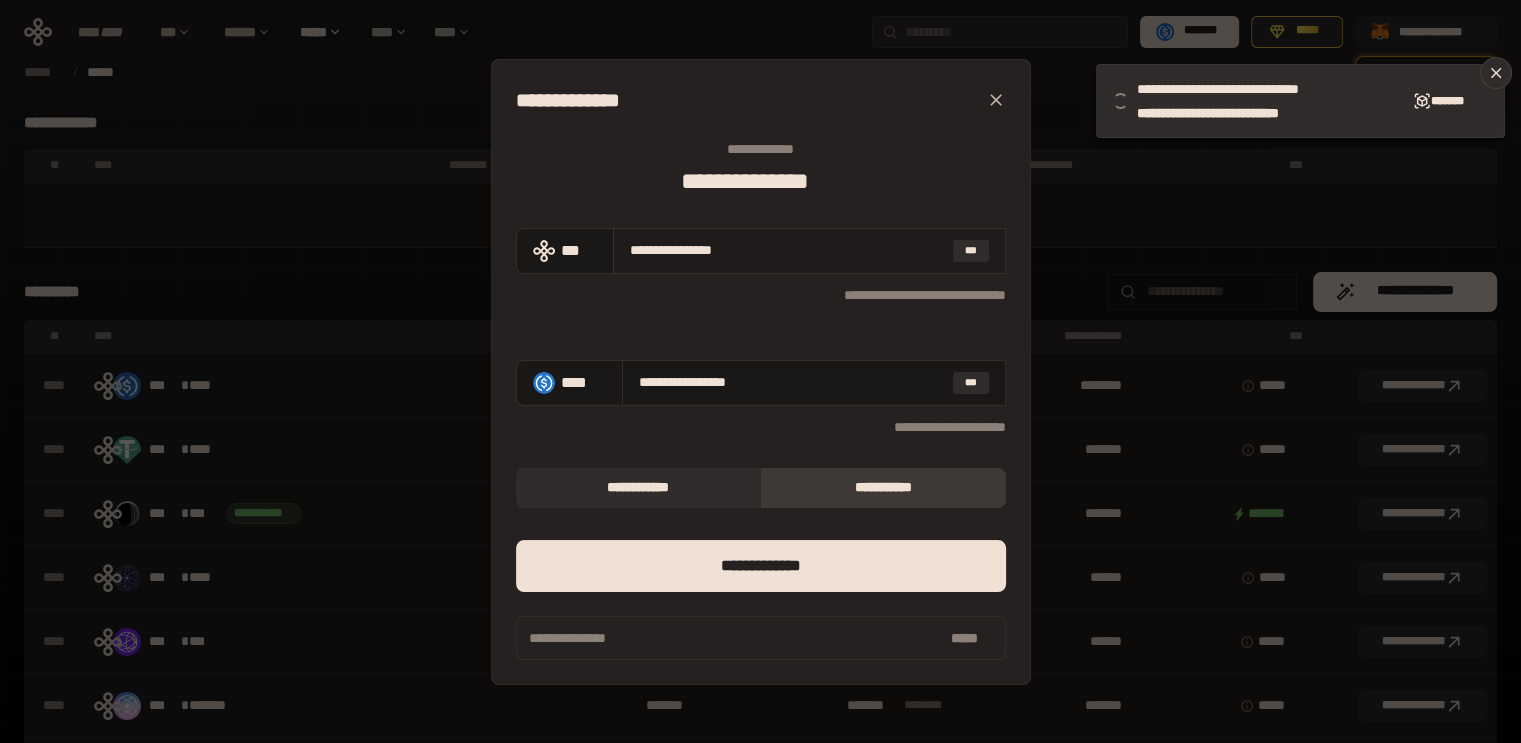 type on "**********" 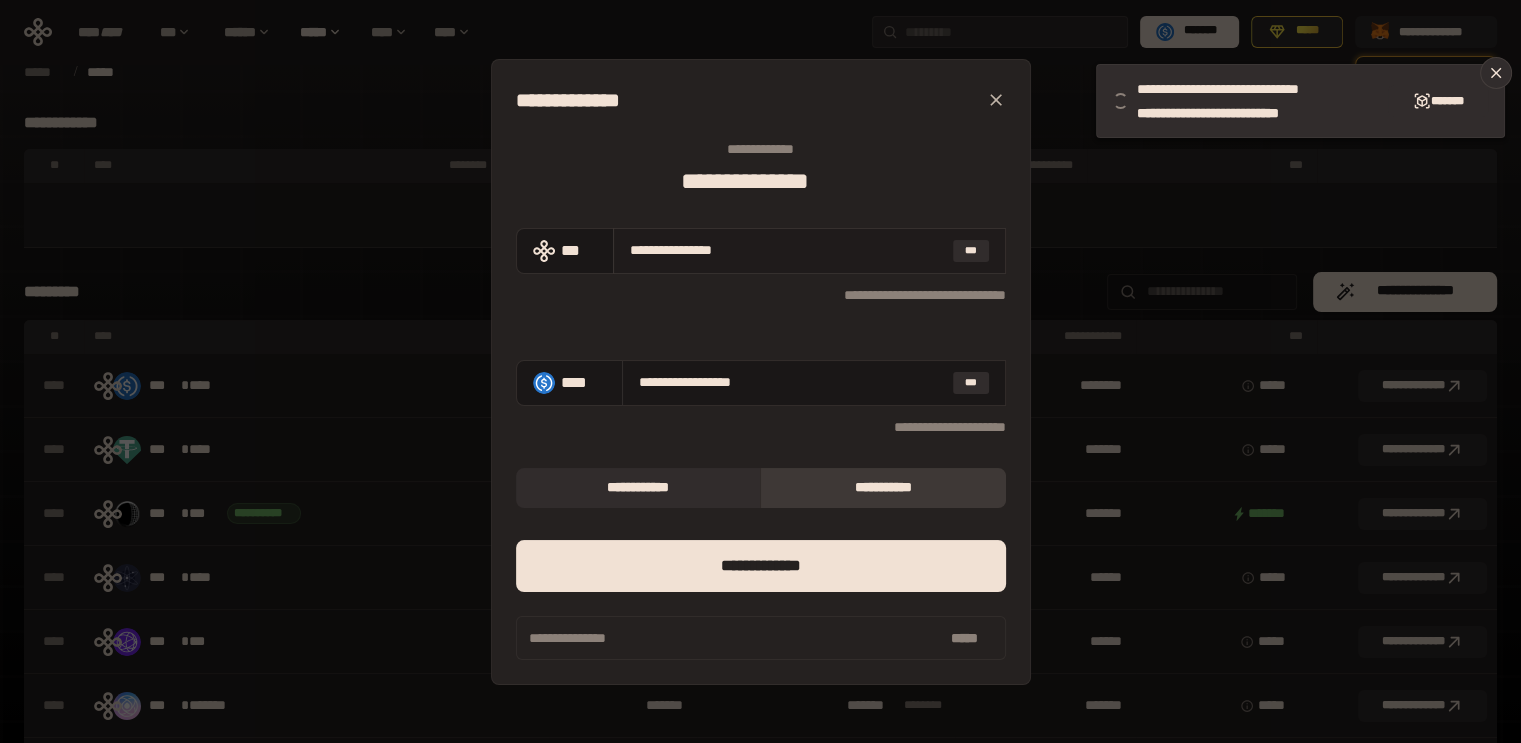type on "**********" 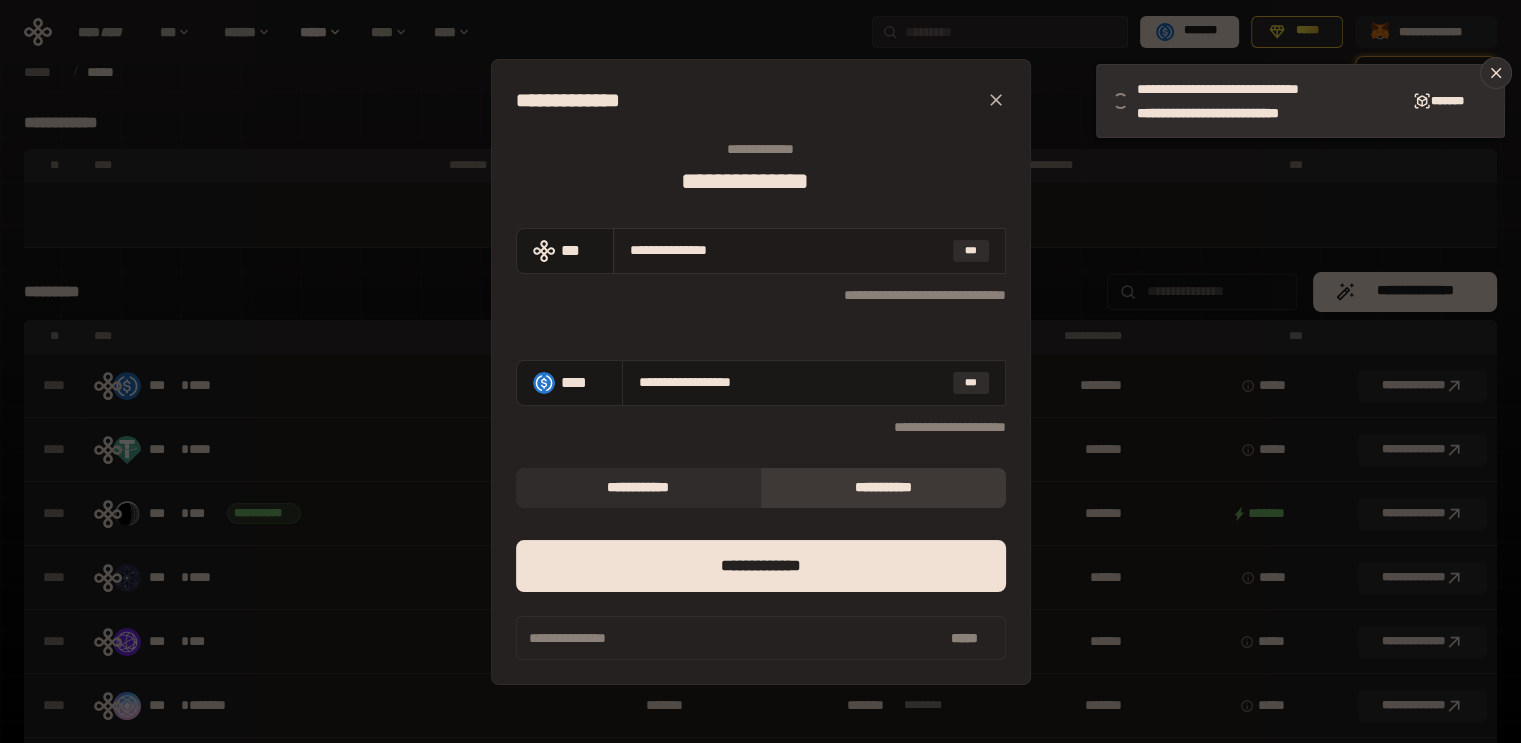 type on "**********" 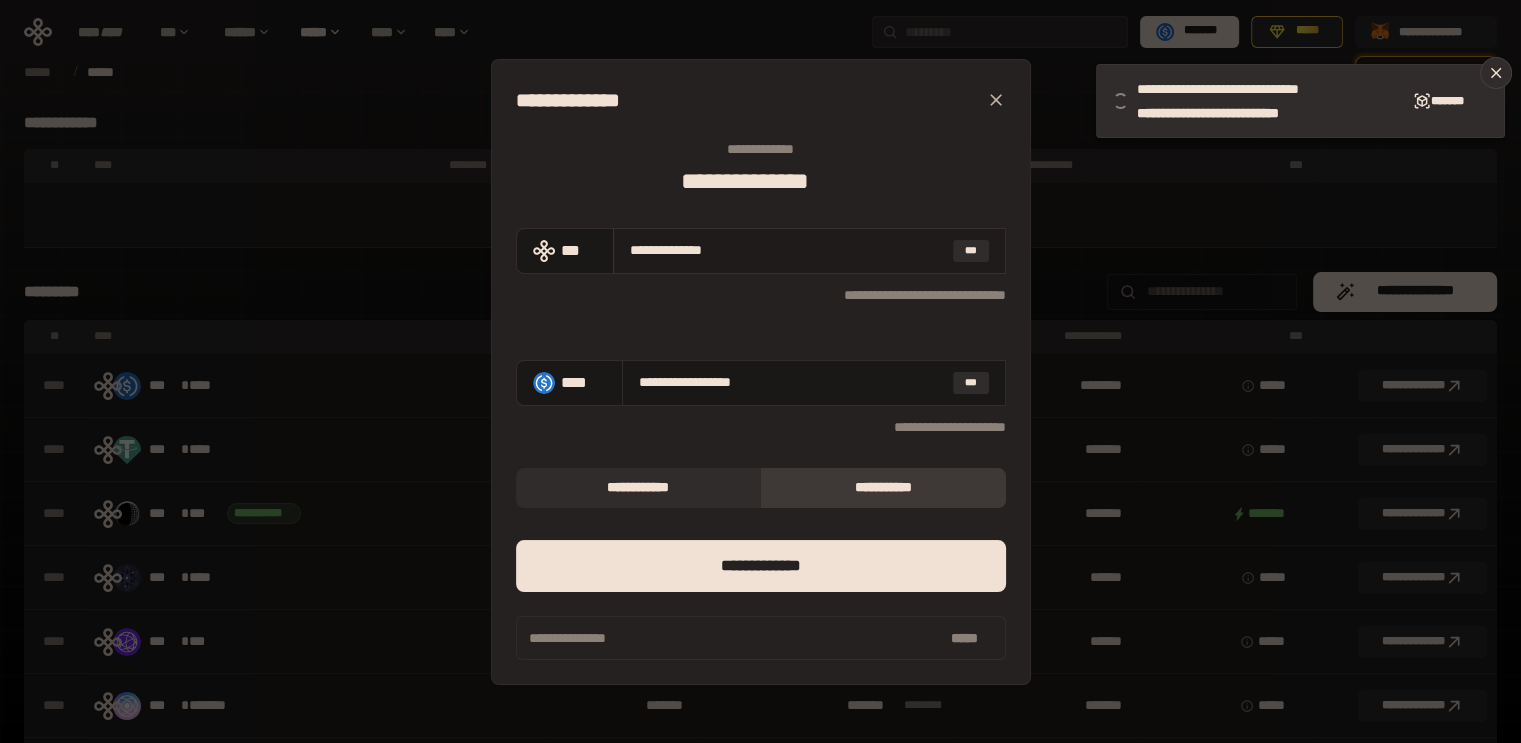 type on "**********" 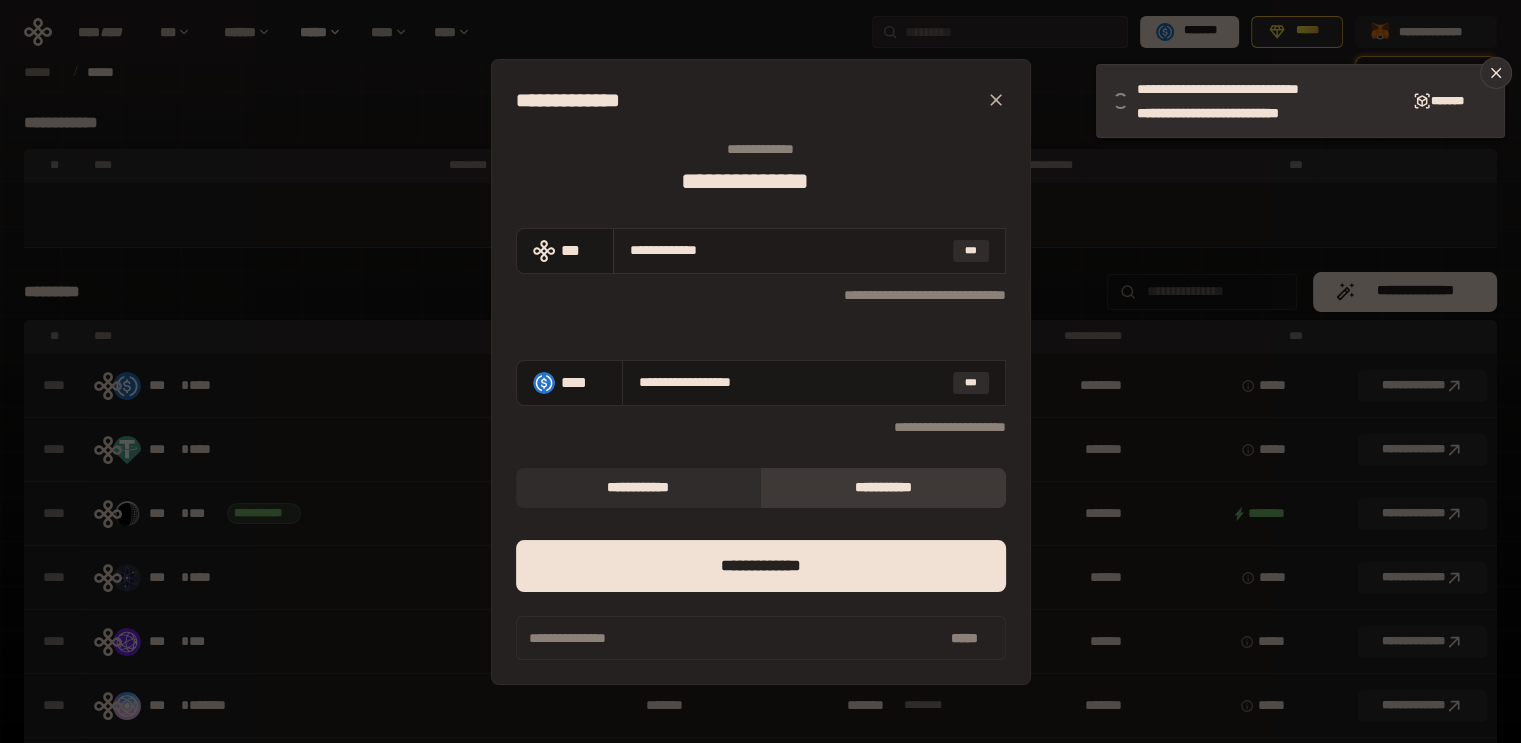 type on "**********" 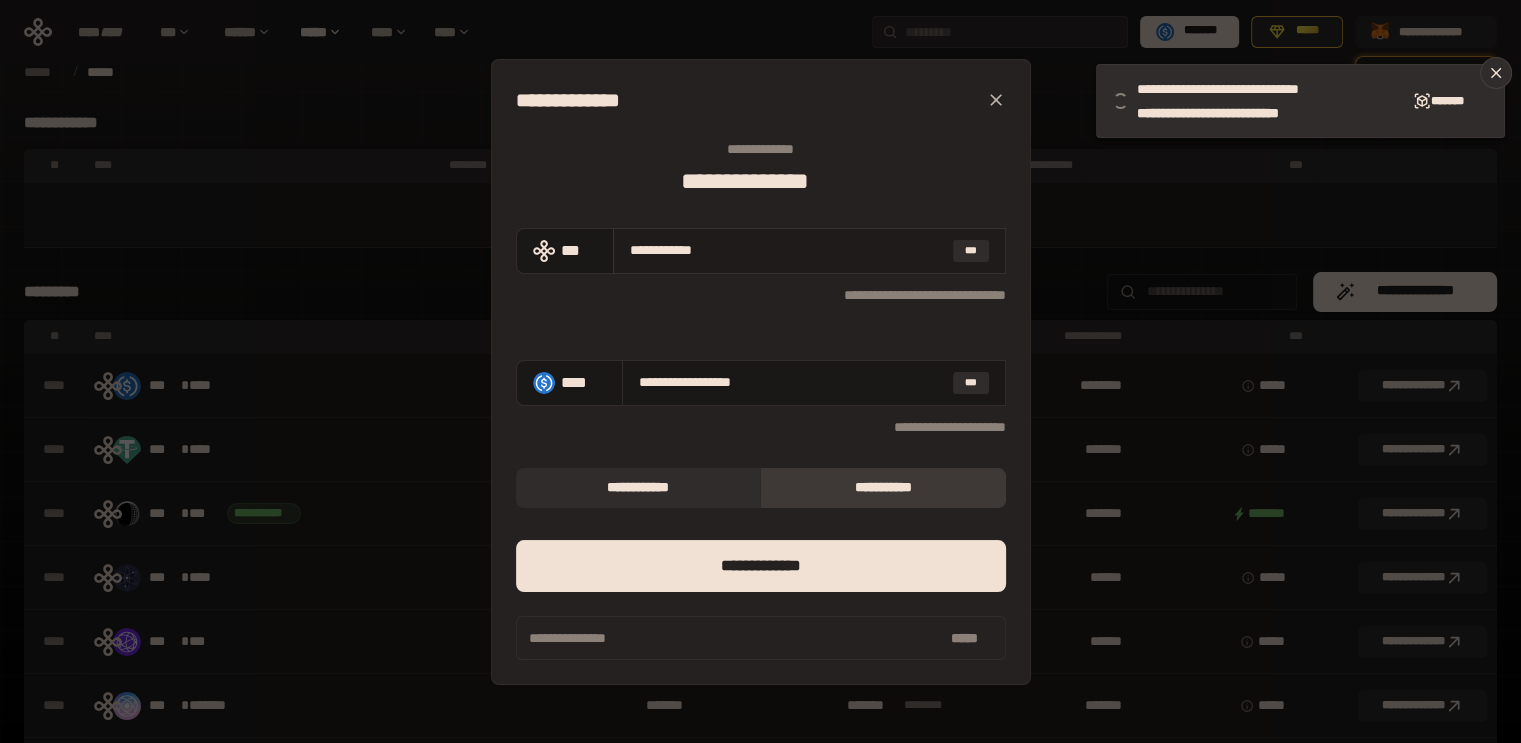 type on "**********" 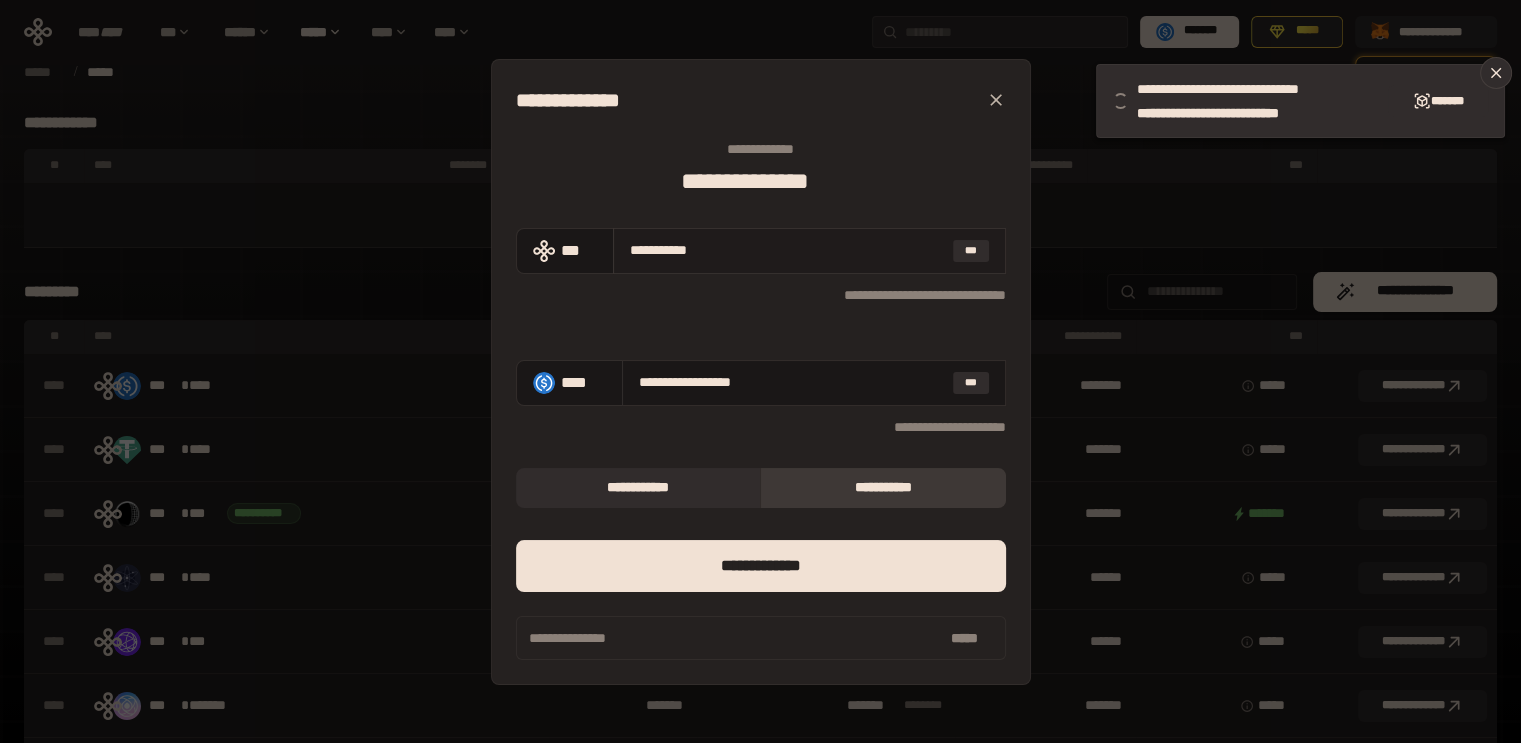 type on "**********" 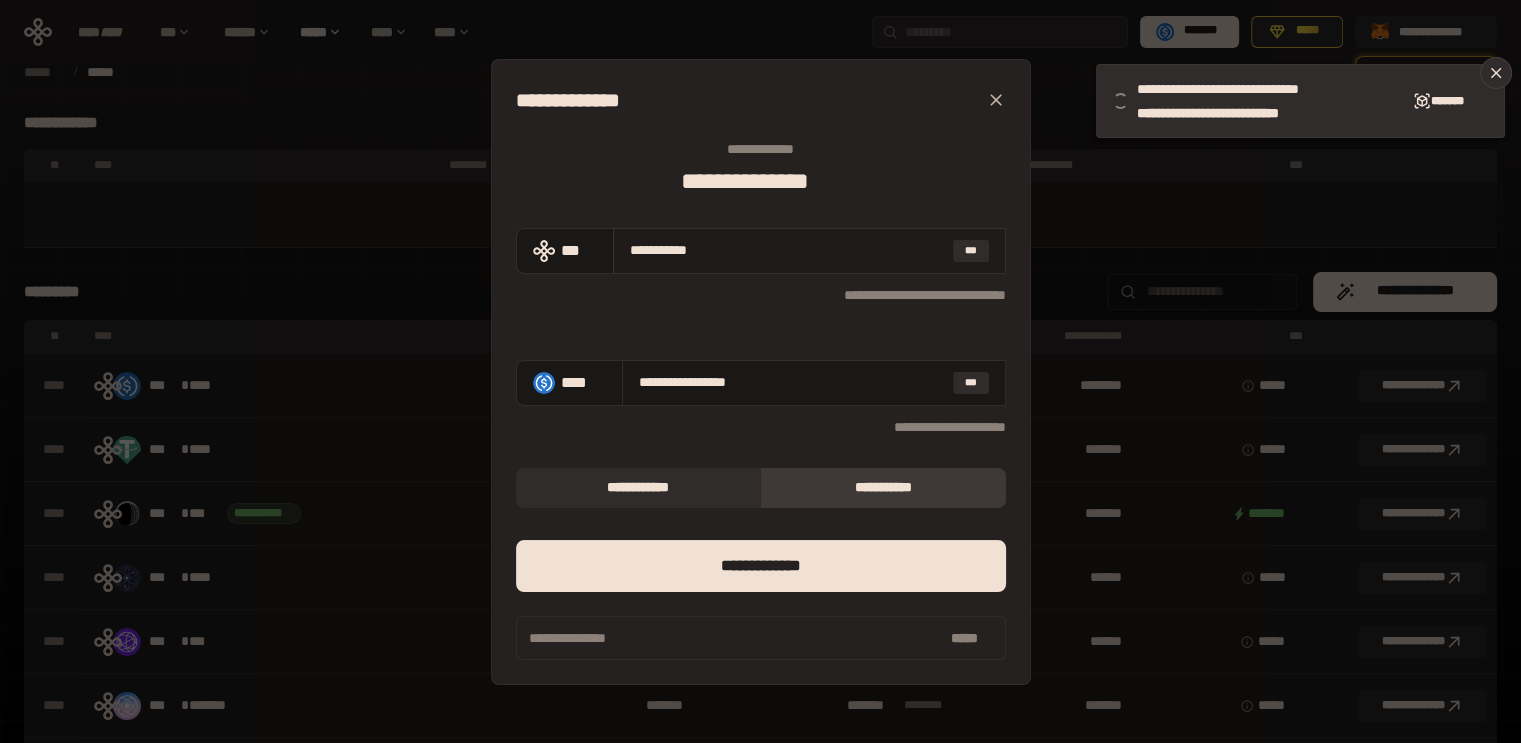 type on "**********" 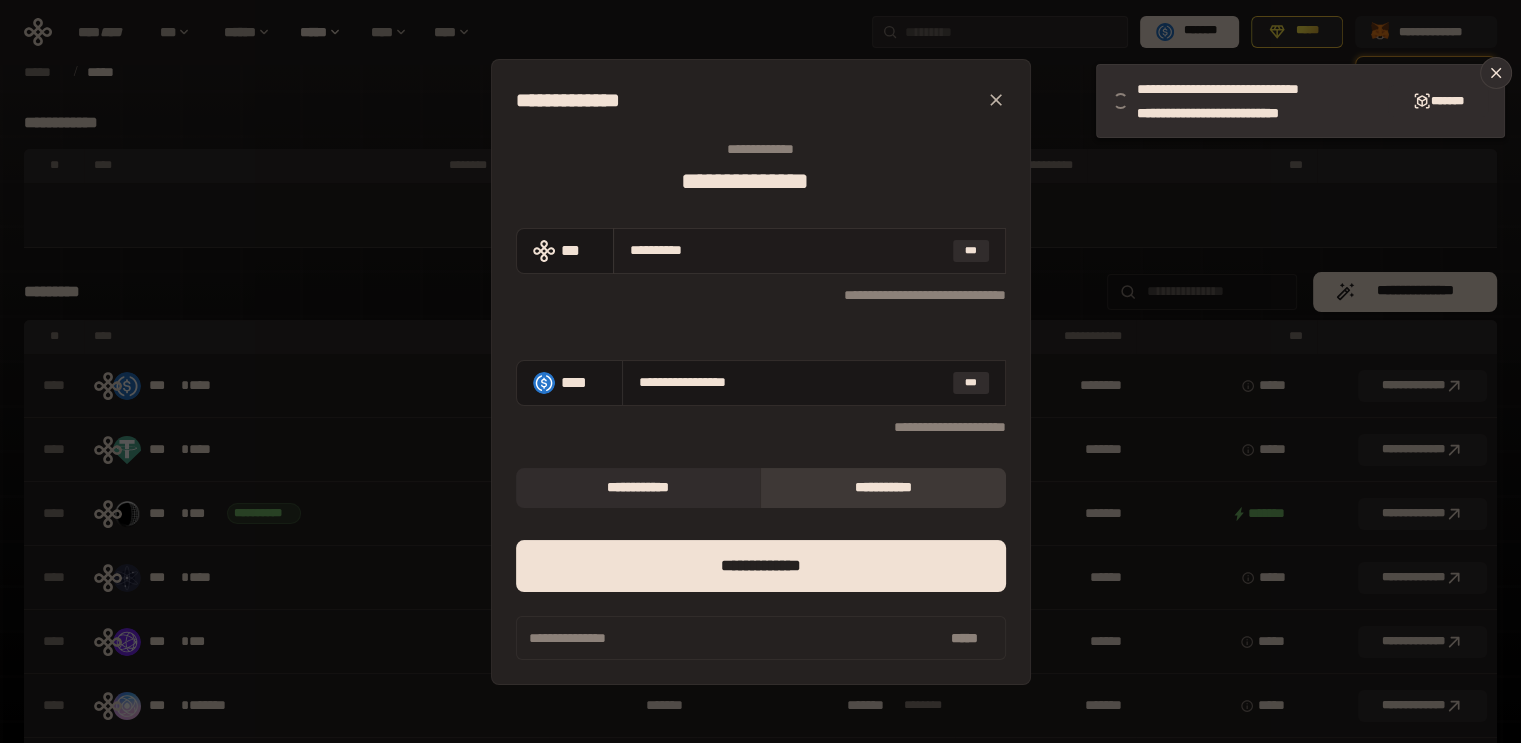 type on "**********" 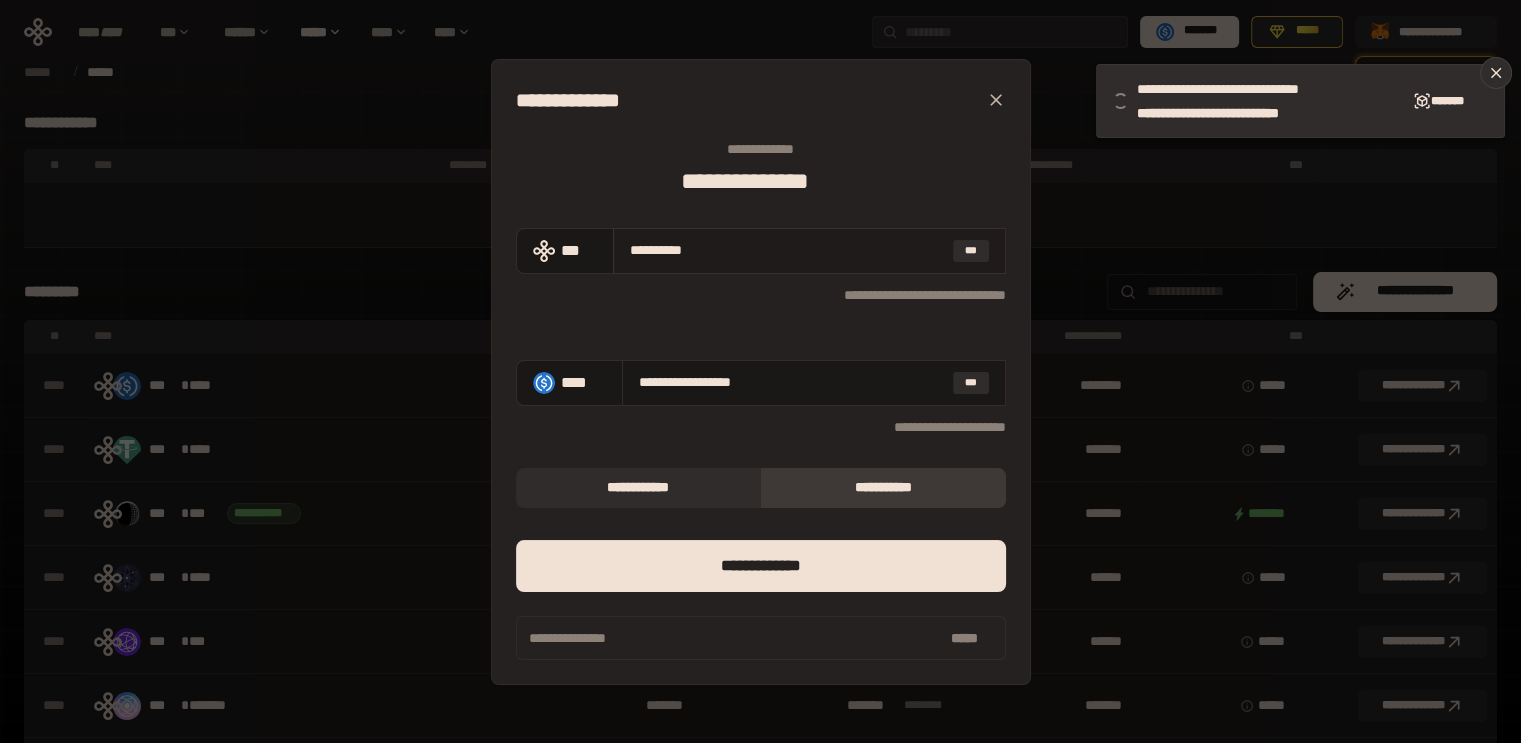 type on "*********" 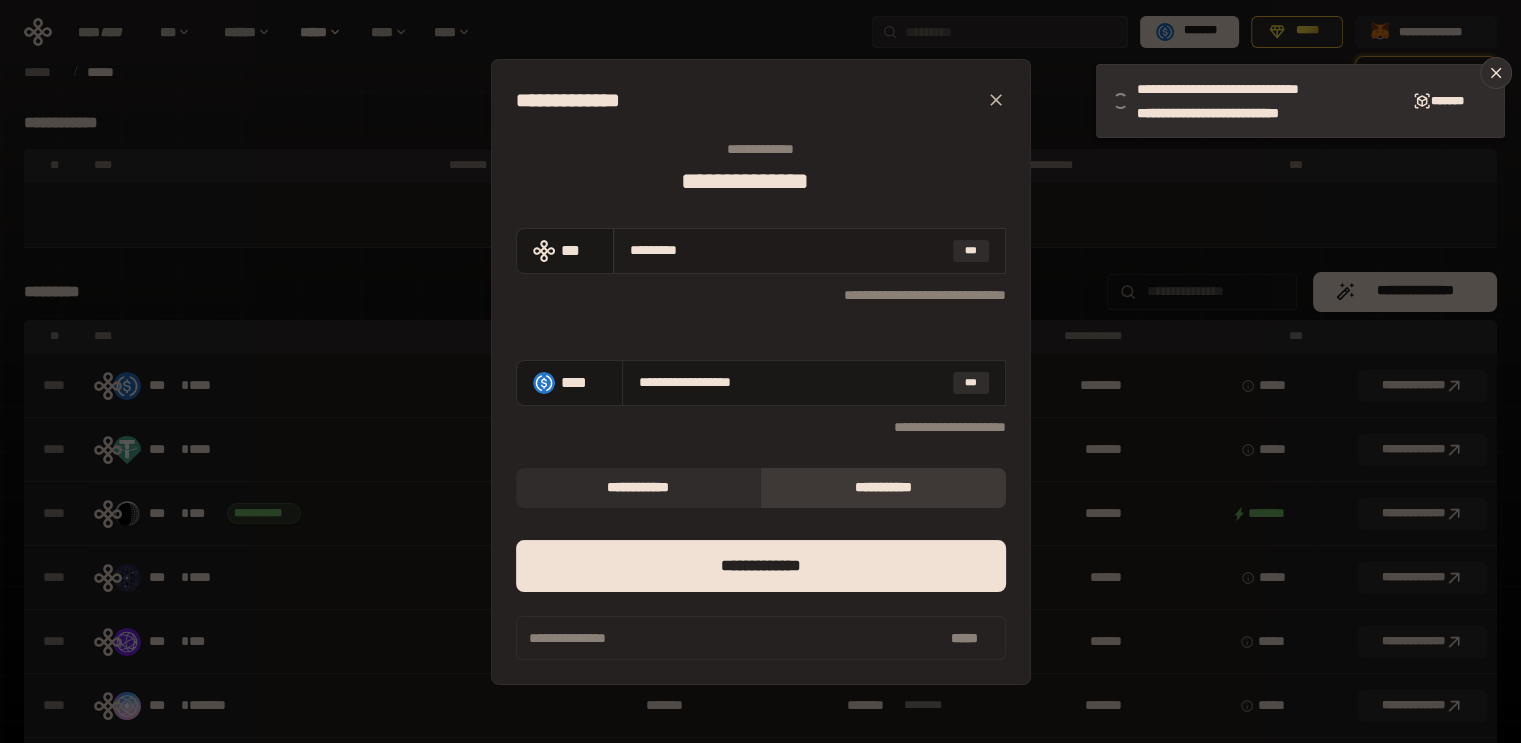 type on "**********" 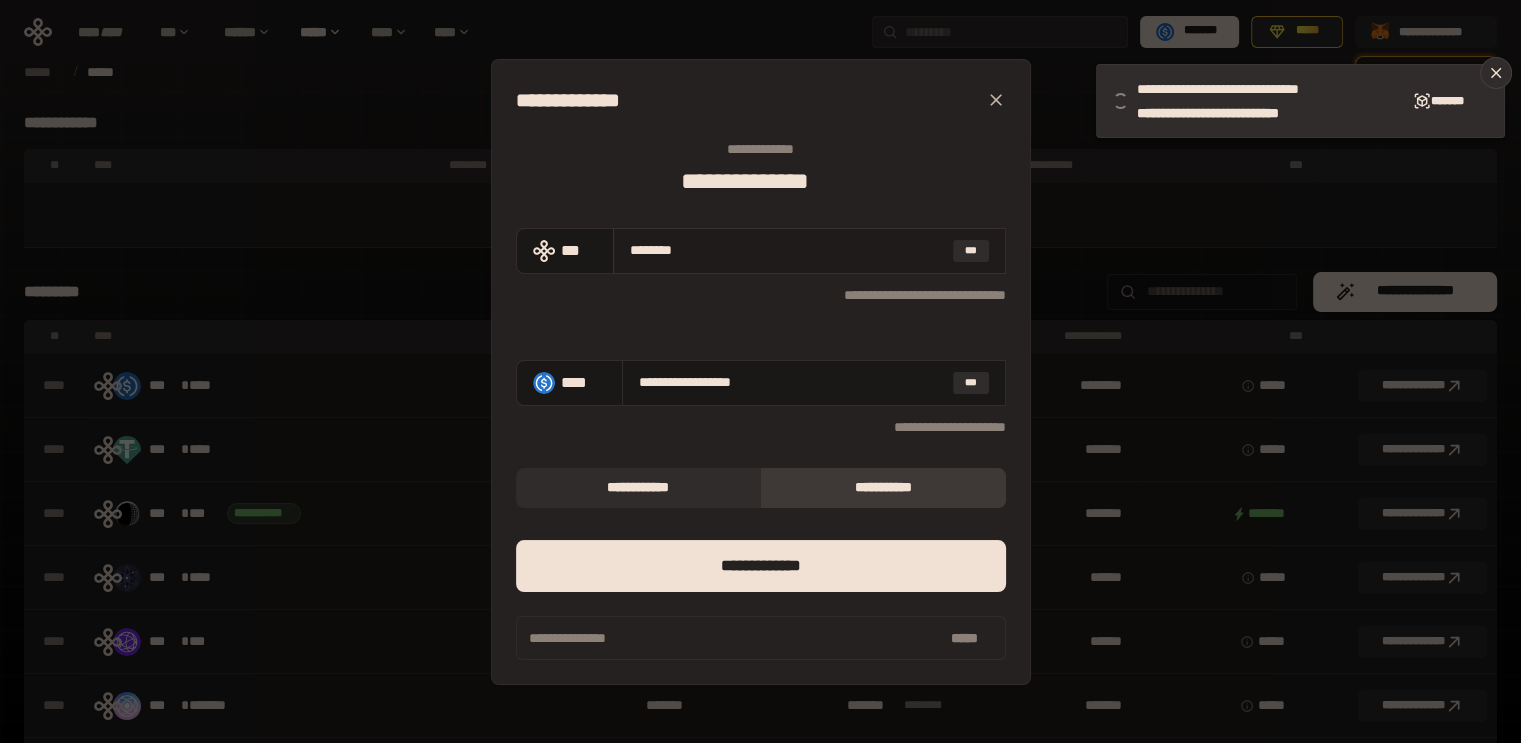 type on "**********" 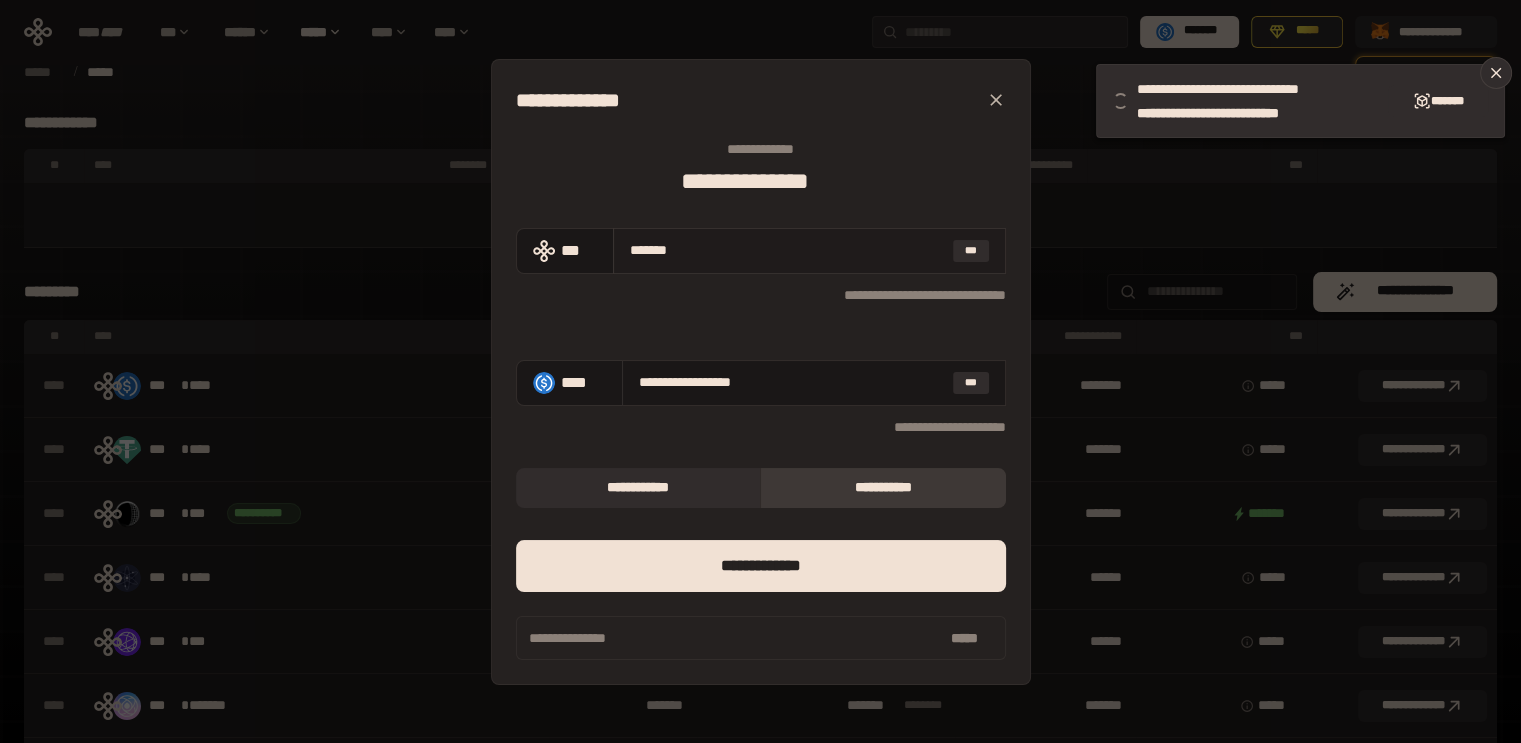 type on "**********" 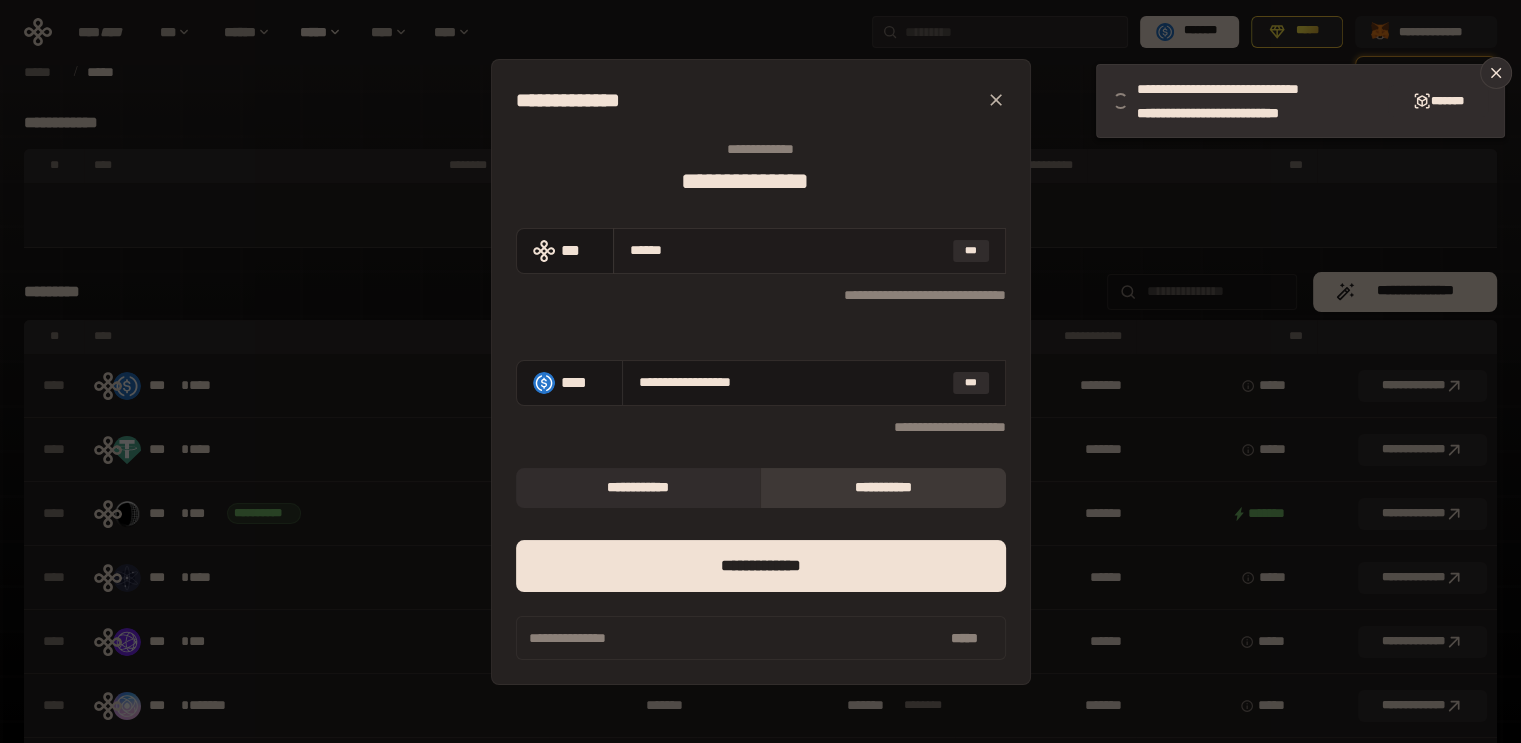 type on "**********" 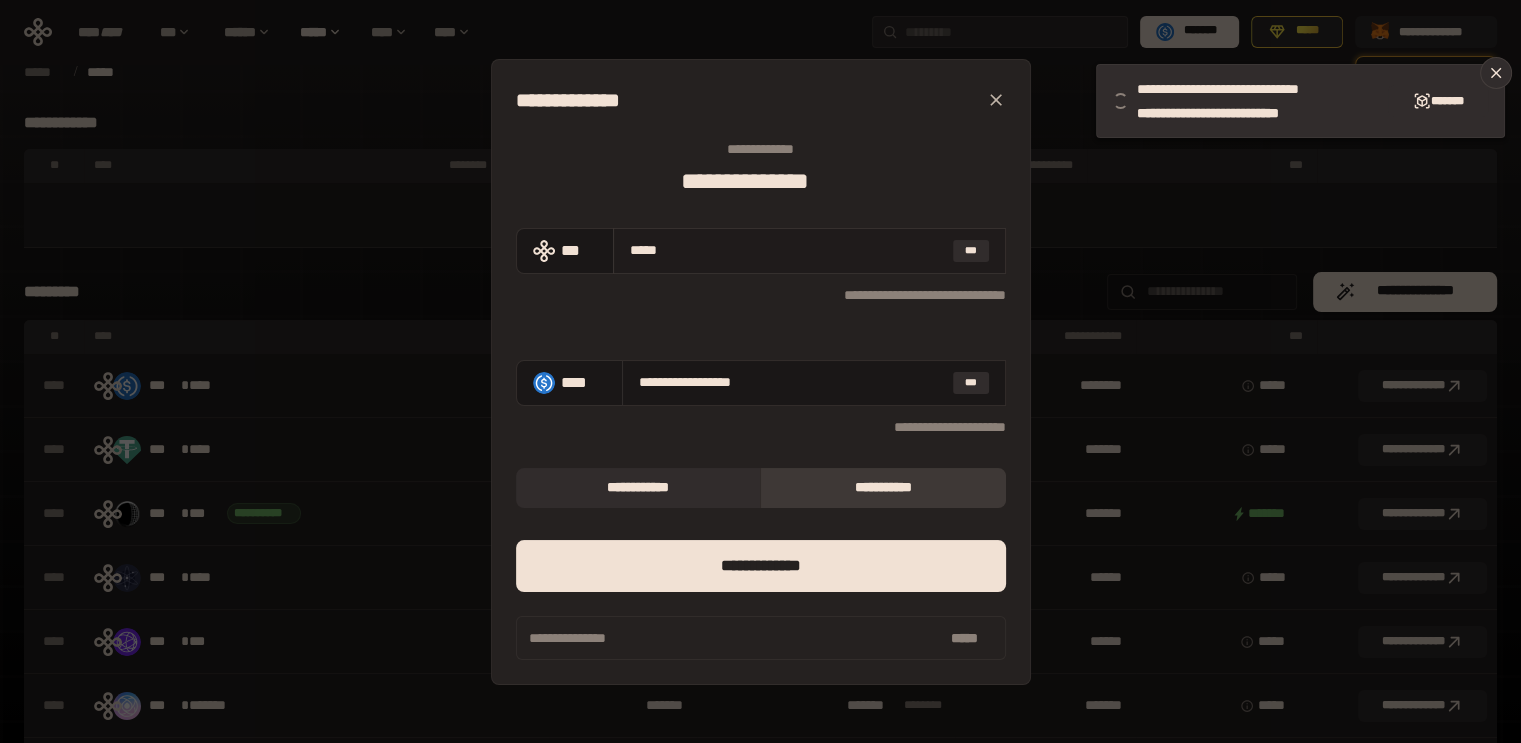 type on "**********" 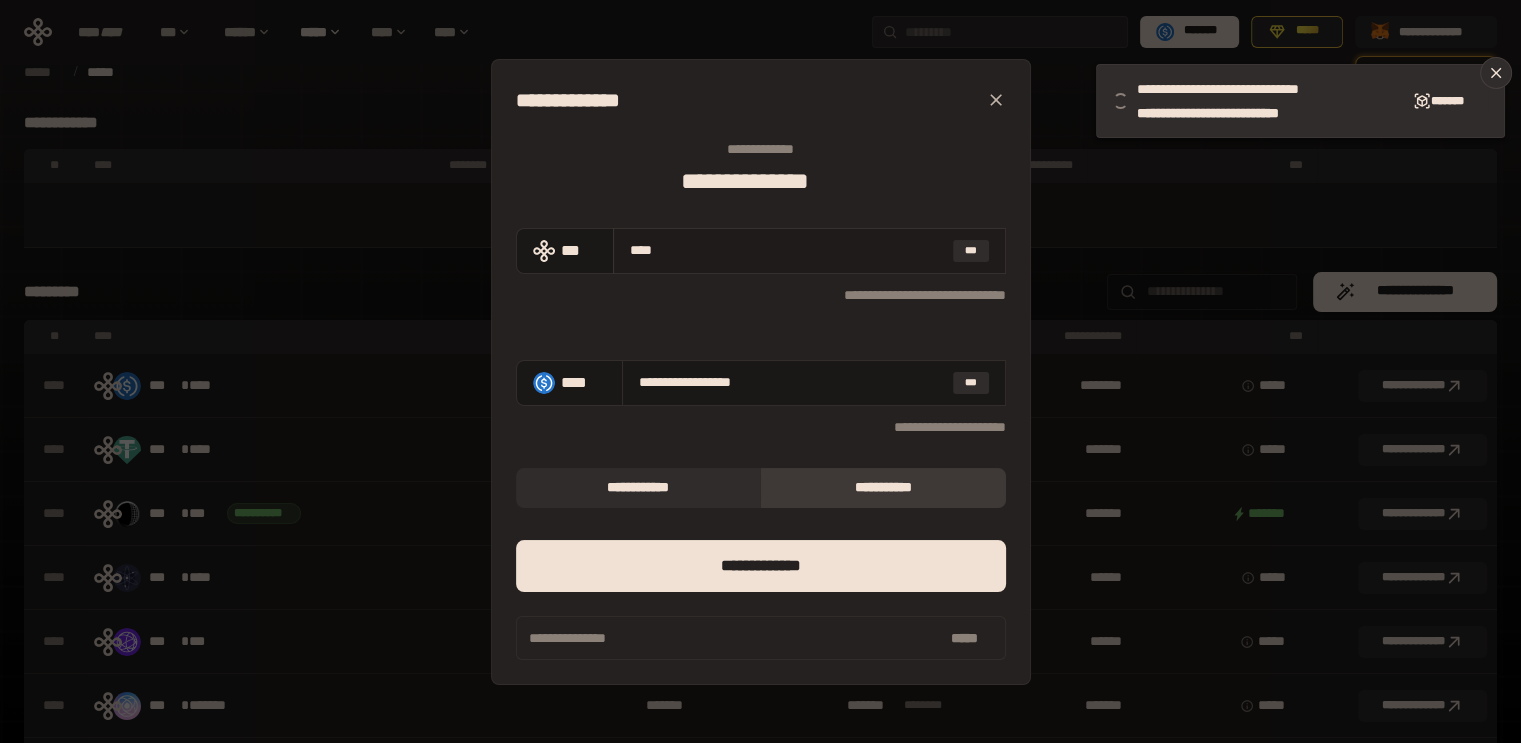 type on "**********" 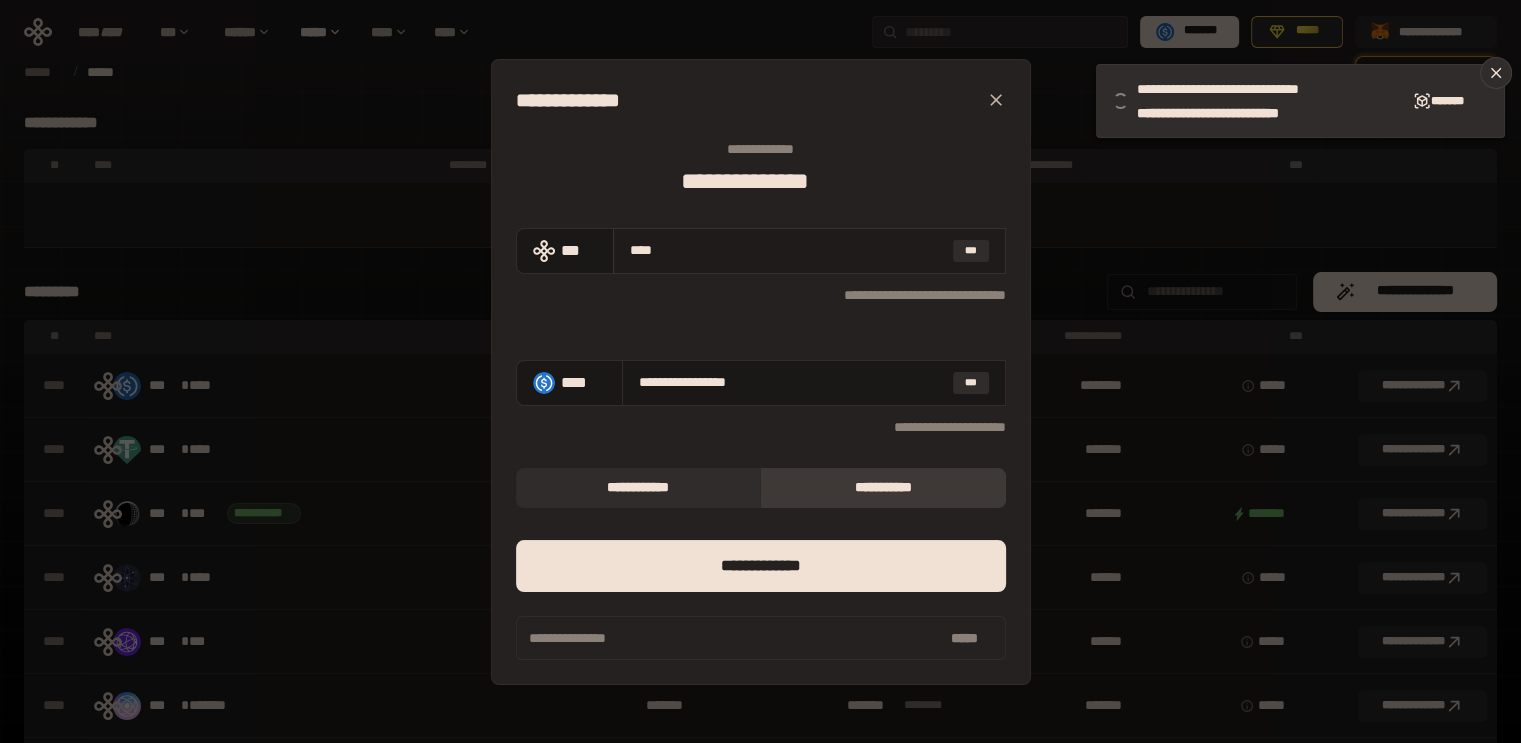 type on "***" 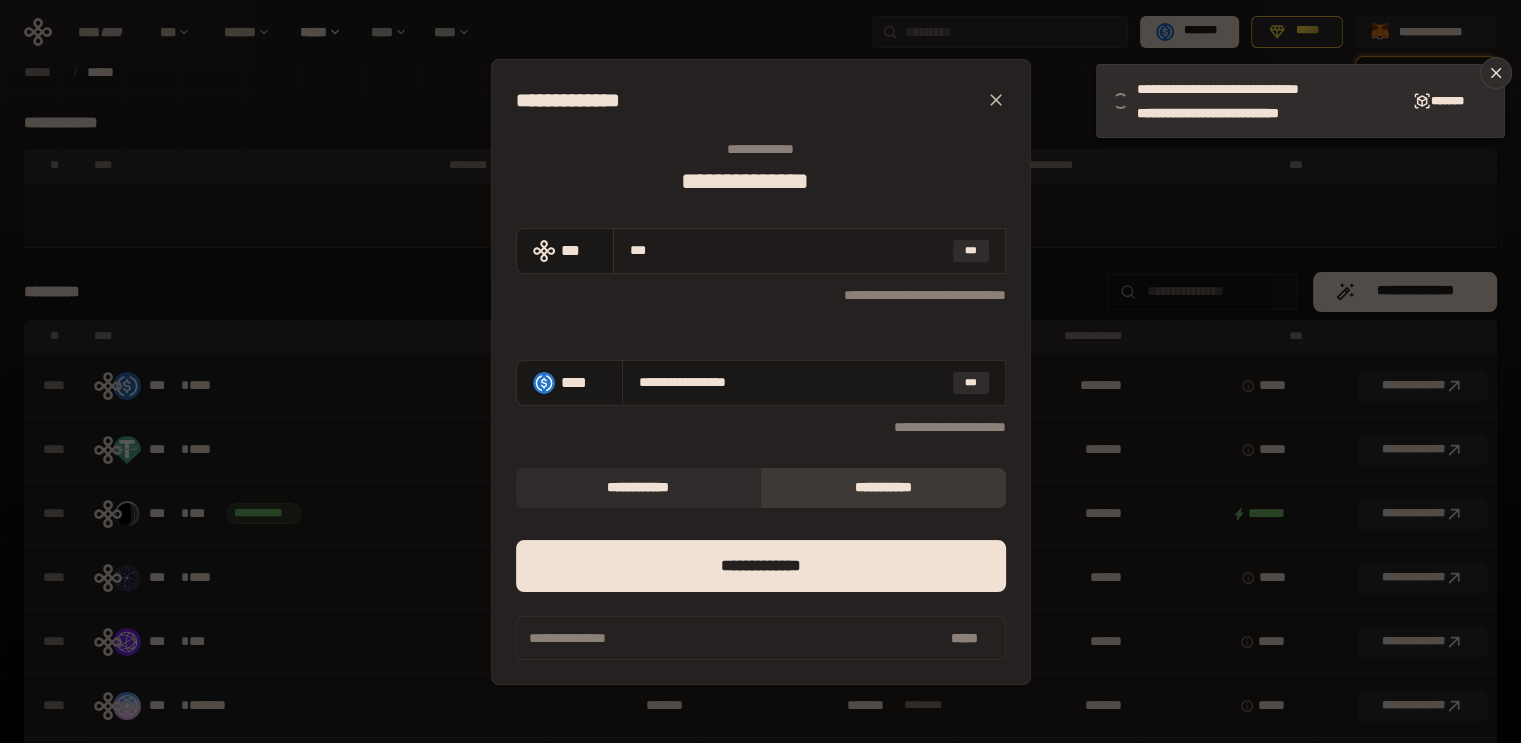 type on "**********" 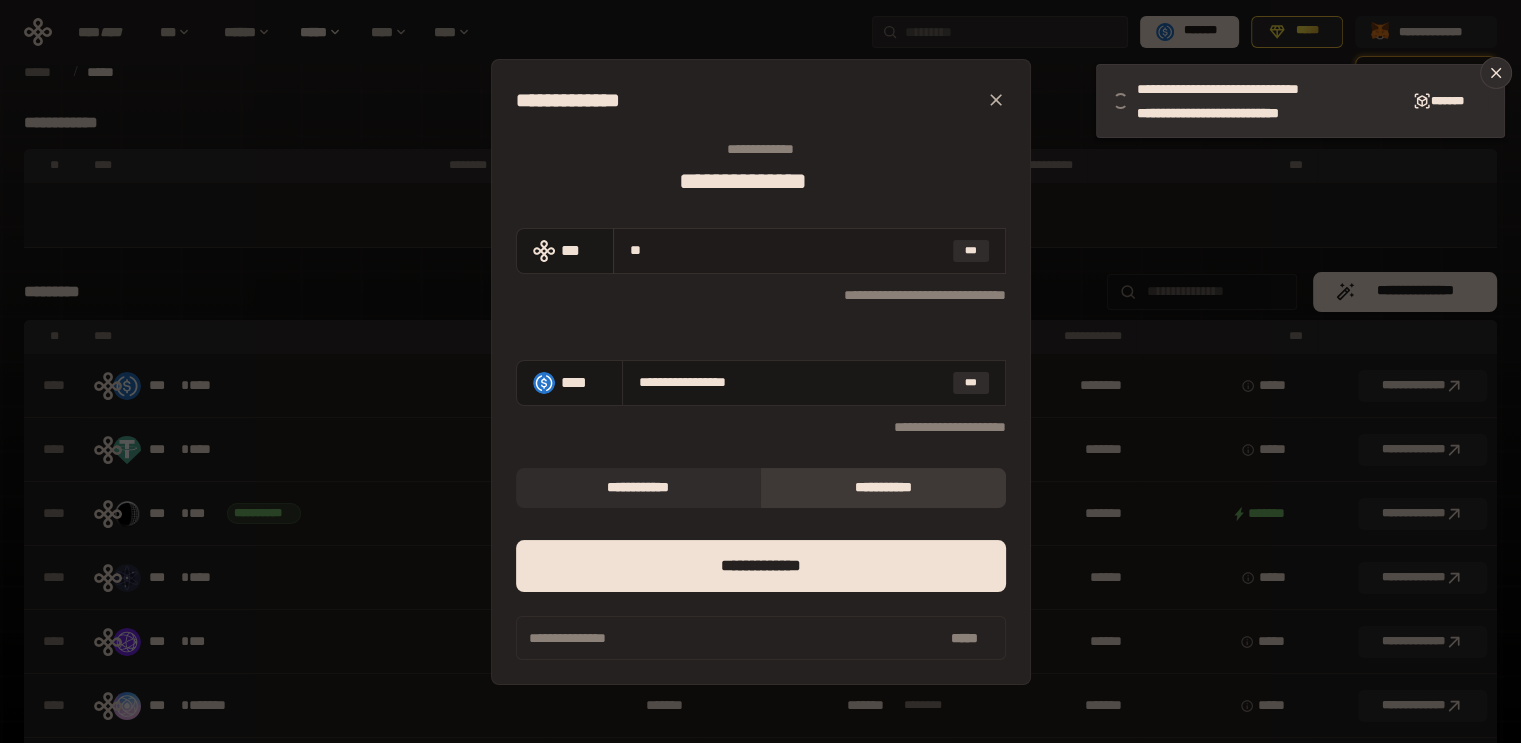 type on "*" 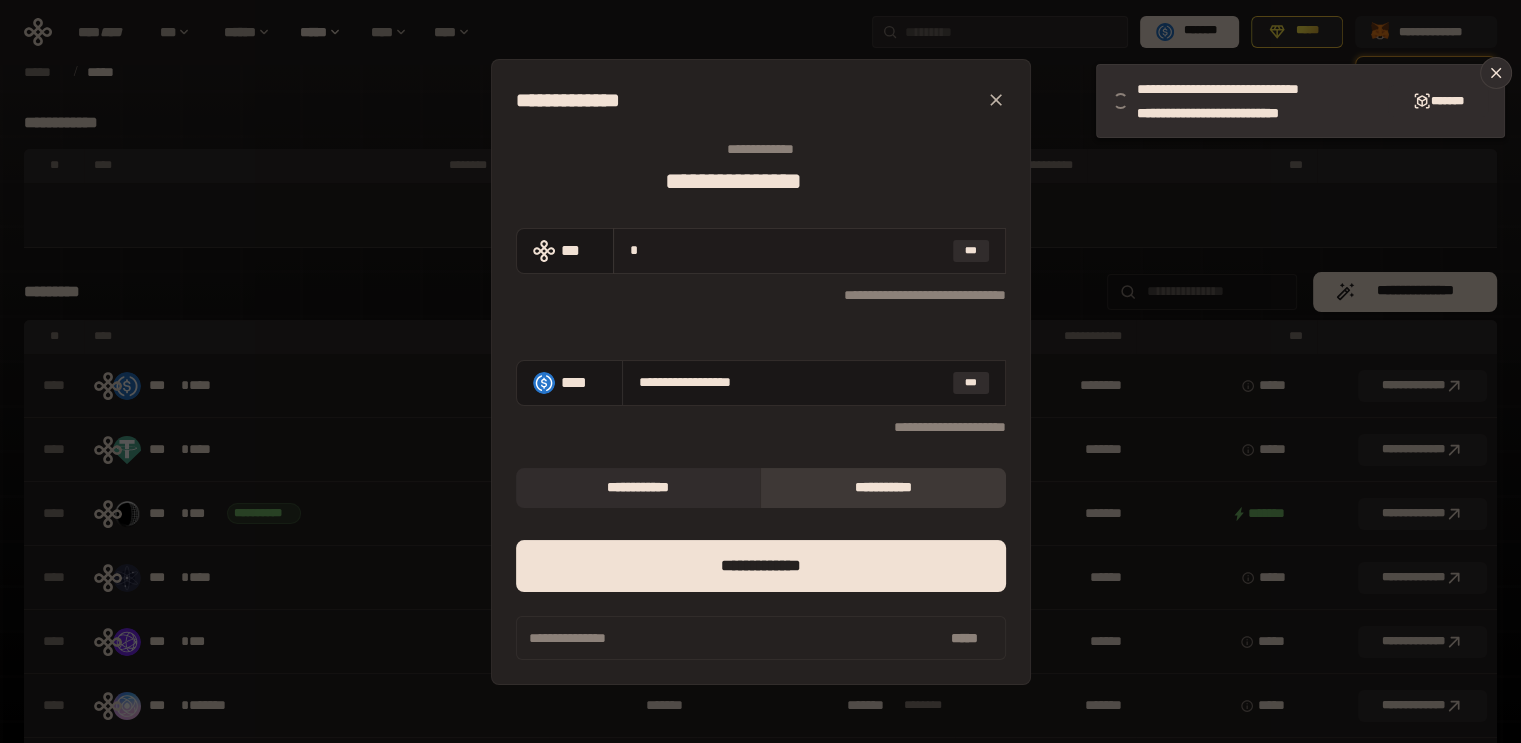 type on "**********" 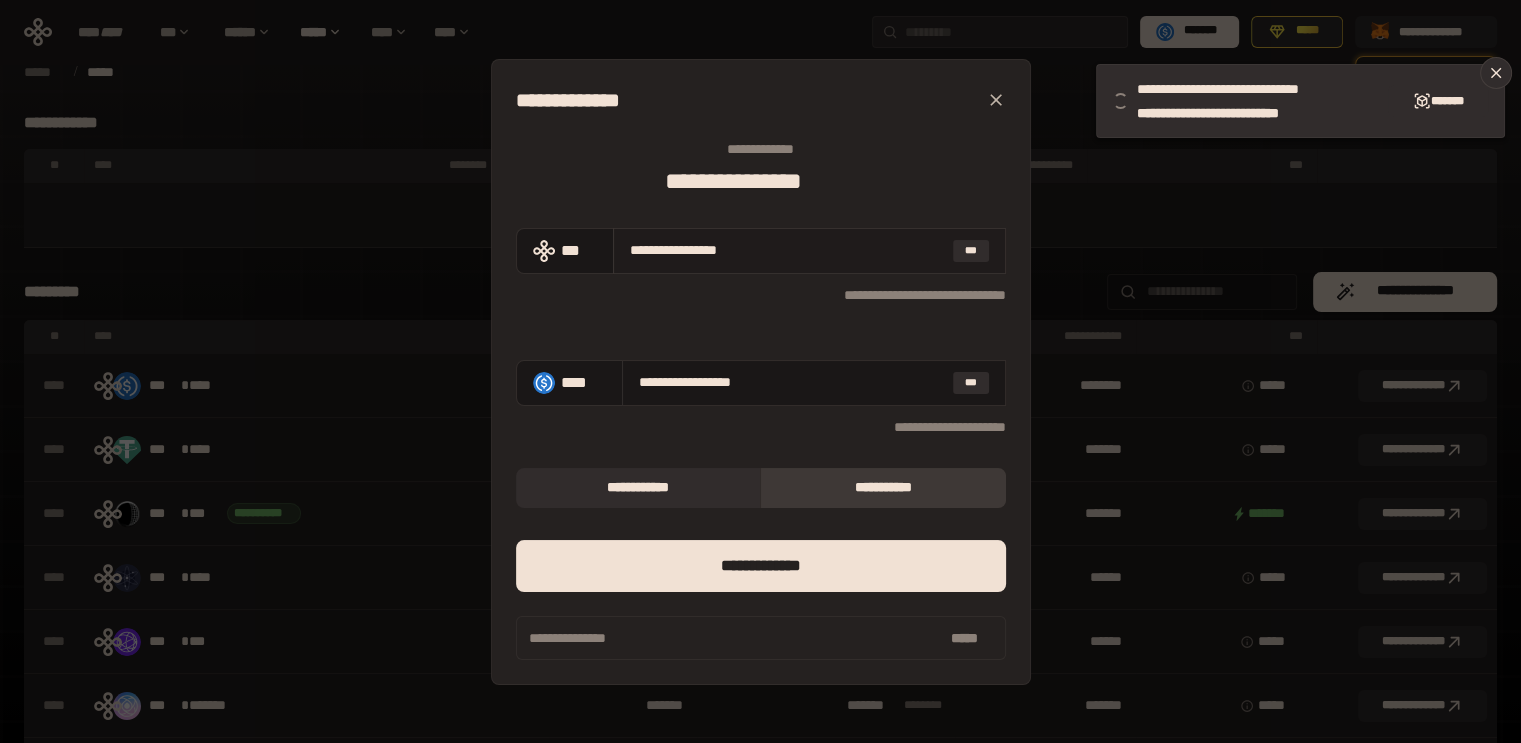 type on "**********" 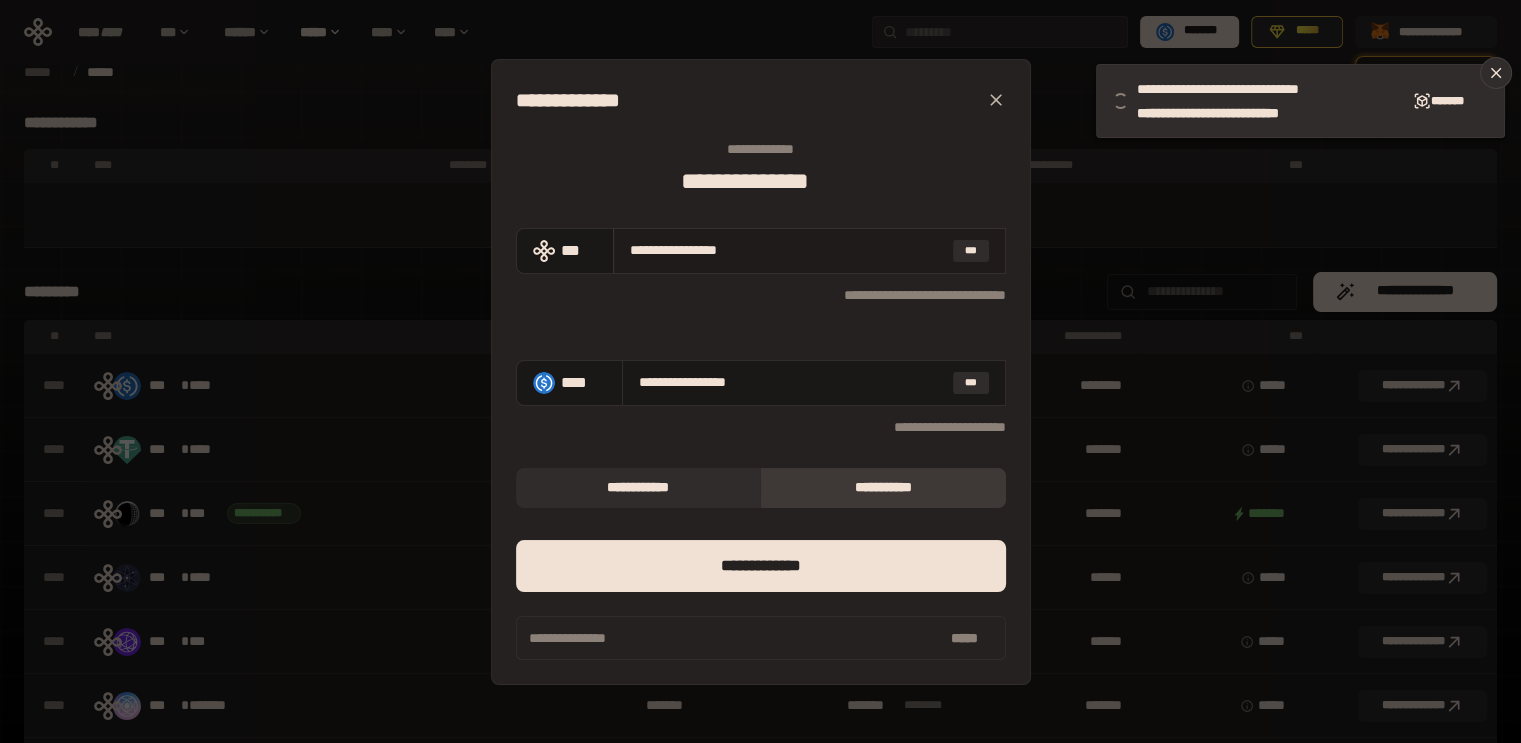type on "**********" 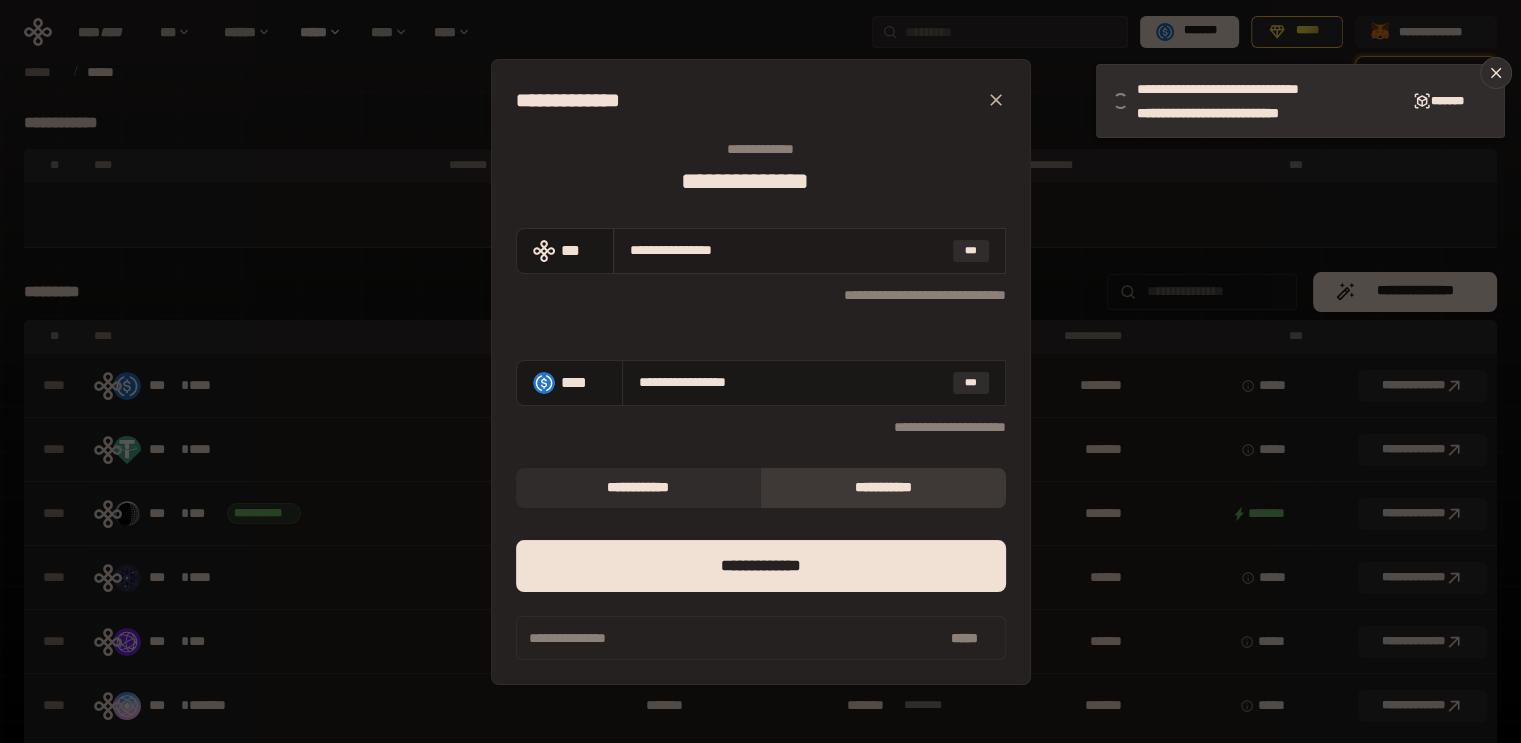 type on "**********" 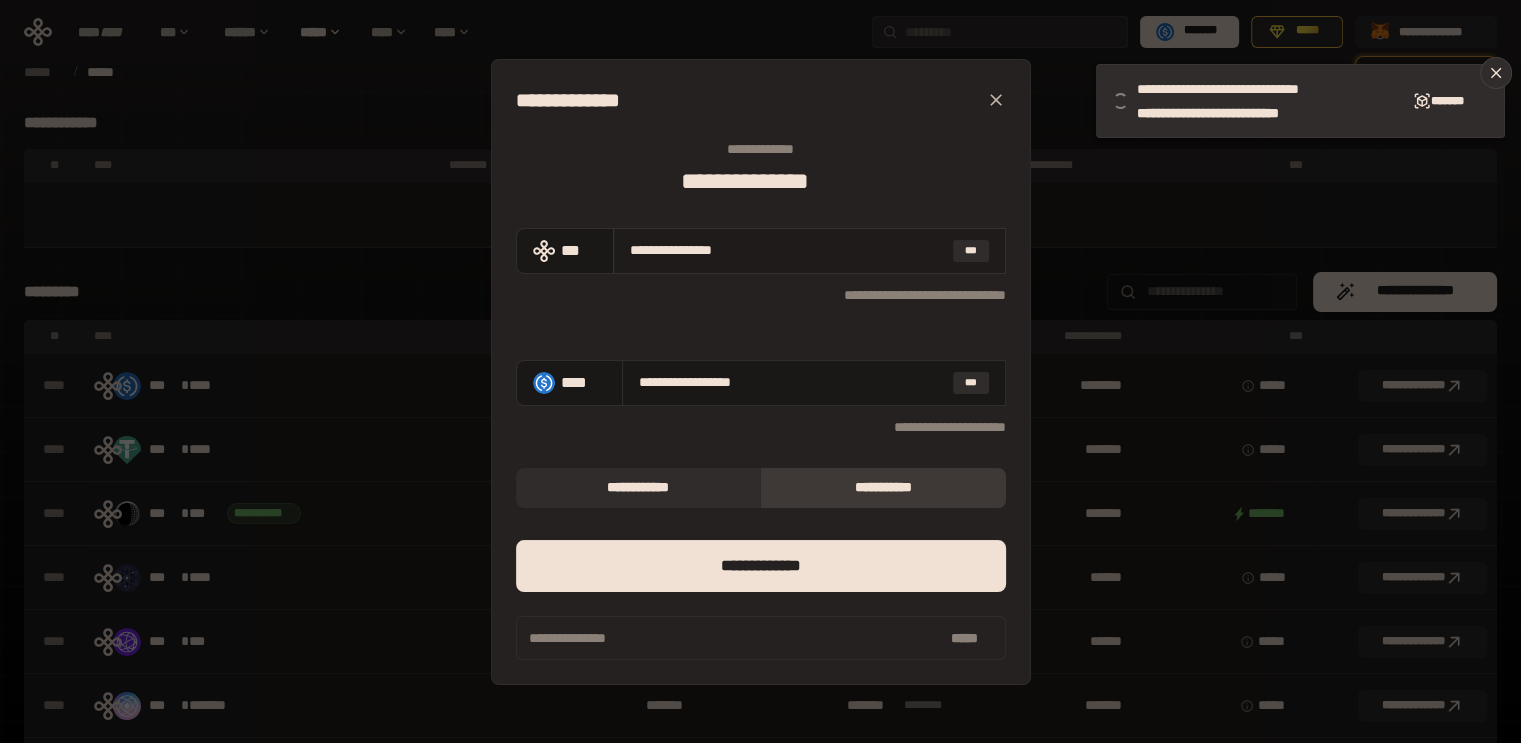 type on "**********" 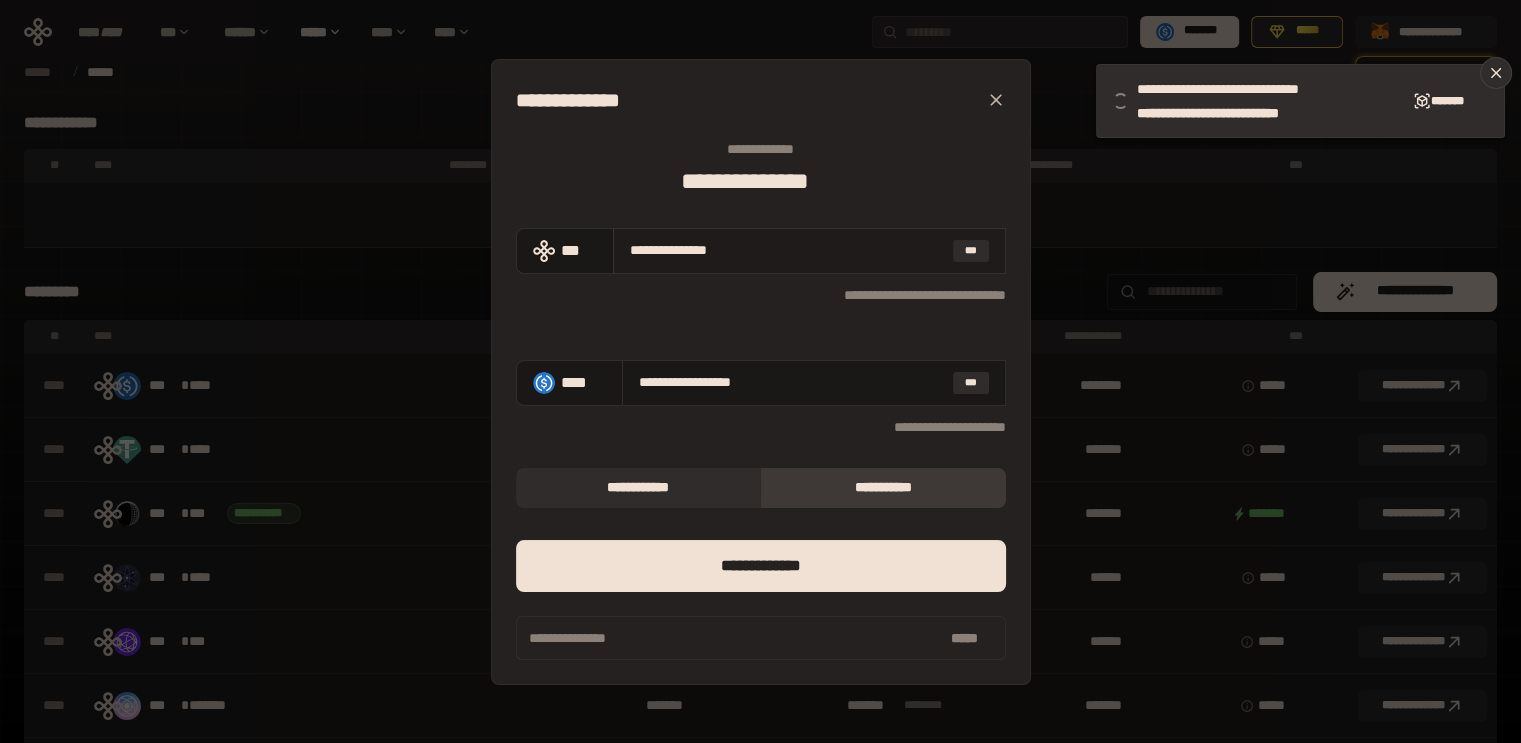 type on "**********" 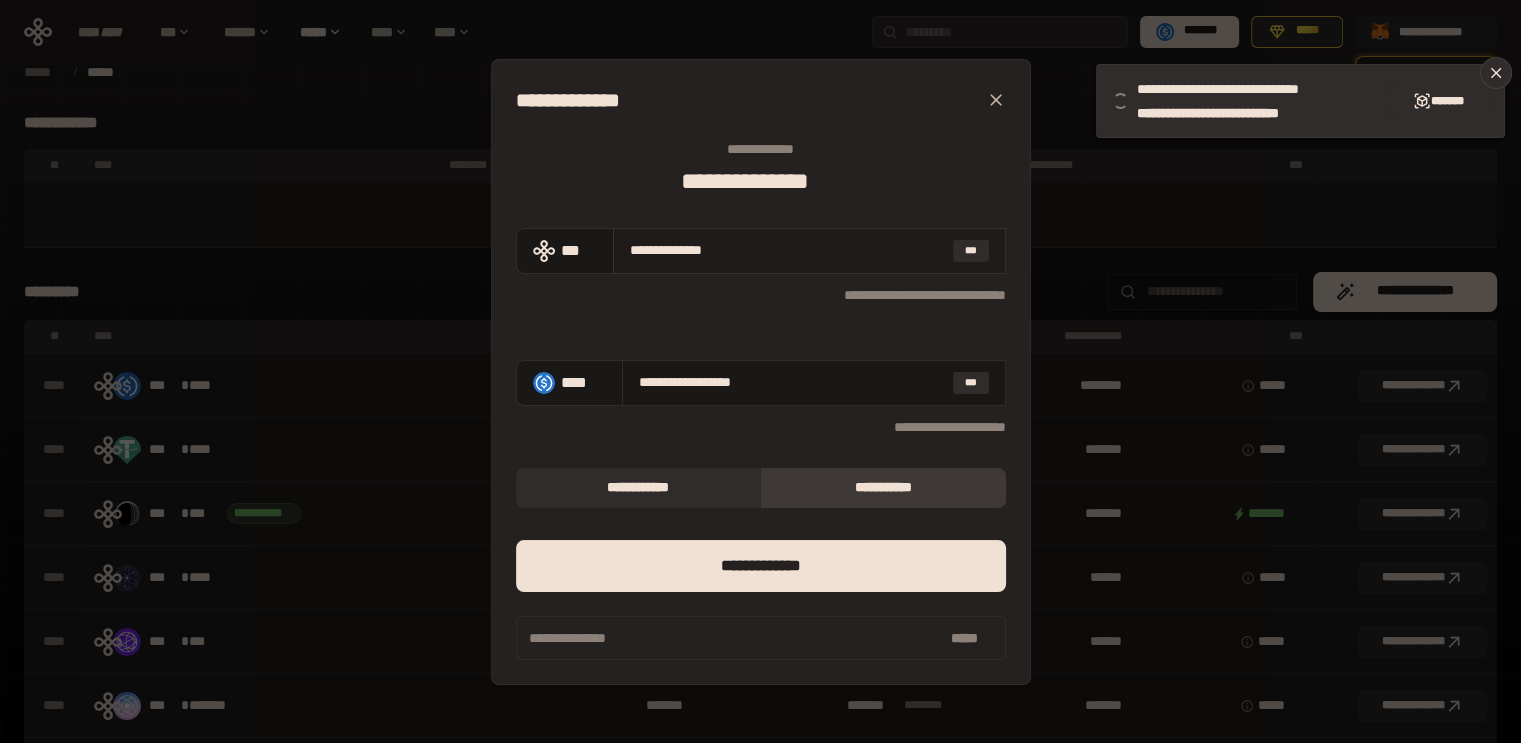 type on "**********" 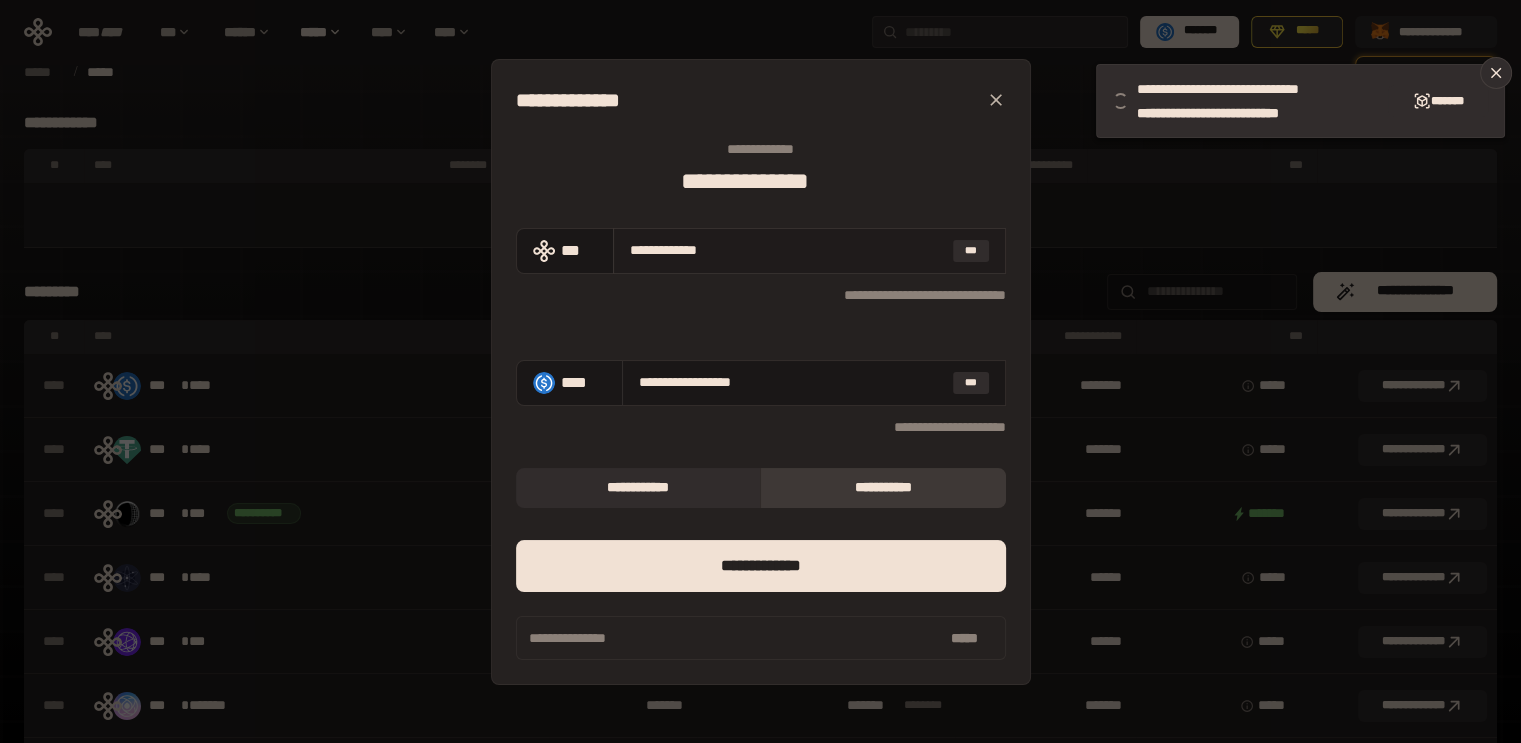type on "**********" 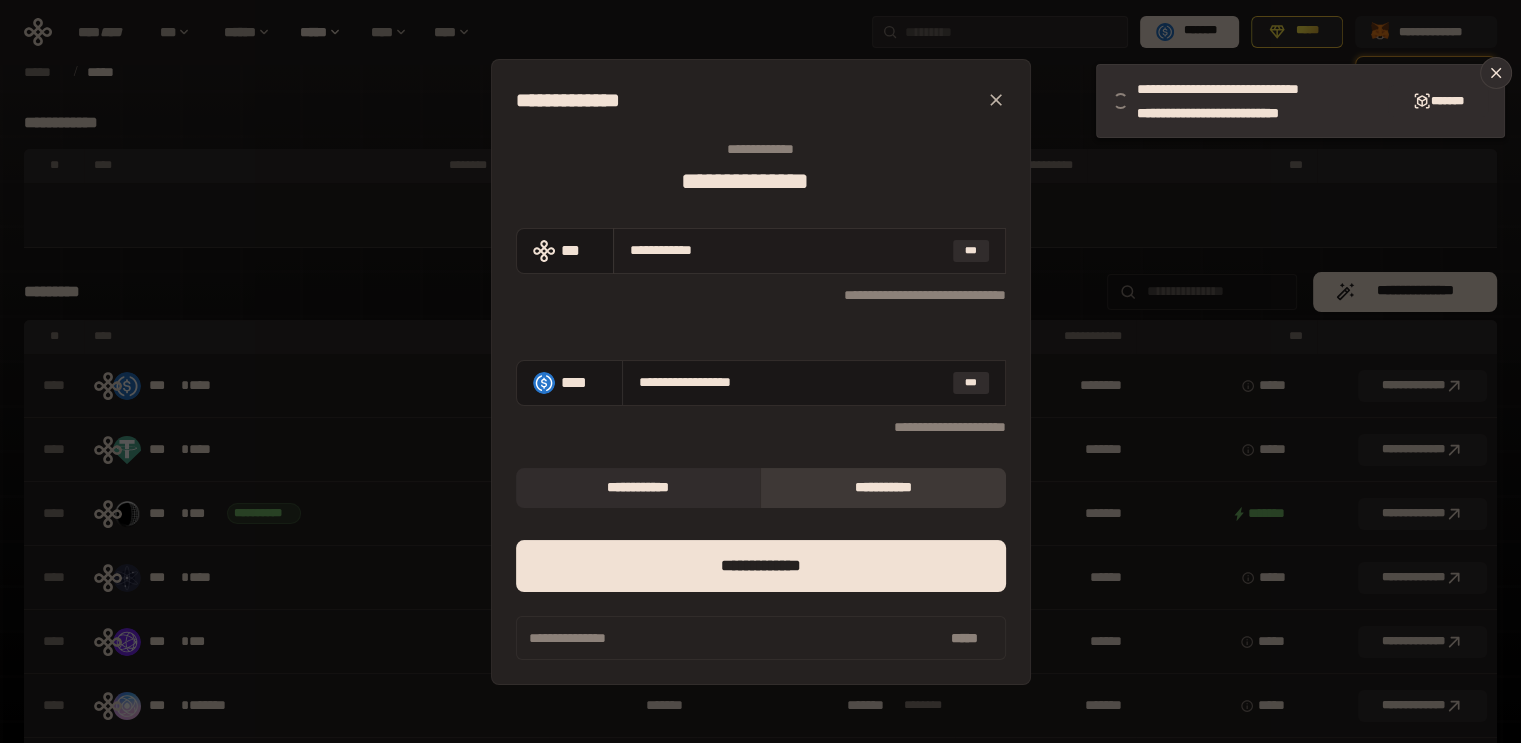 type on "**********" 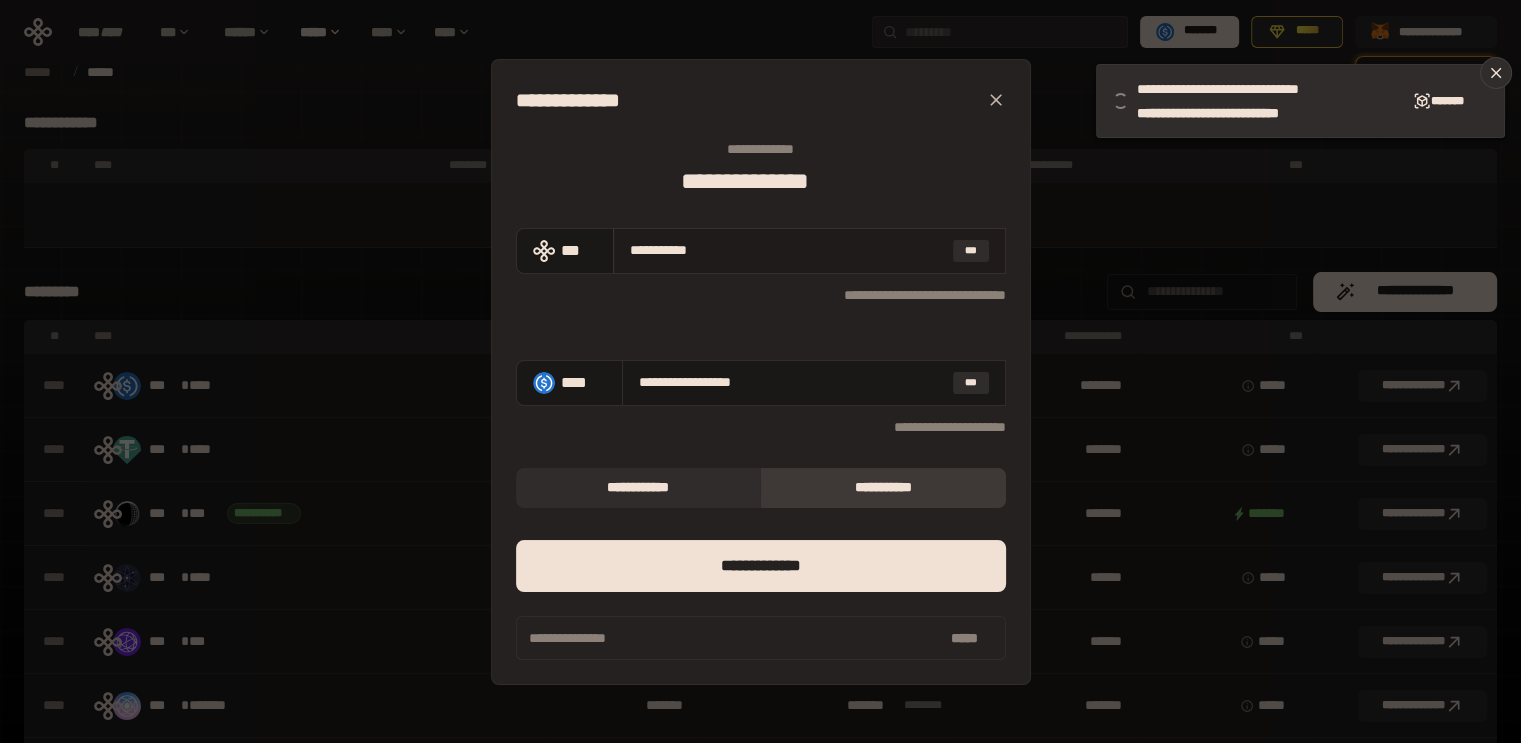 type on "**********" 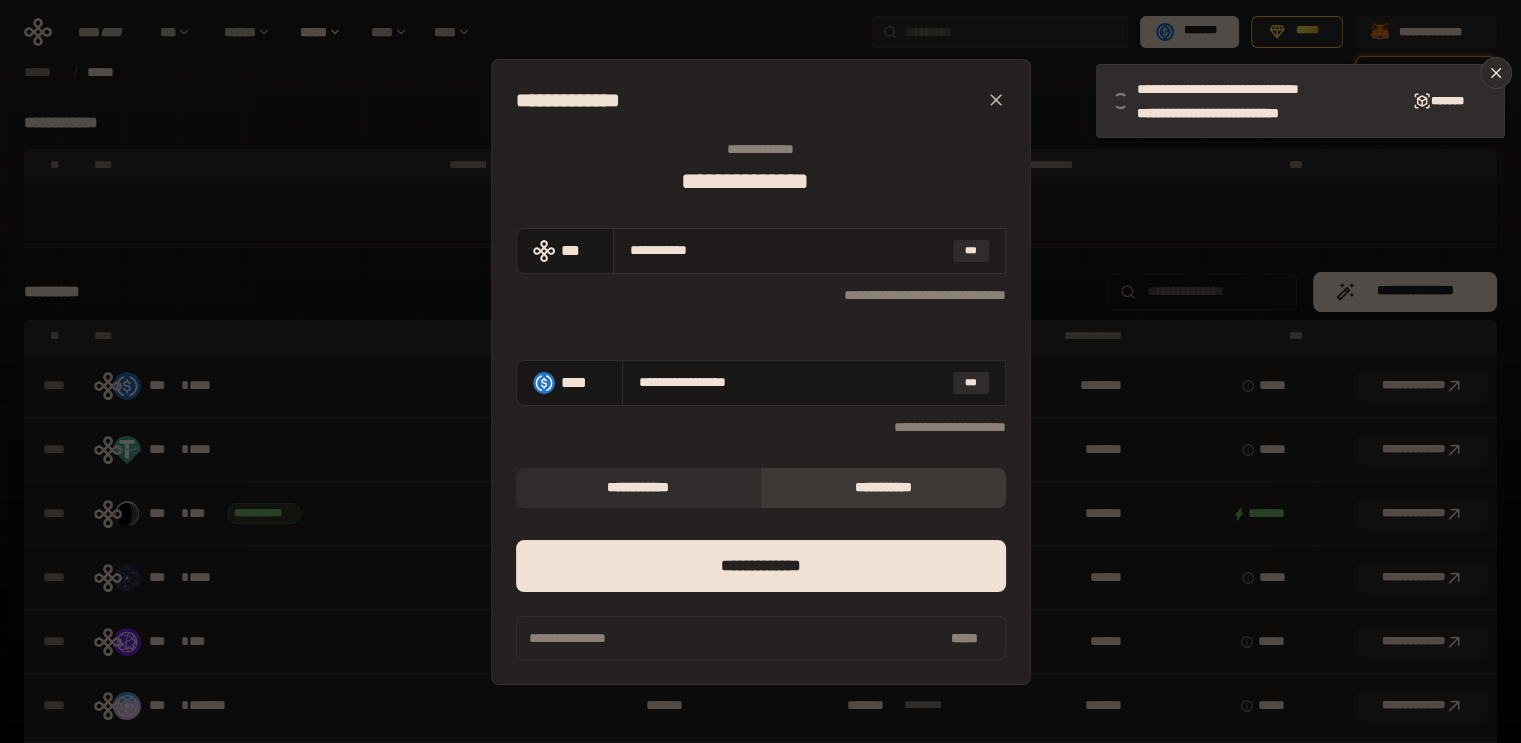 type on "**********" 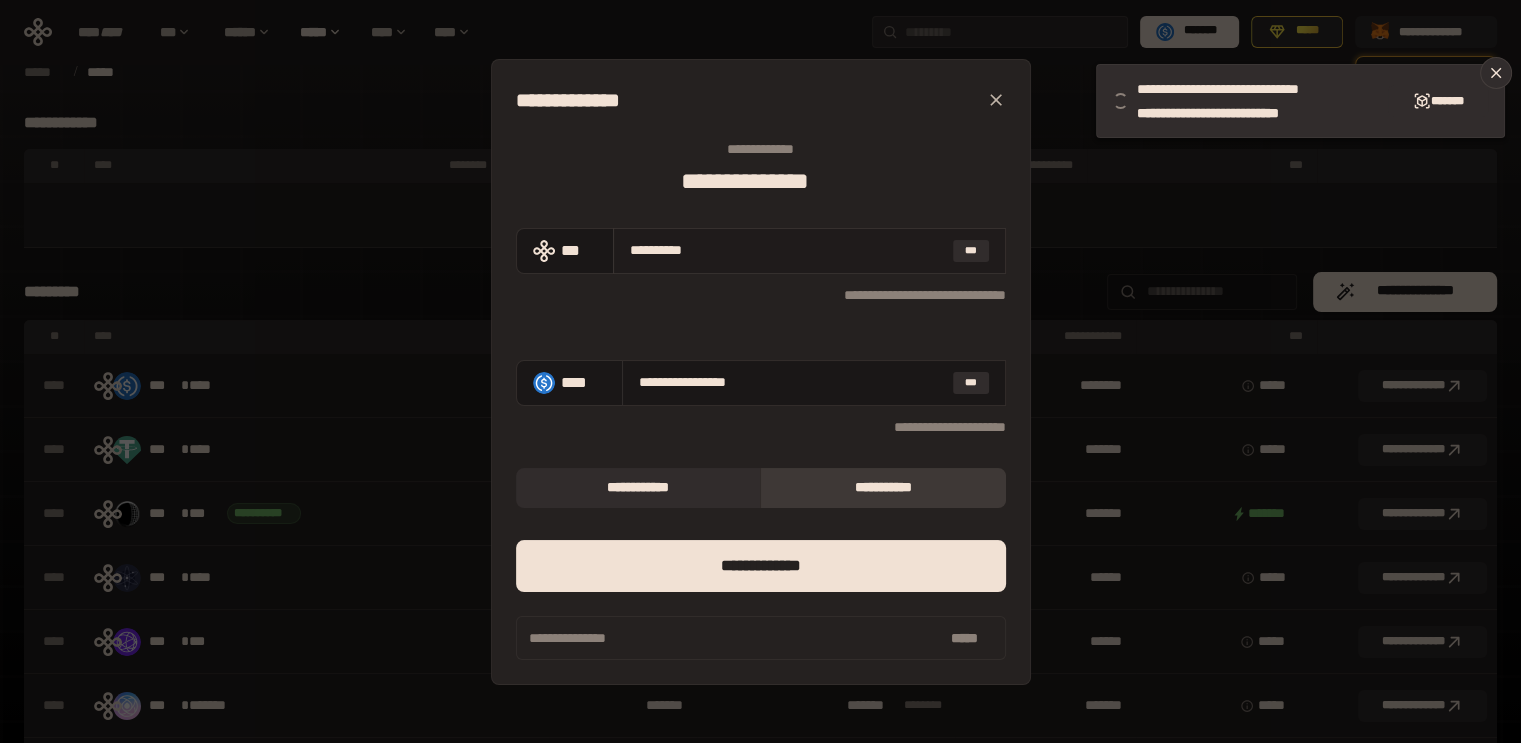 type on "**********" 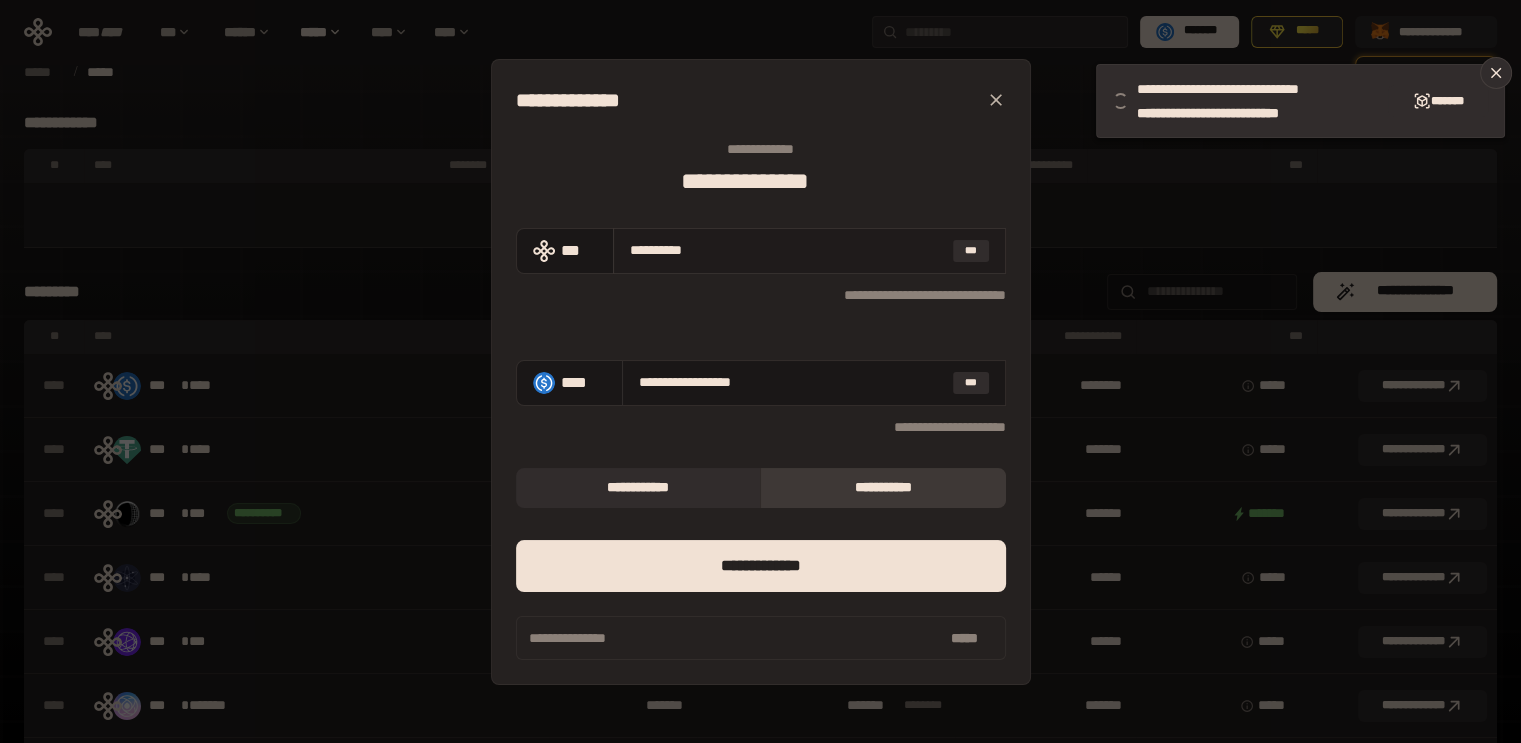 type on "*********" 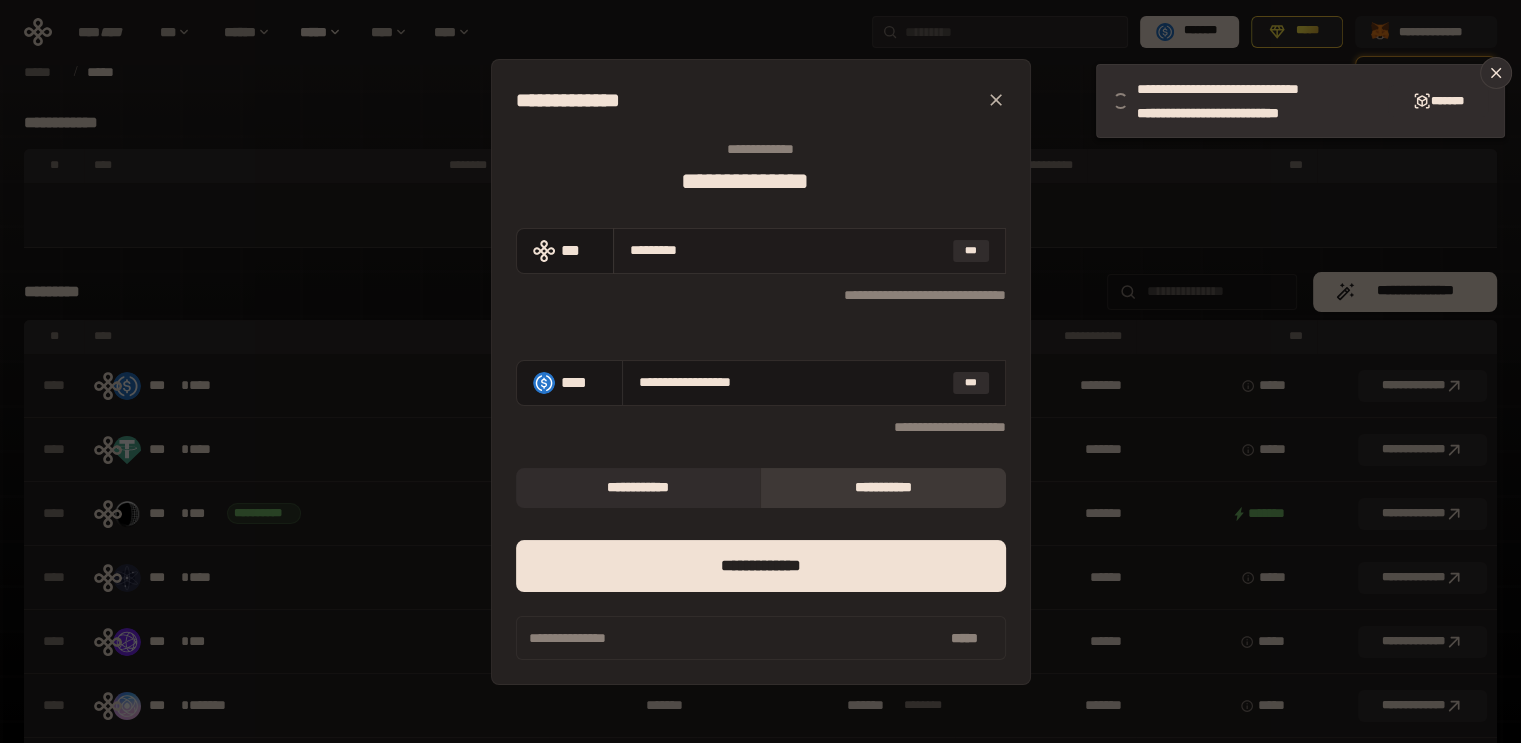 type on "**********" 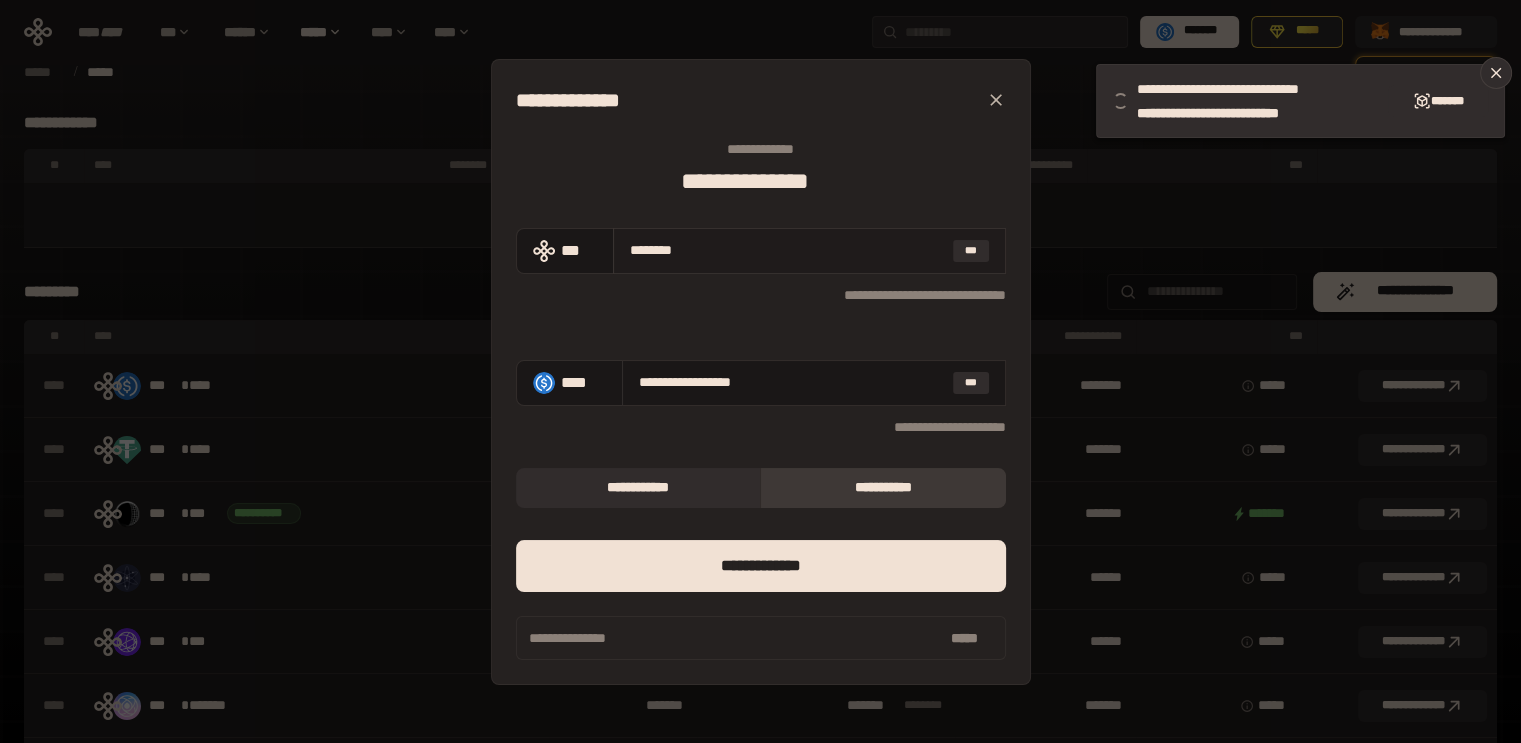 type on "**********" 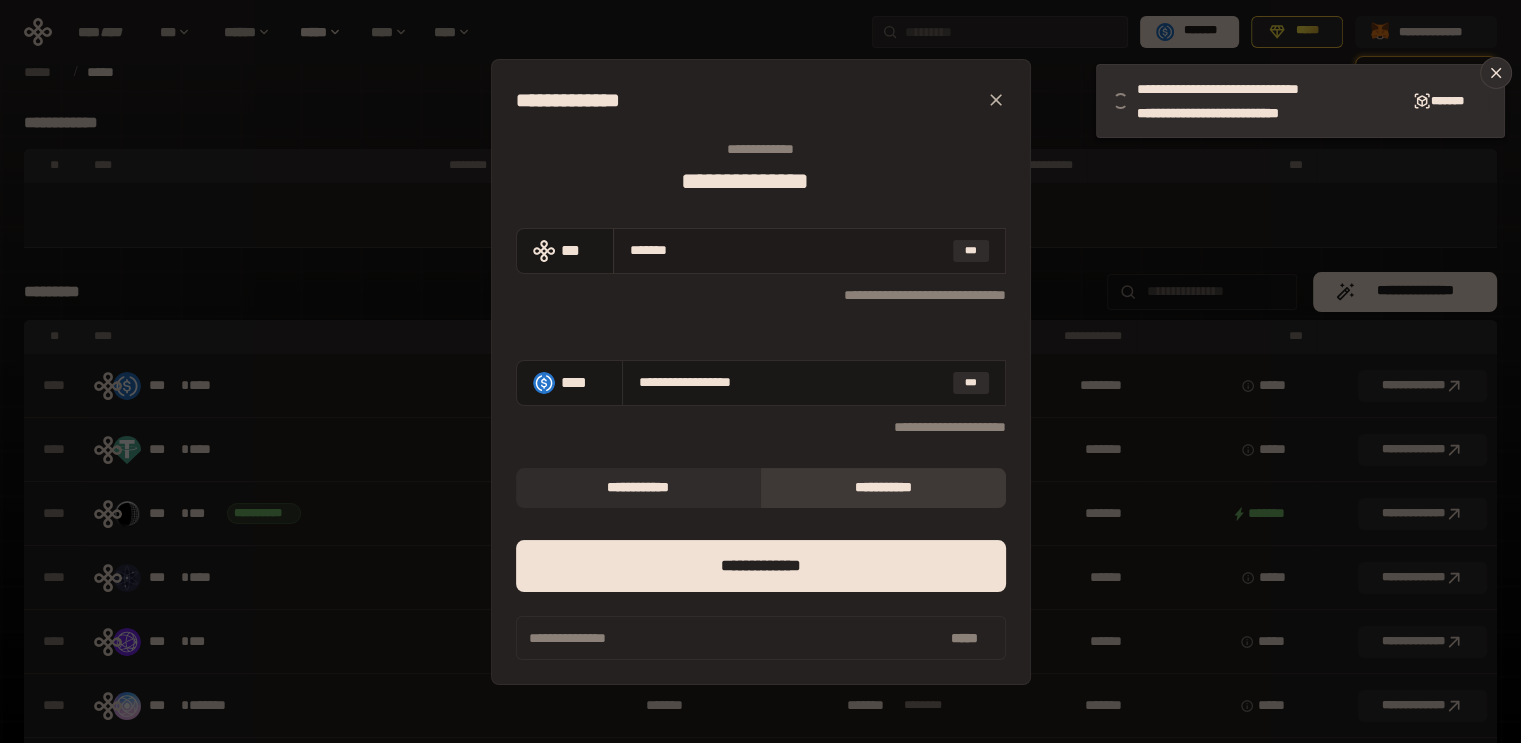 type on "**********" 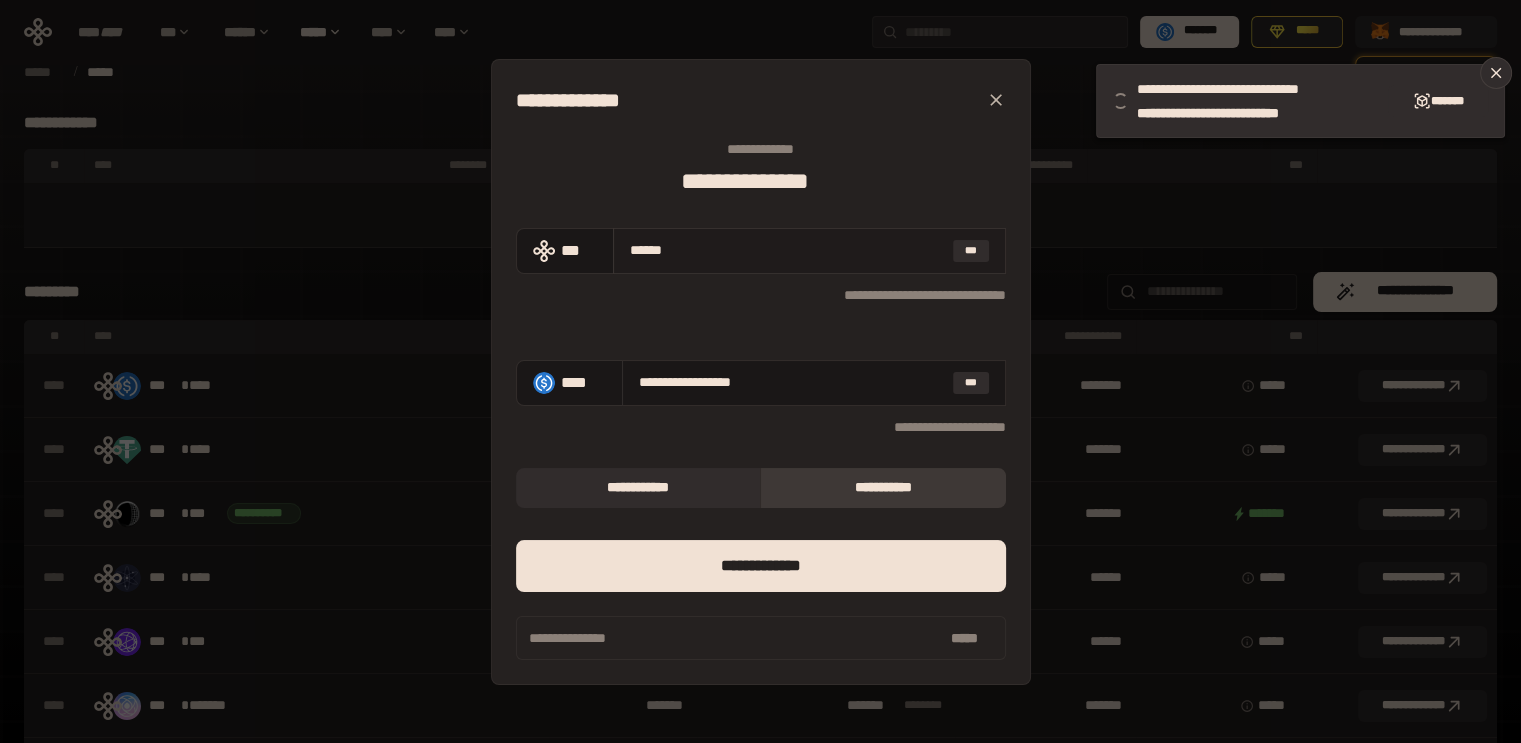type on "**********" 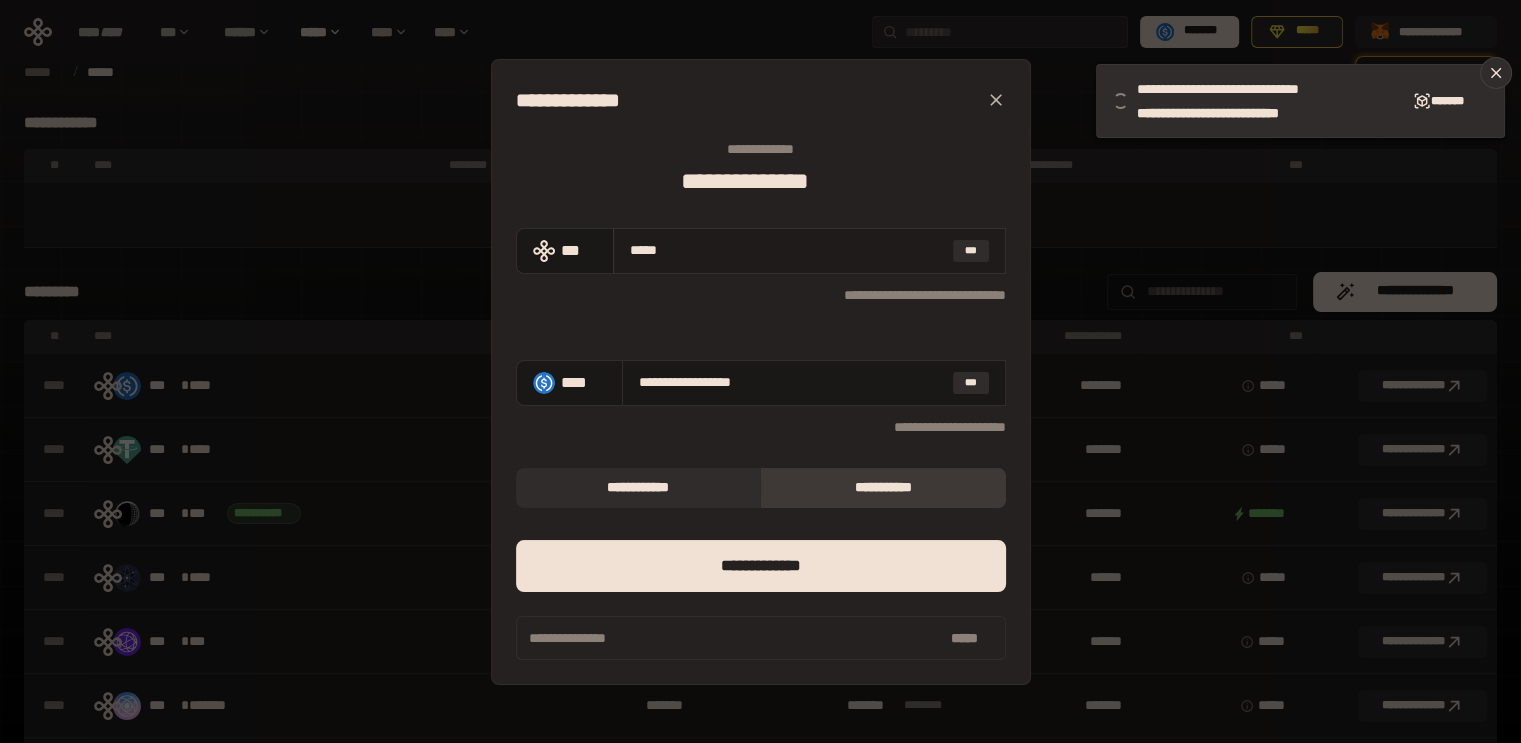 type on "**********" 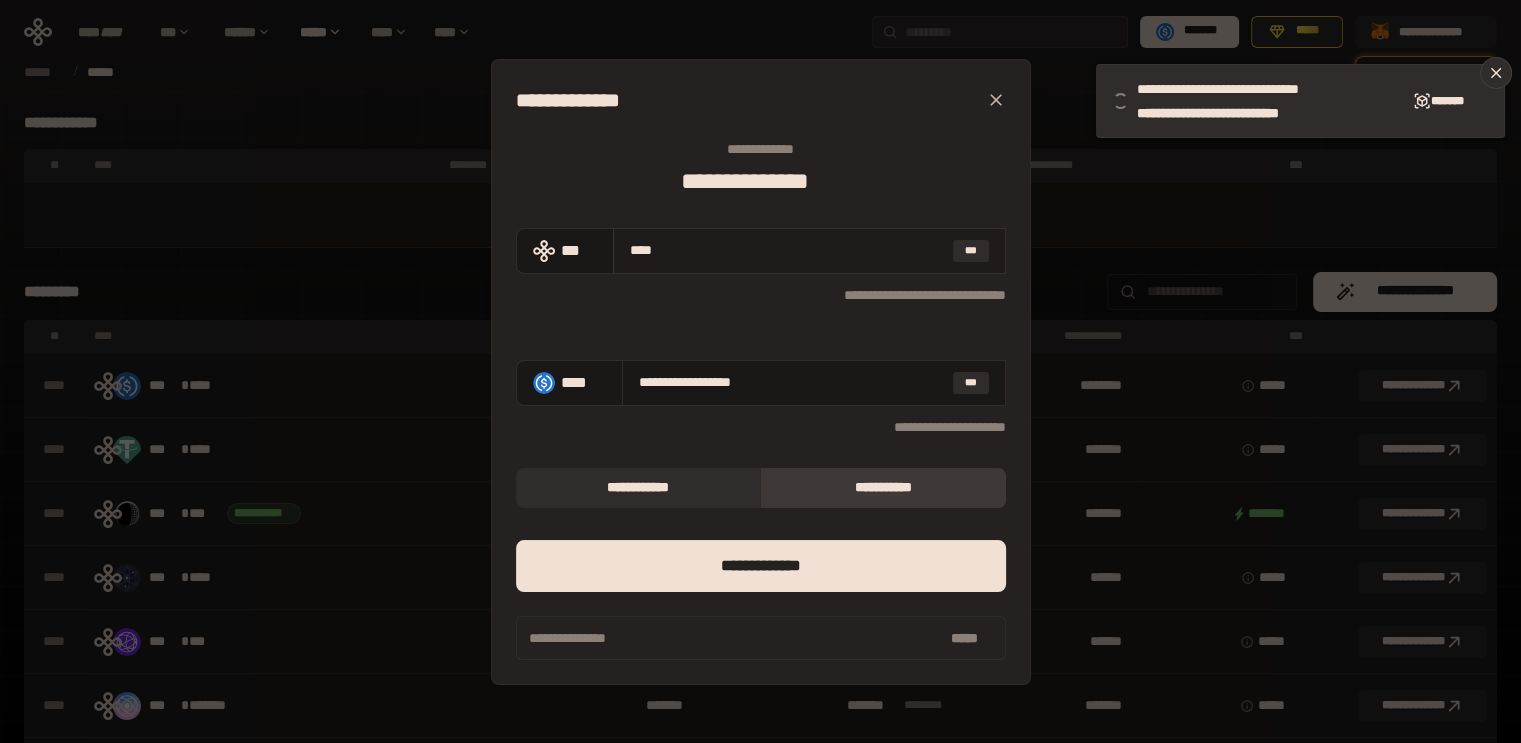 type on "**********" 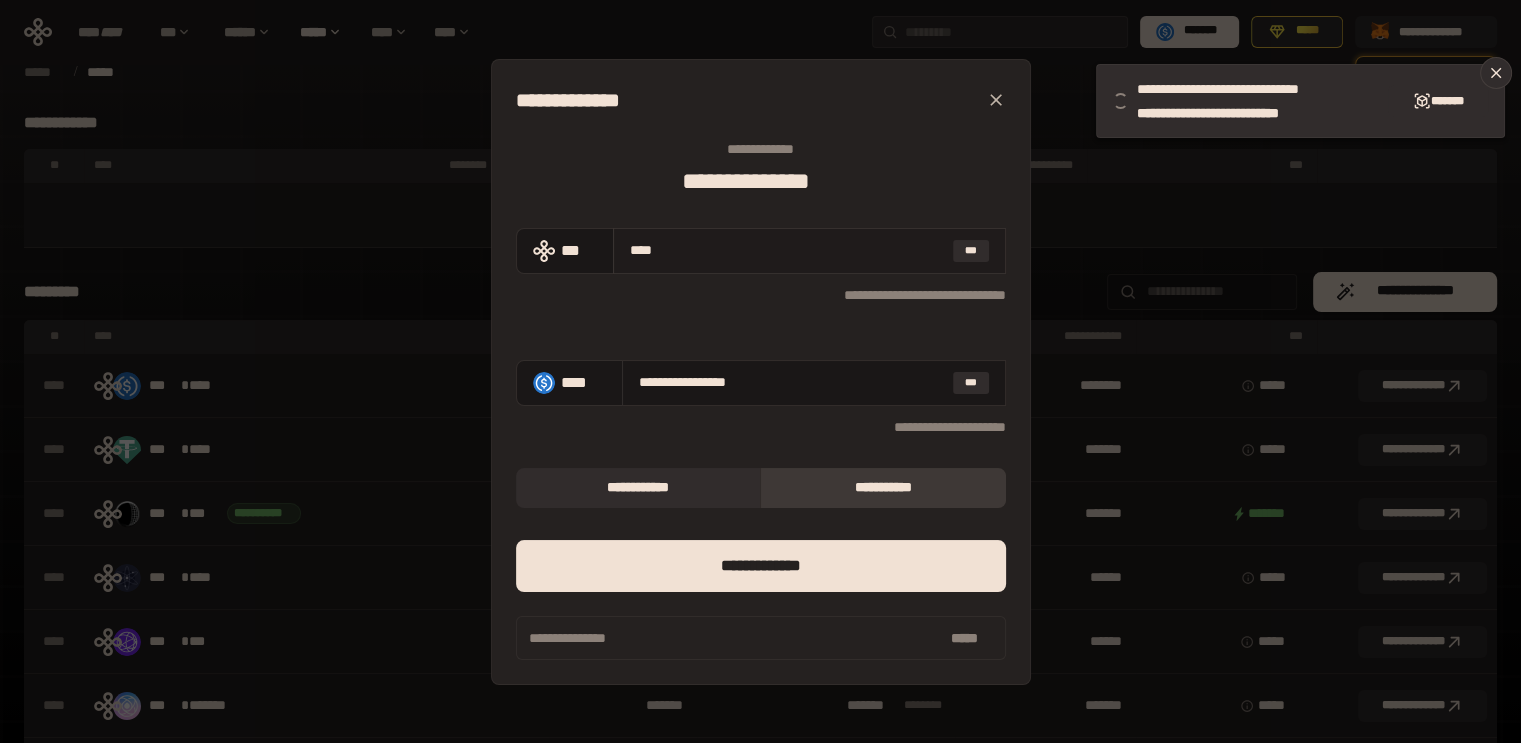 type on "***" 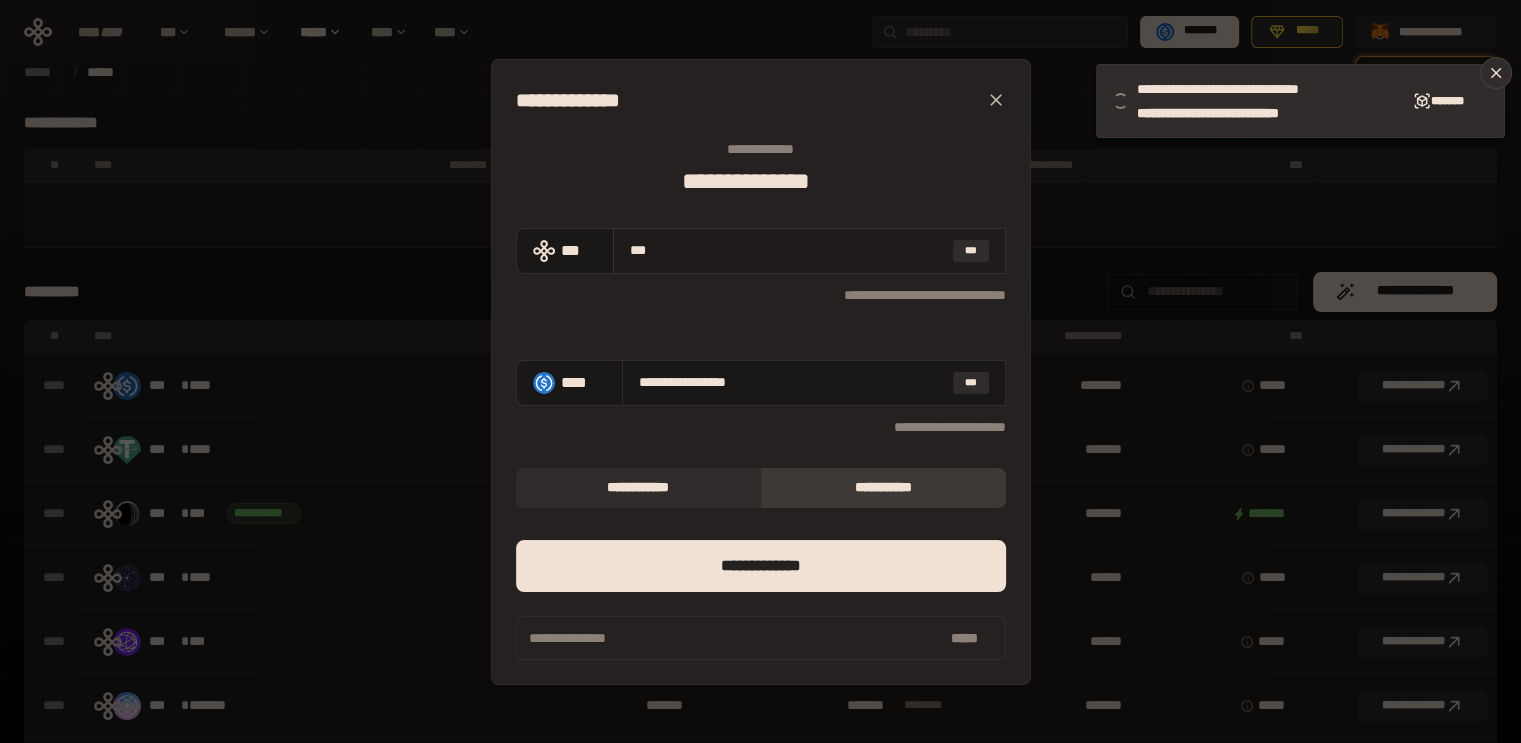 type on "**********" 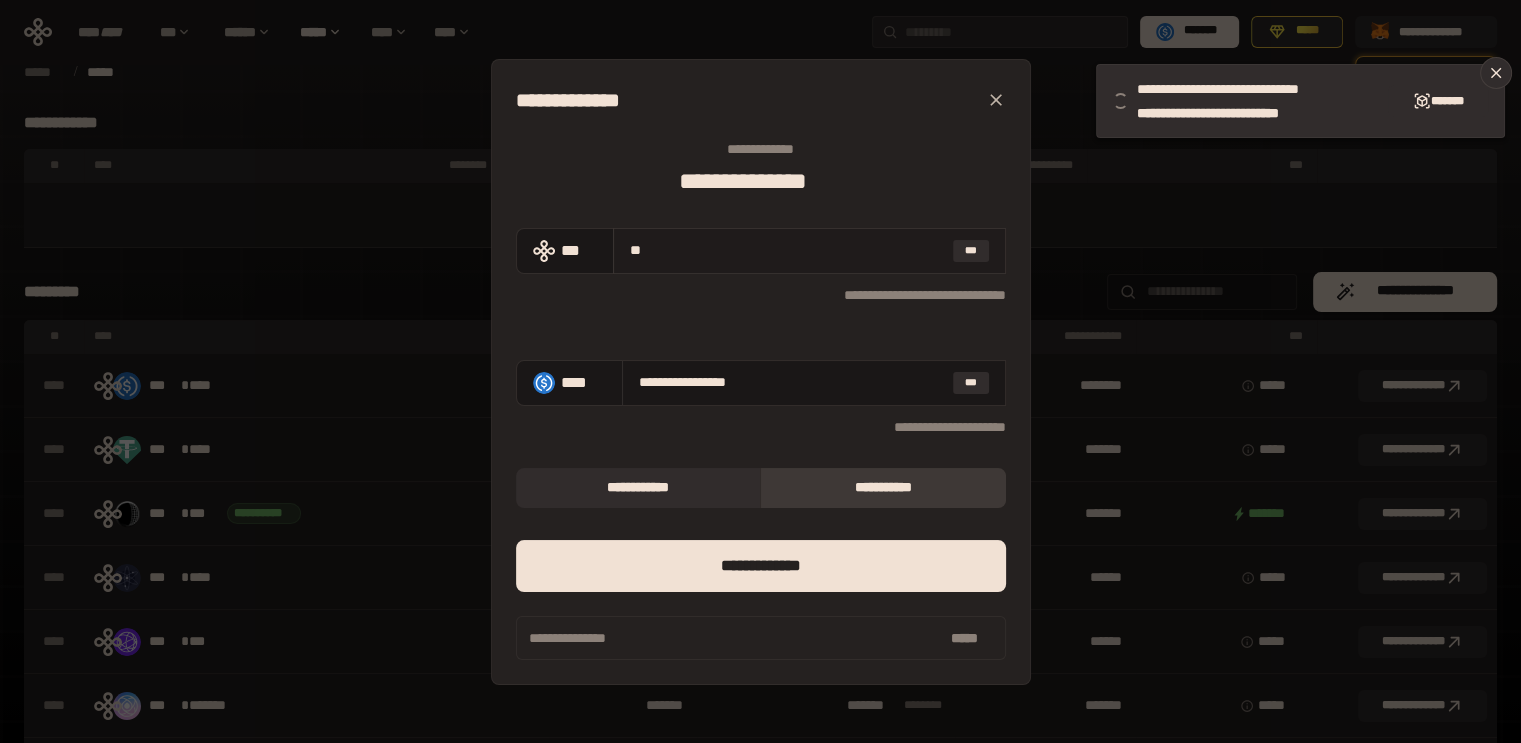 type on "*" 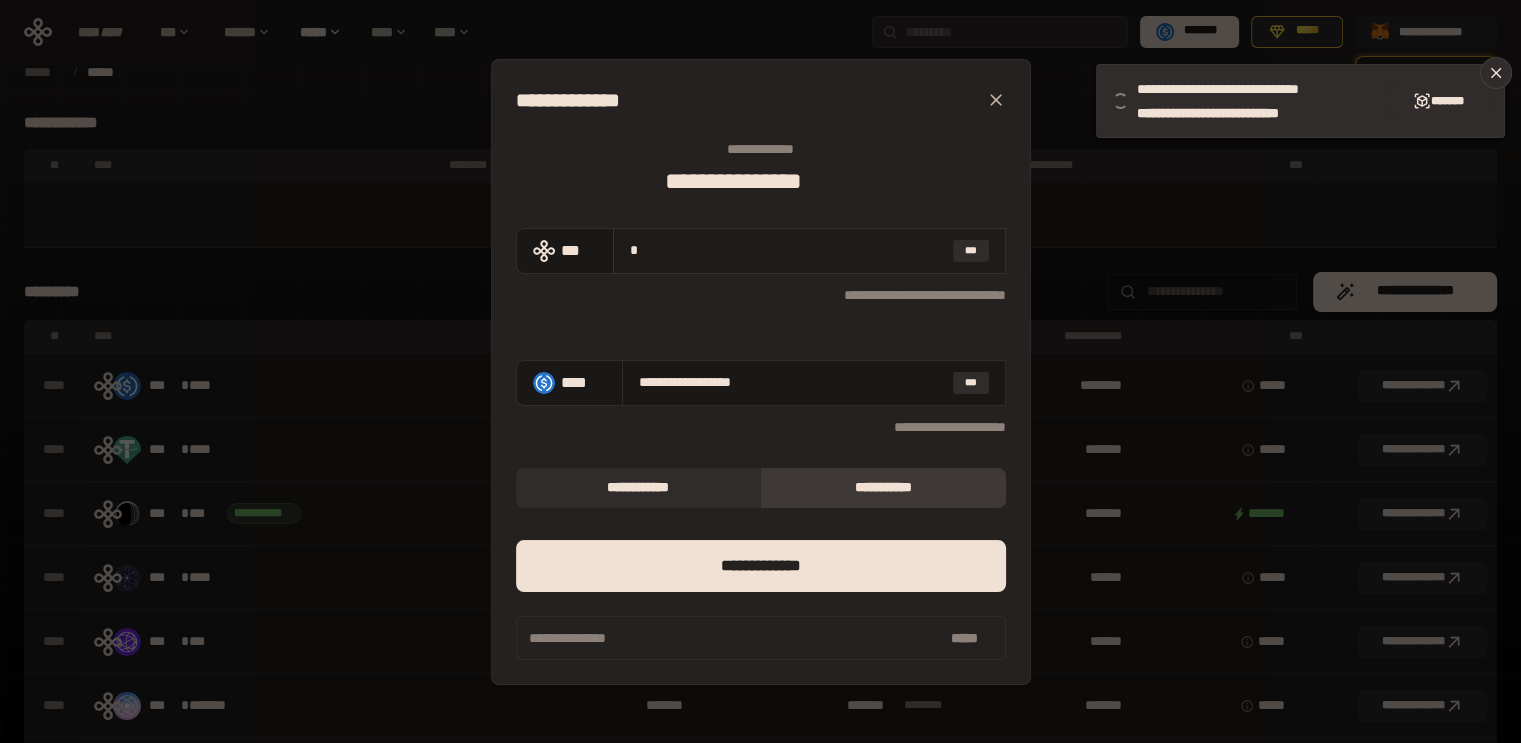 type on "**********" 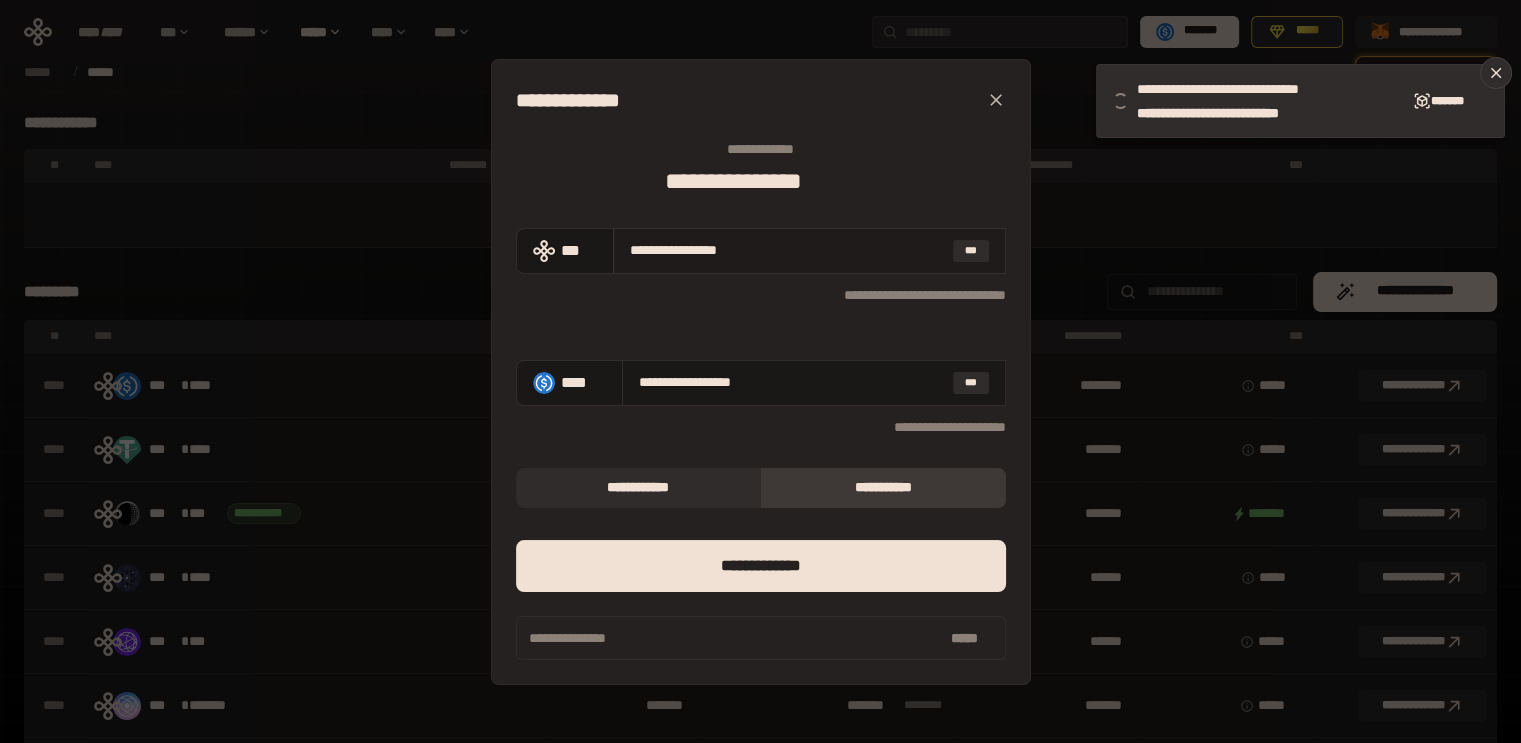 type on "**********" 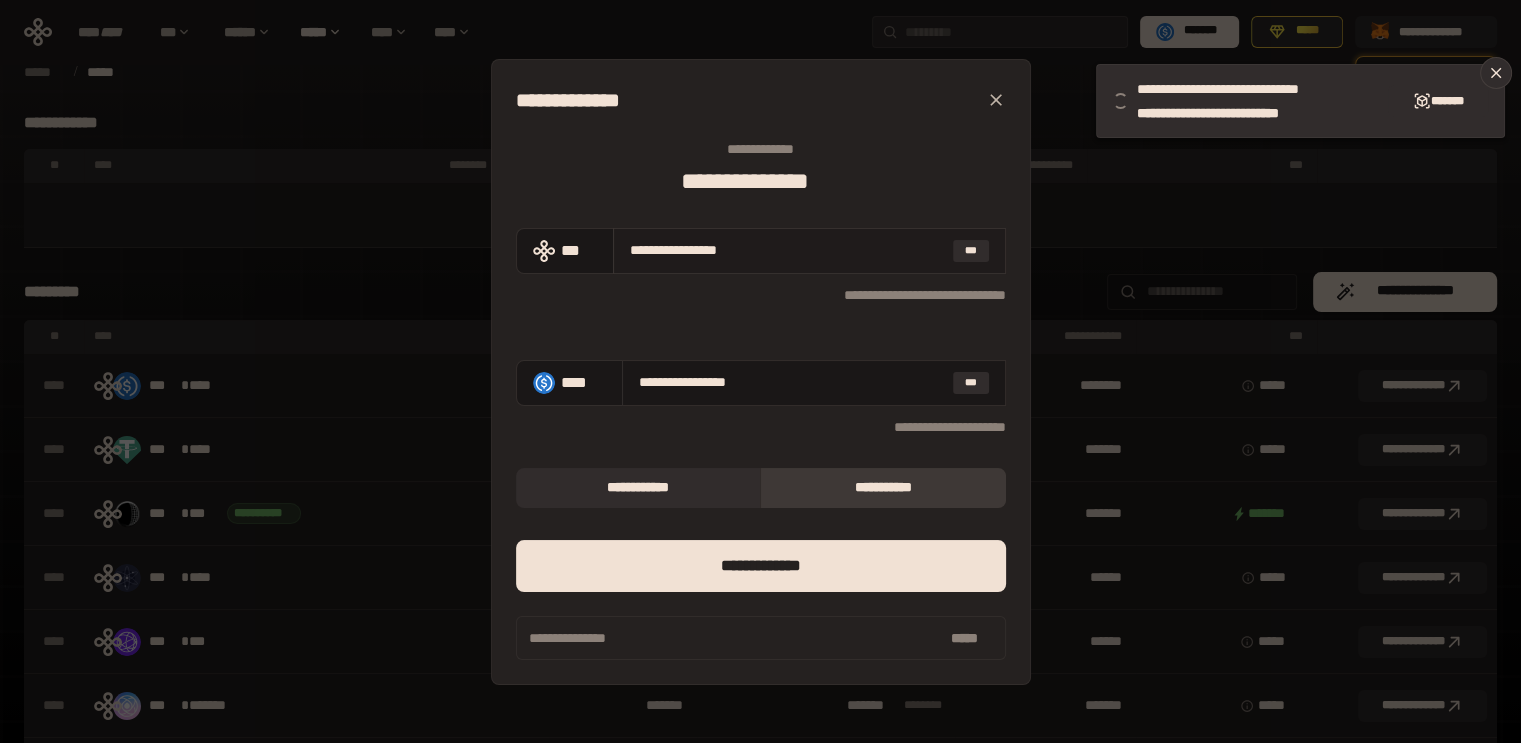 click on "**********" at bounding box center [787, 250] 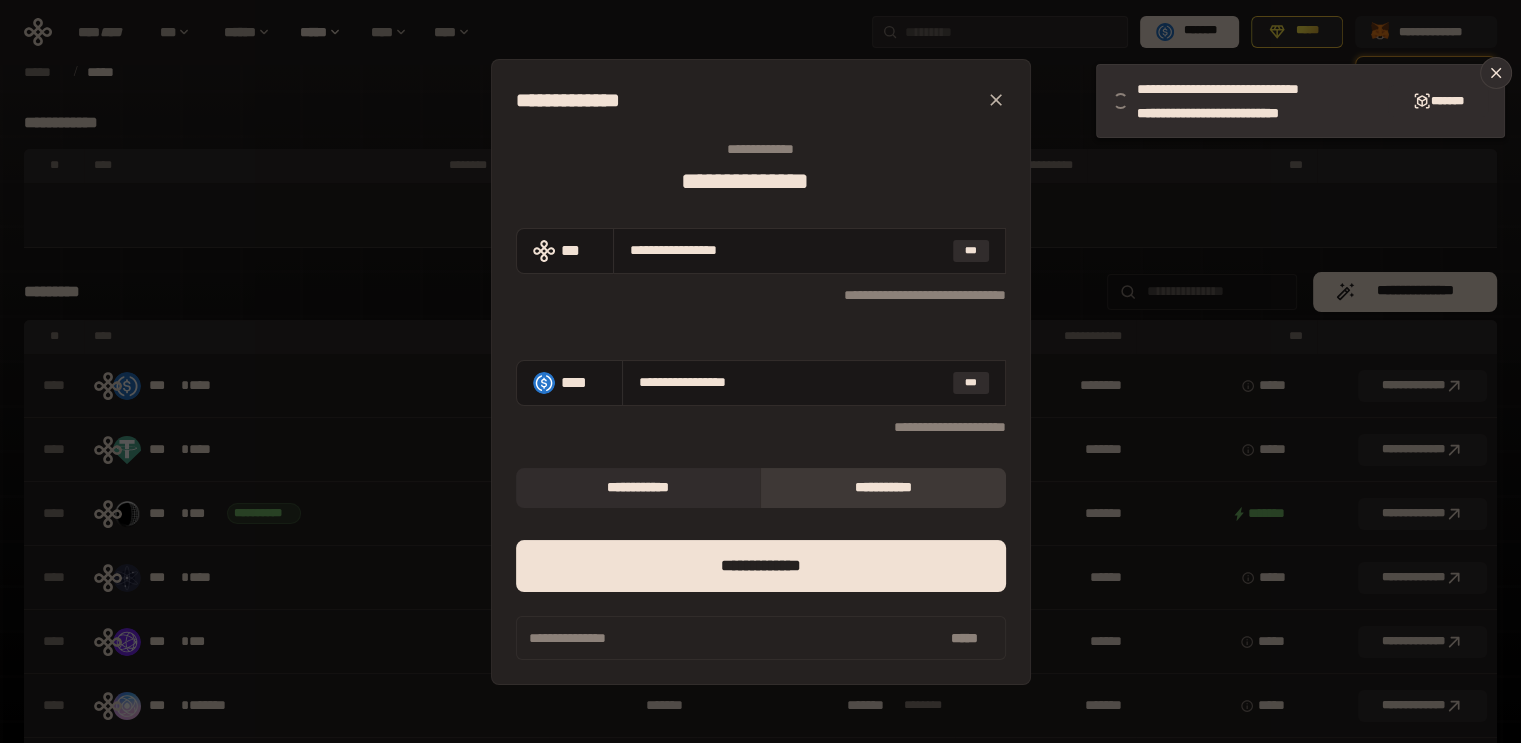 type on "**********" 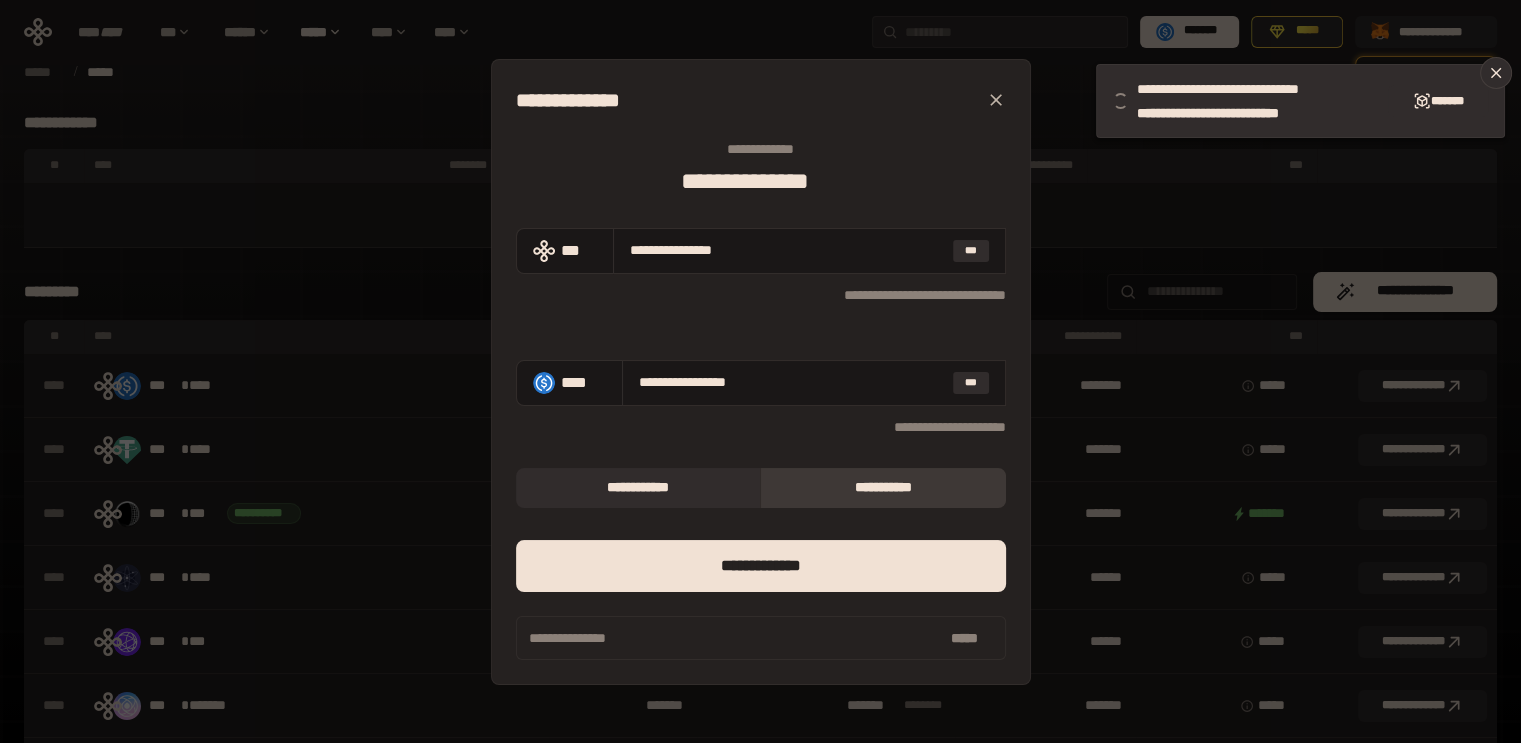 type on "**********" 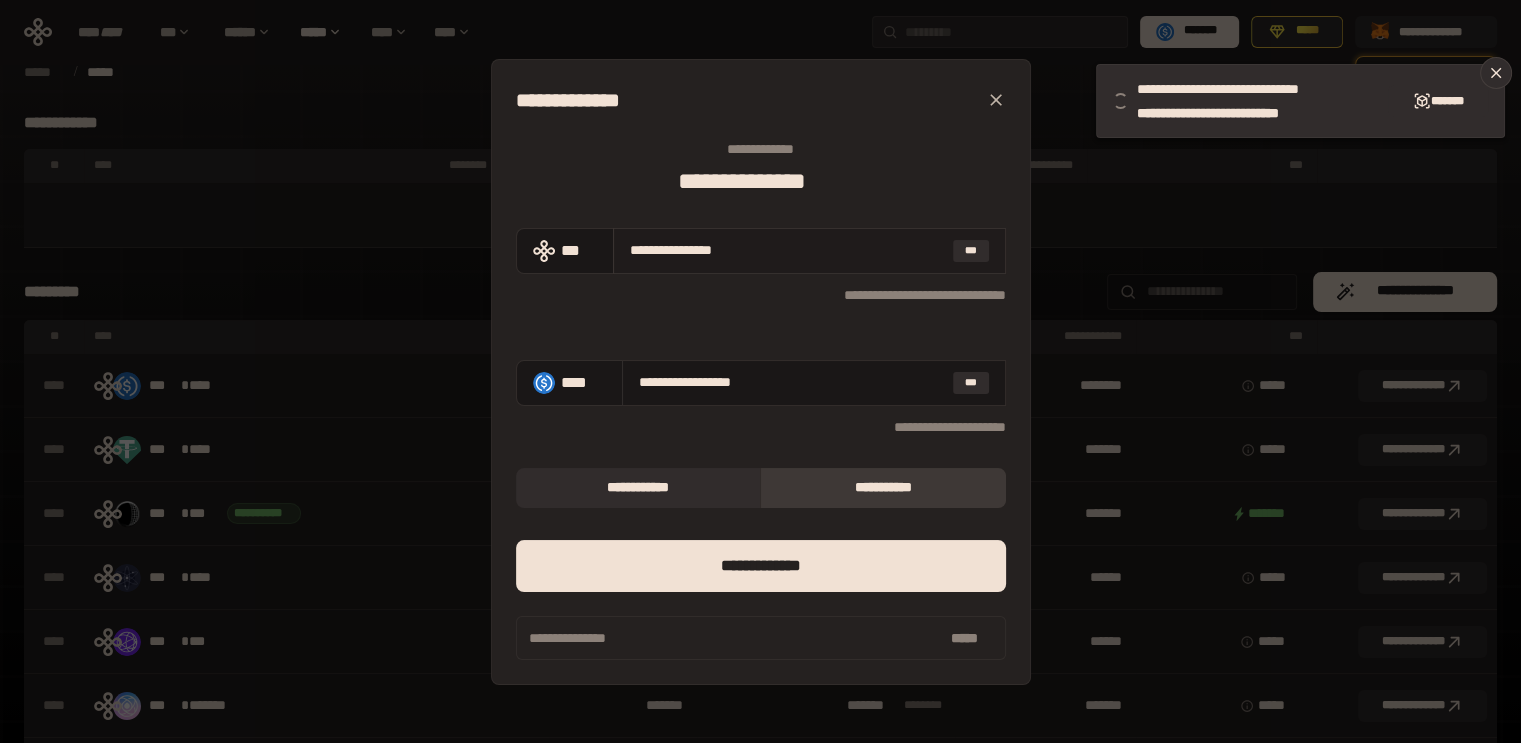 click on "**********" at bounding box center [787, 250] 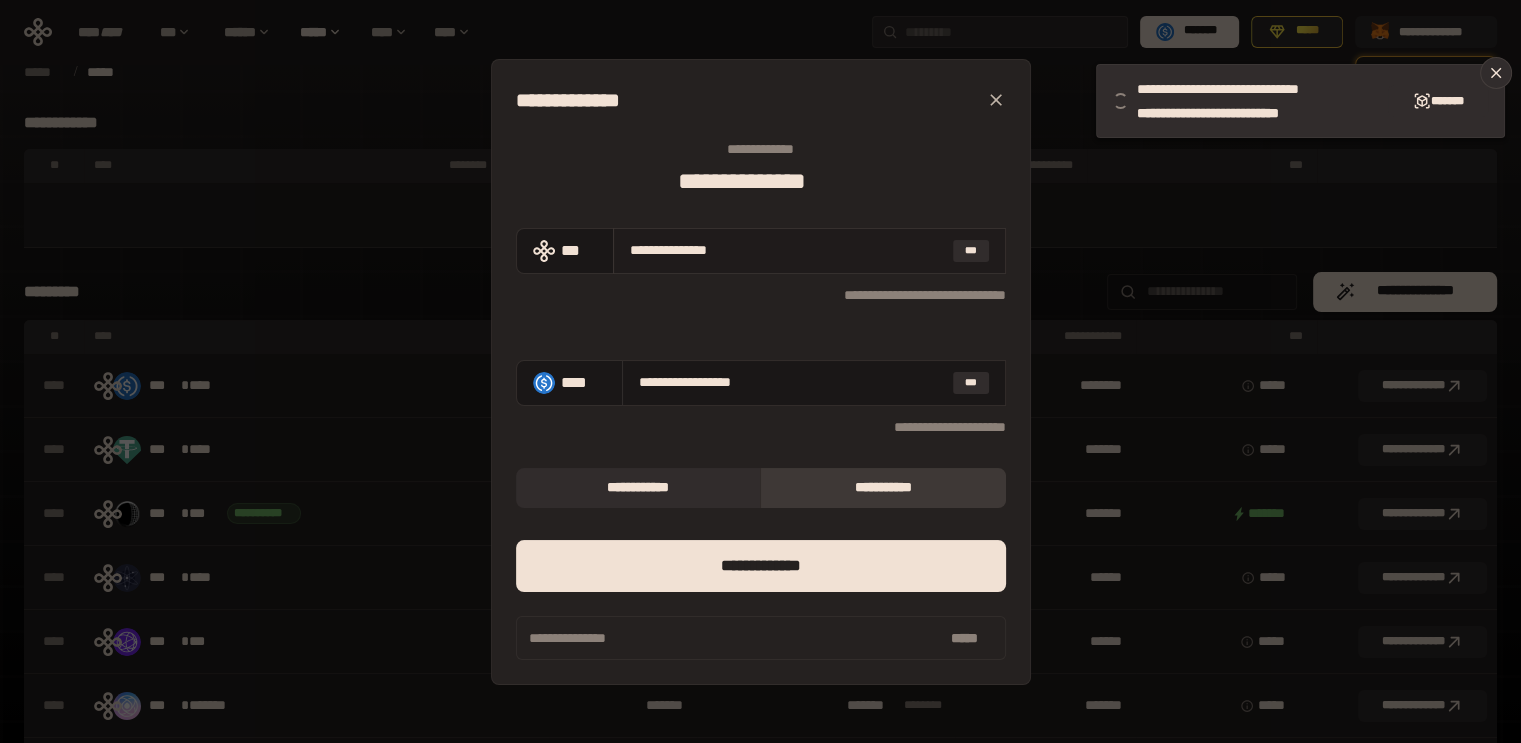 type on "**********" 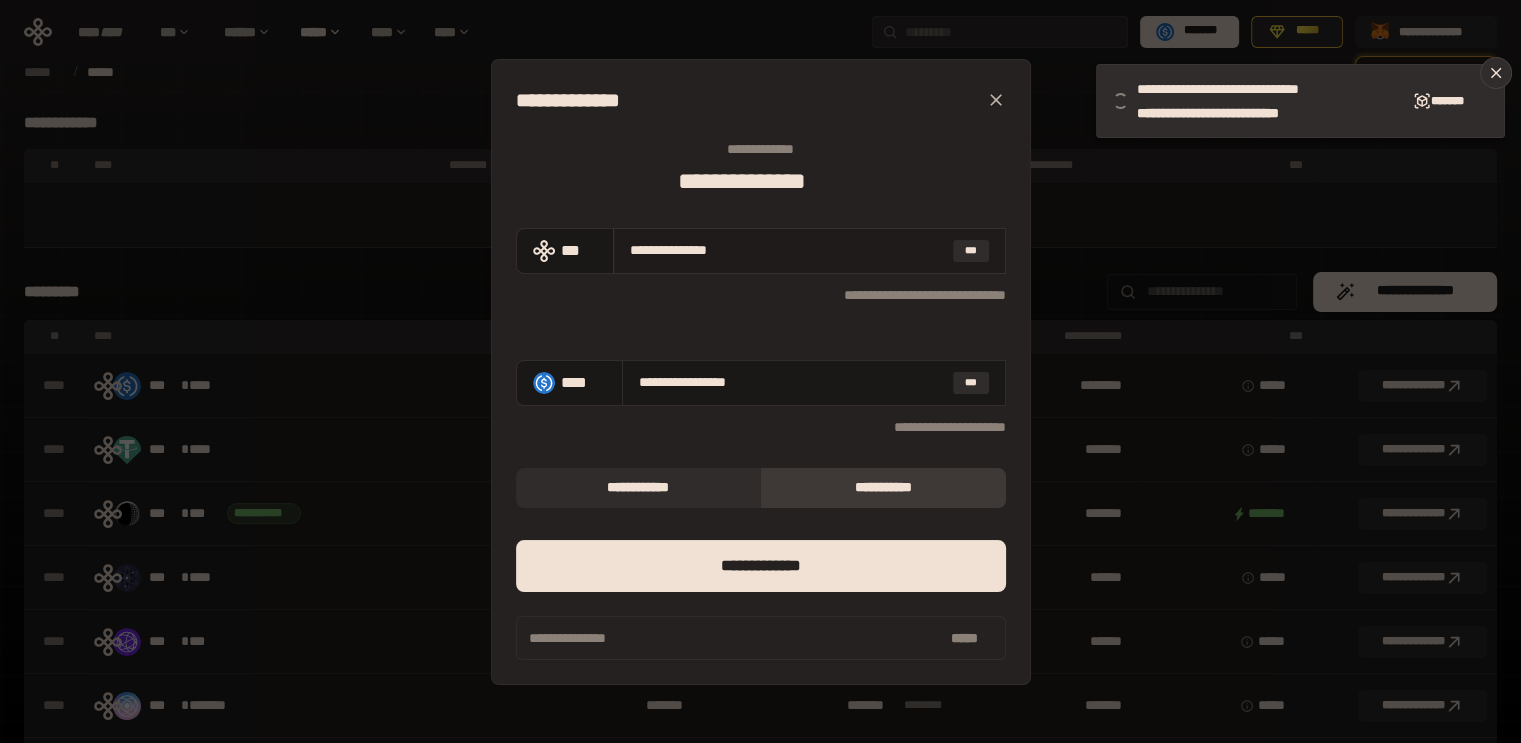type on "**********" 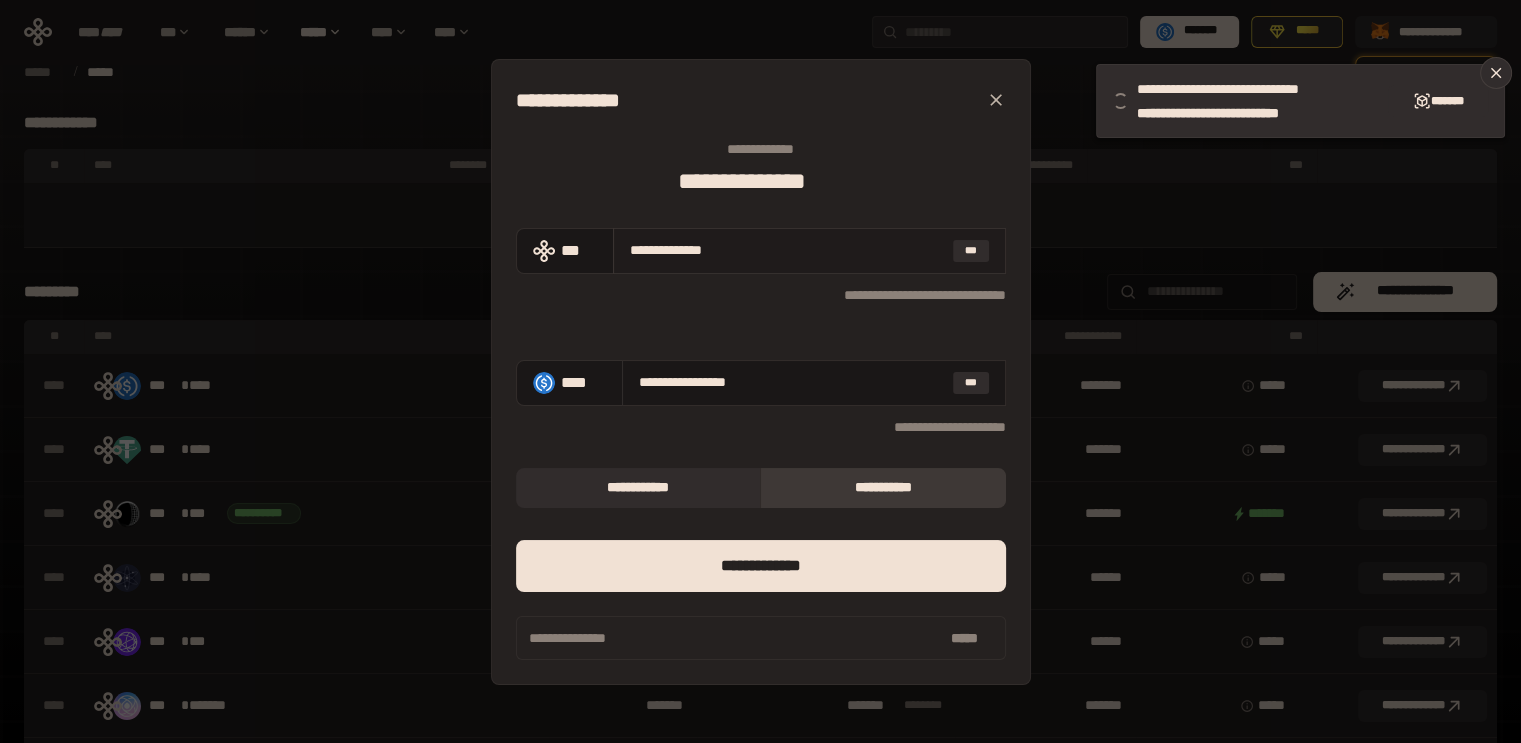type on "**********" 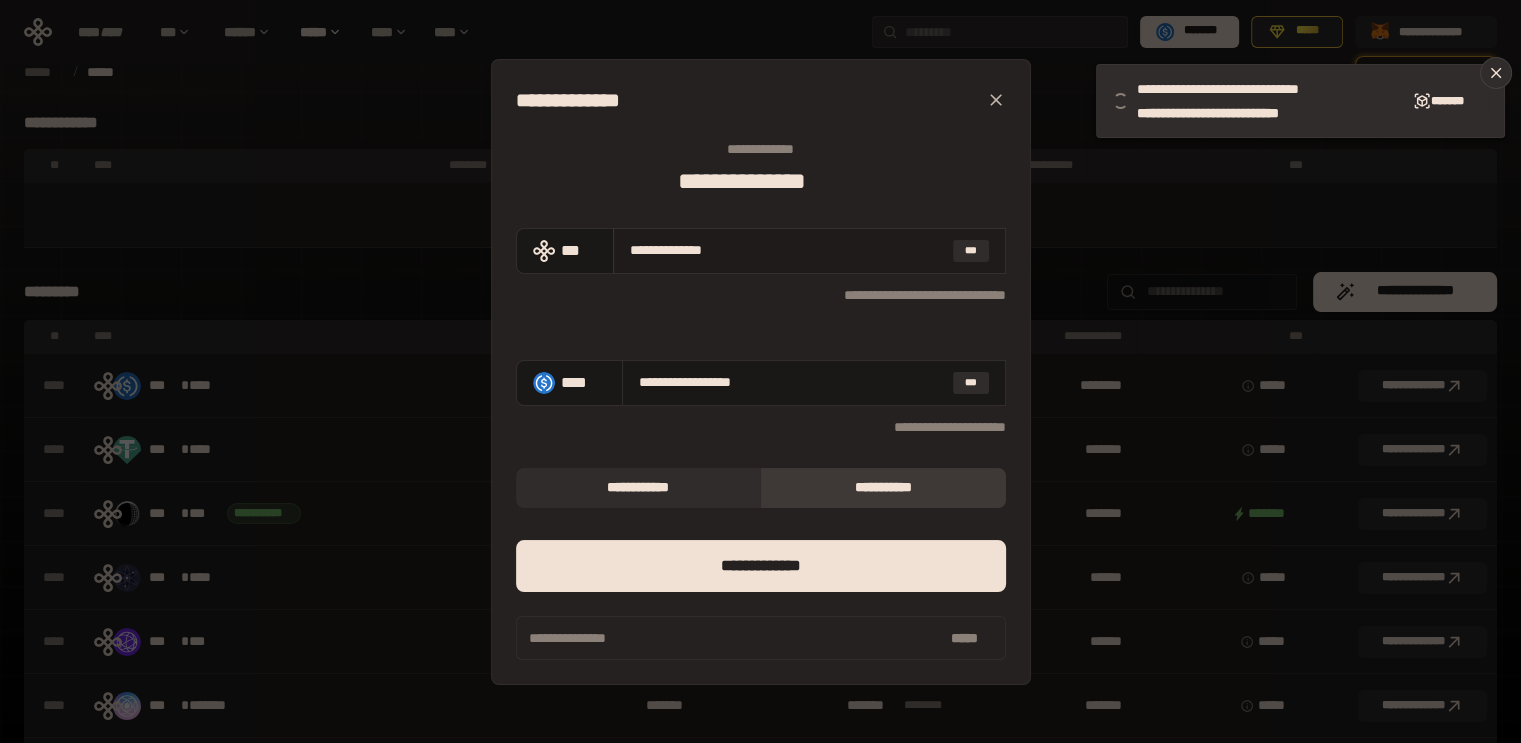 type on "**********" 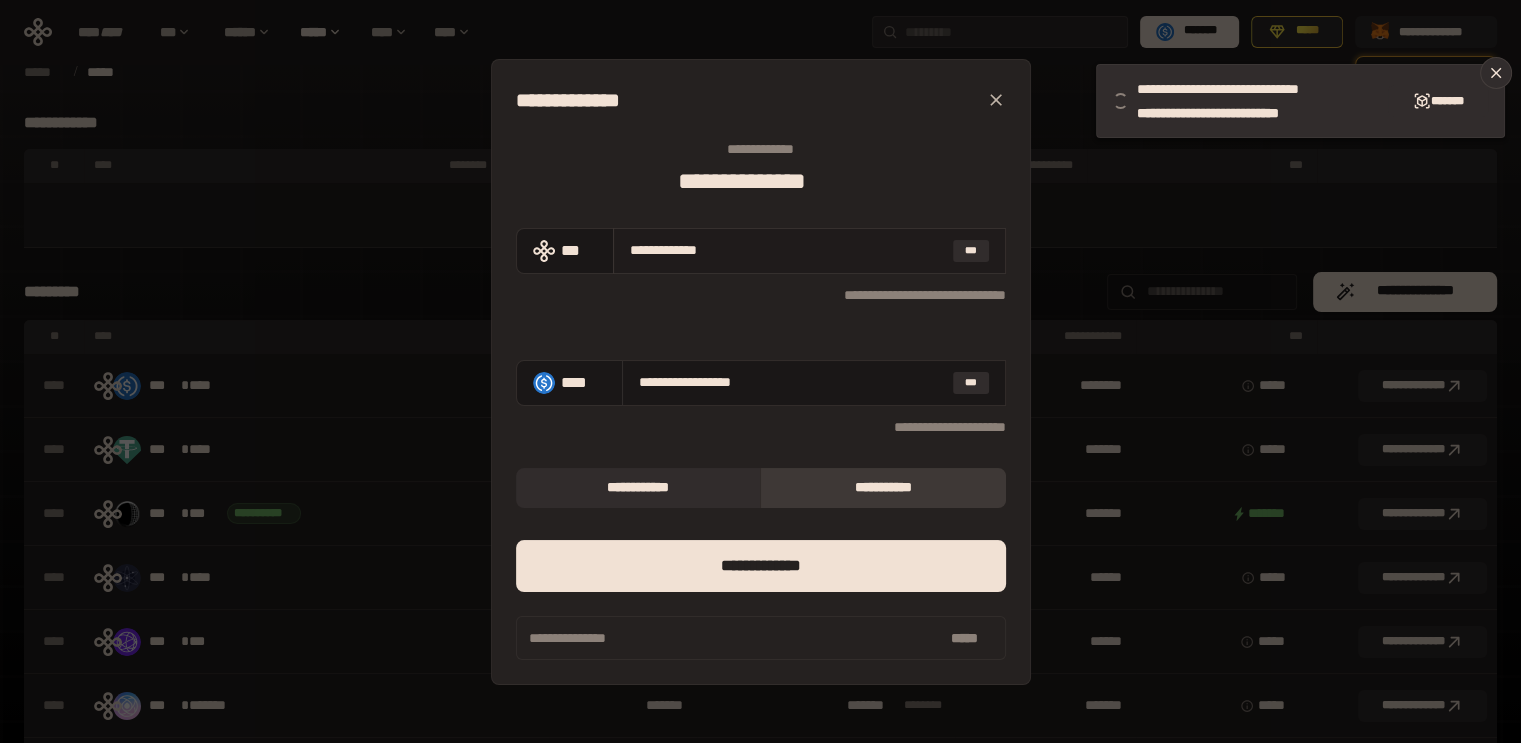 type on "**********" 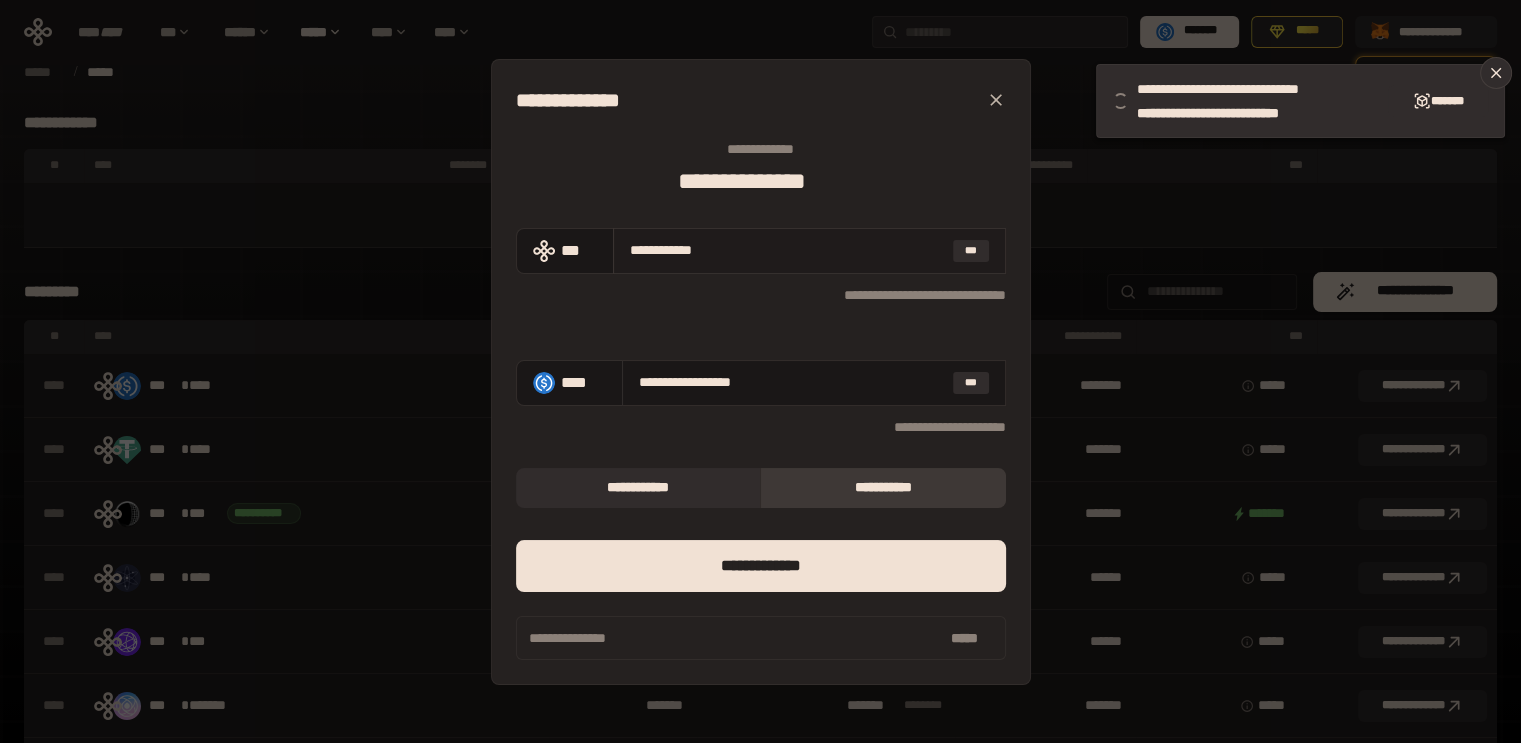 type on "**********" 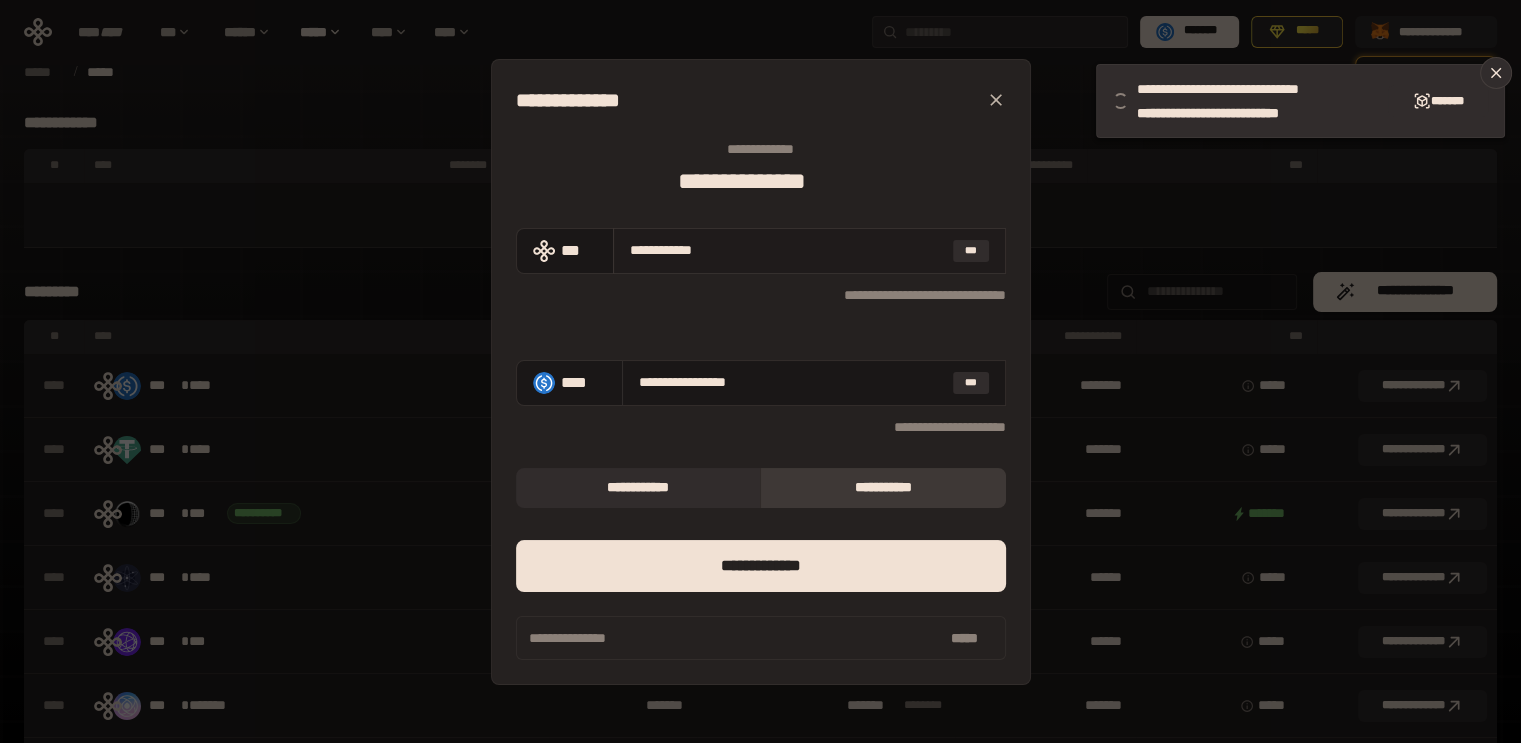 type on "**********" 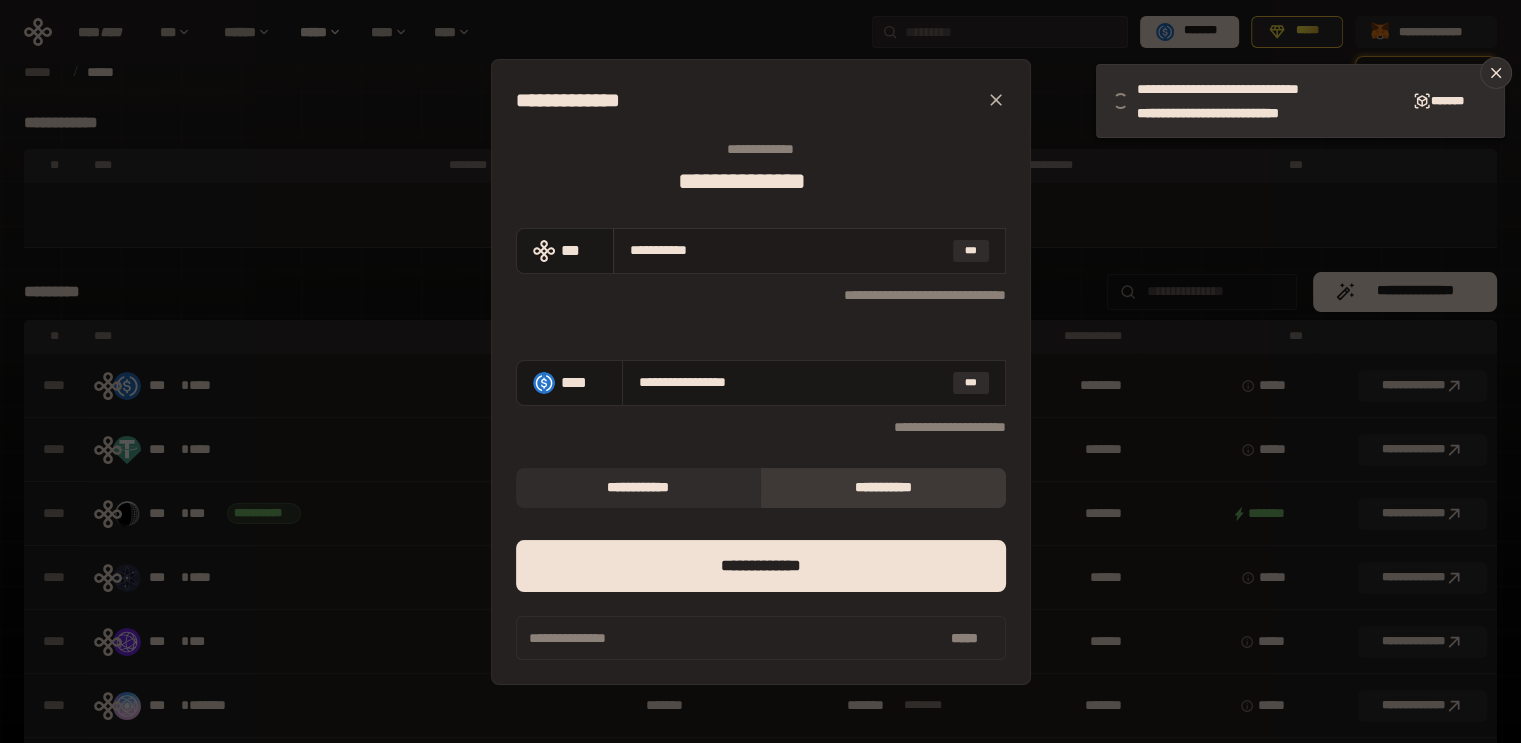 type on "**********" 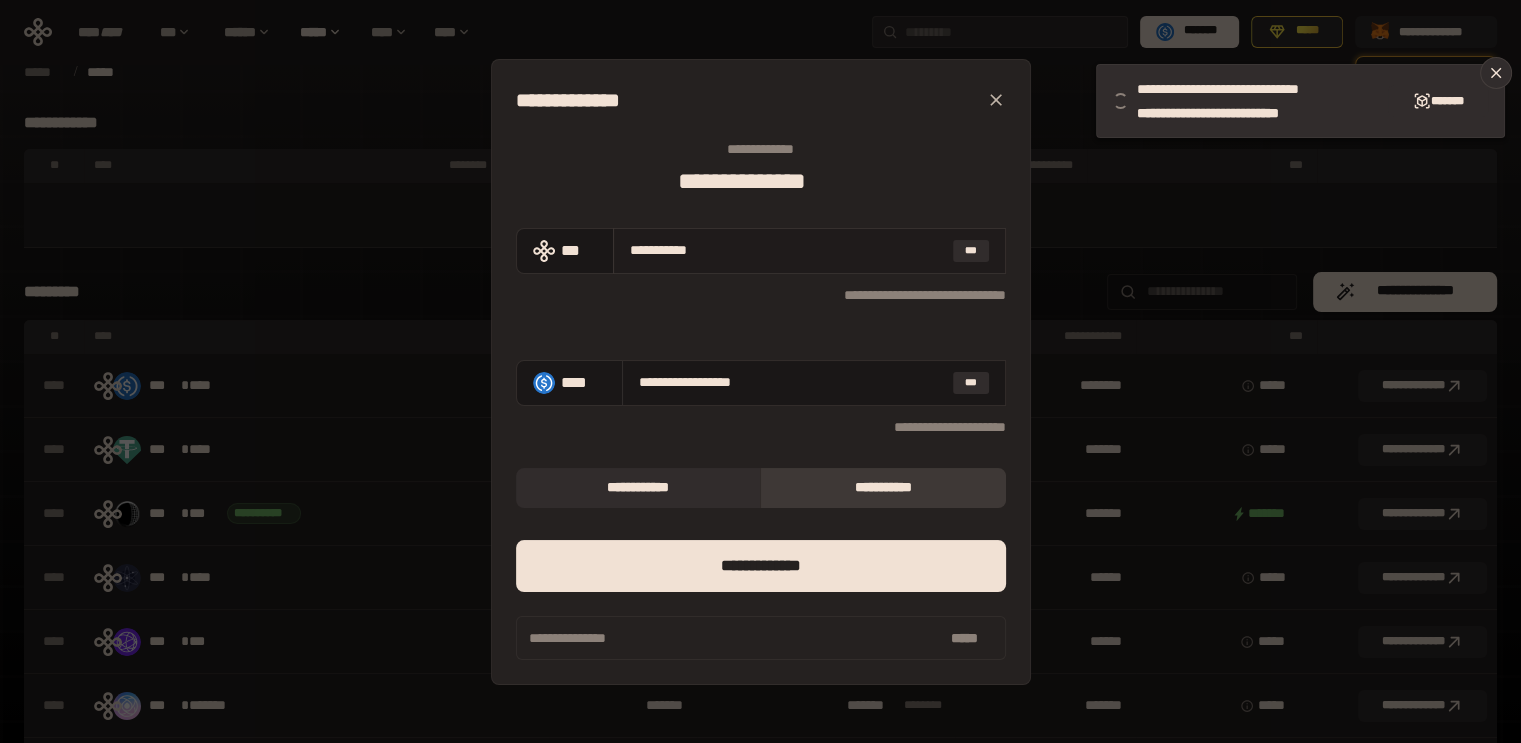 type on "**********" 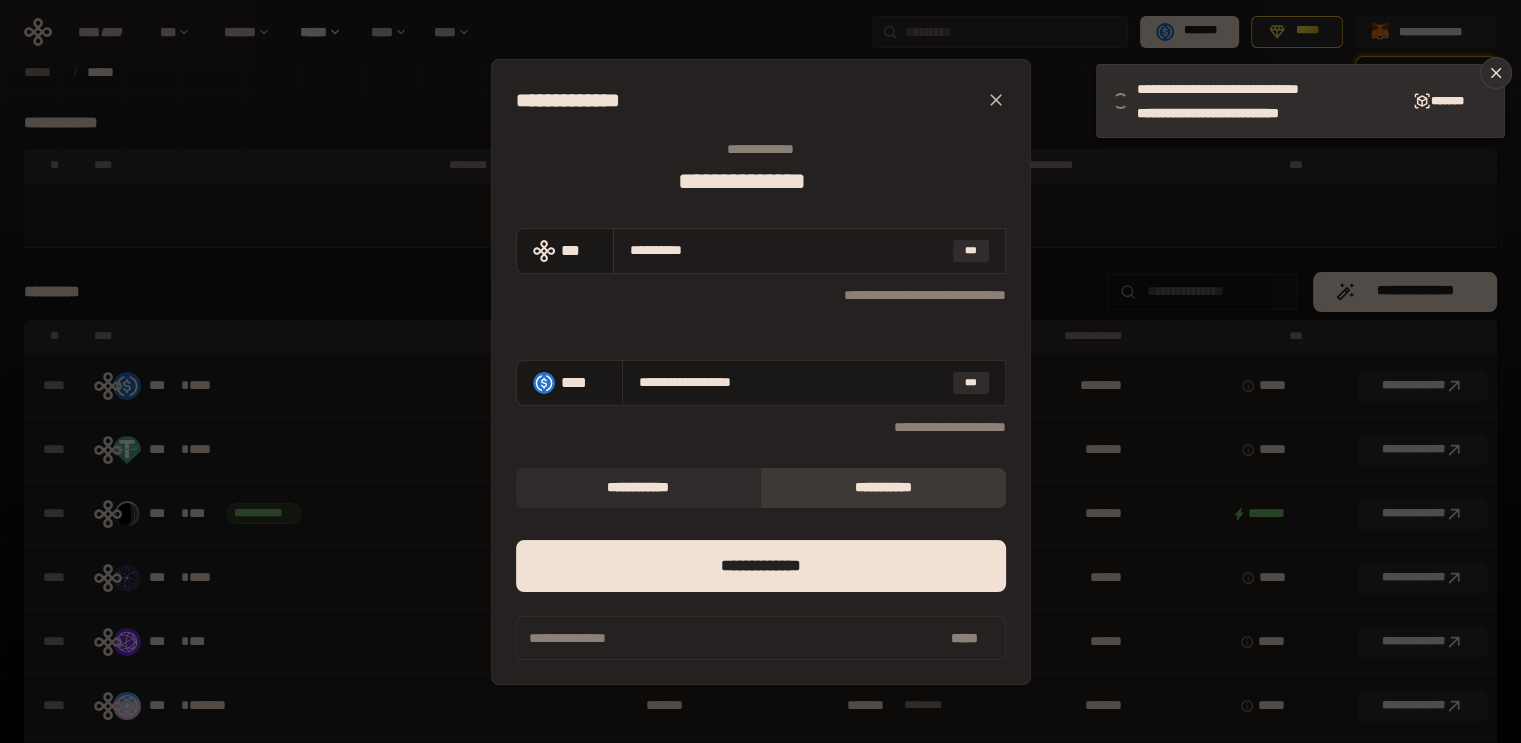 type on "**********" 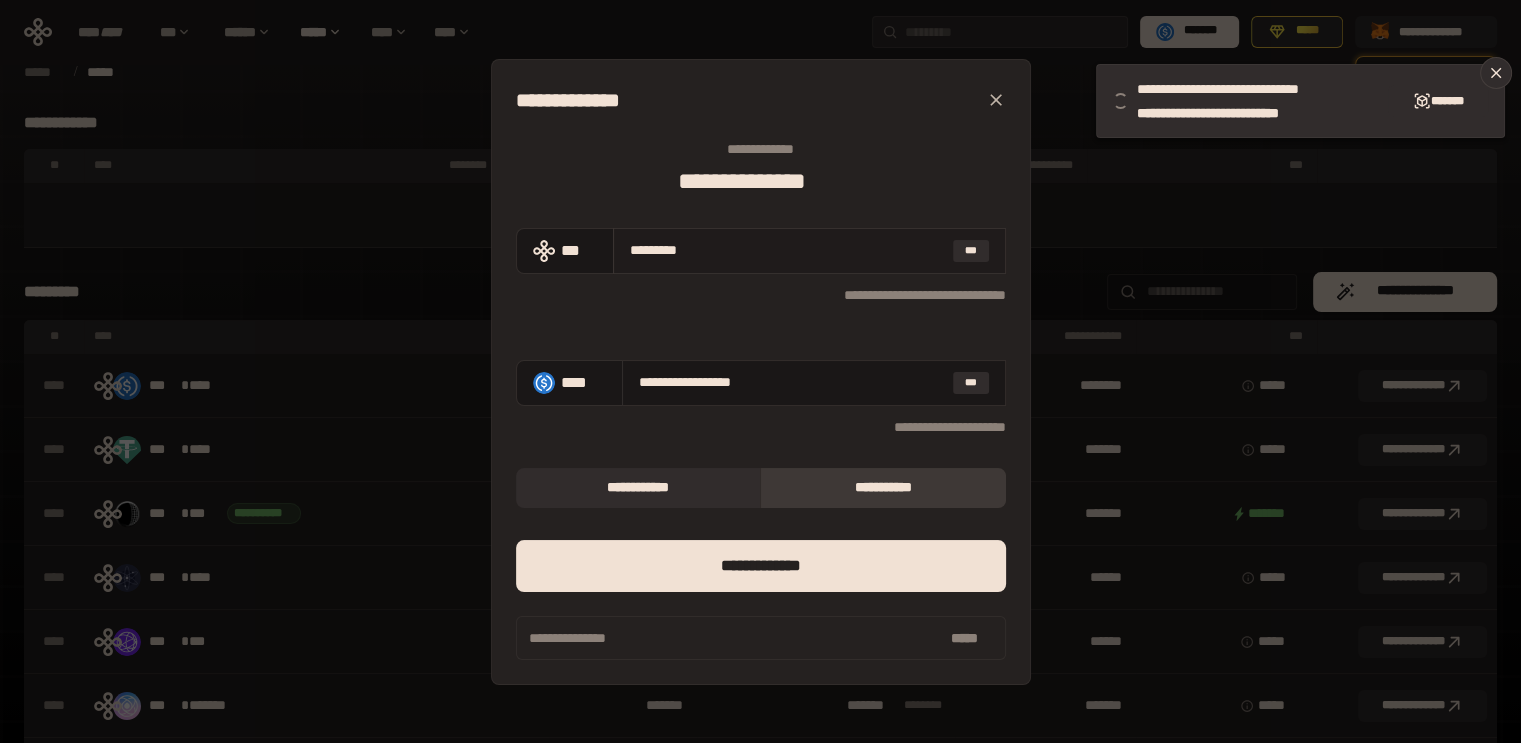 type on "**********" 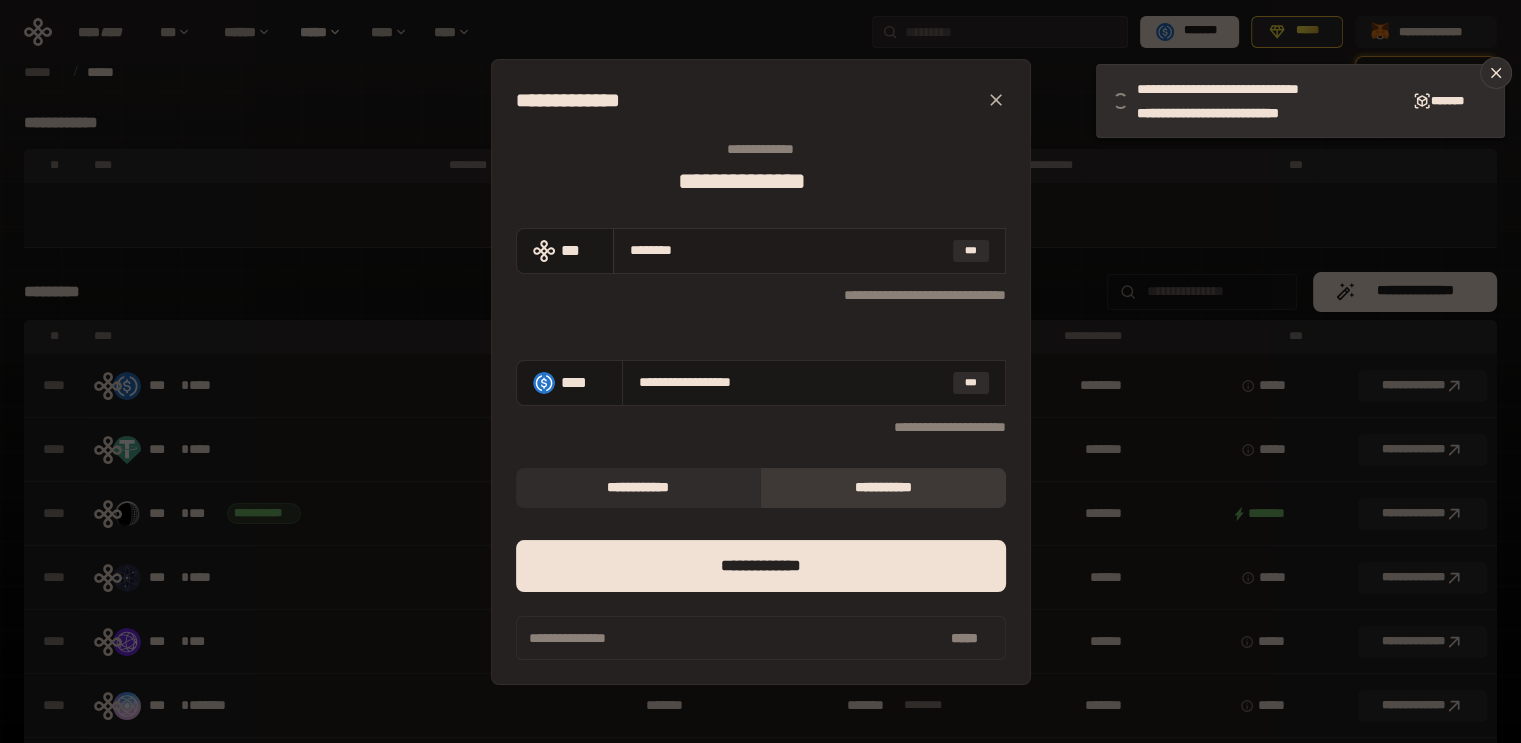 type on "**********" 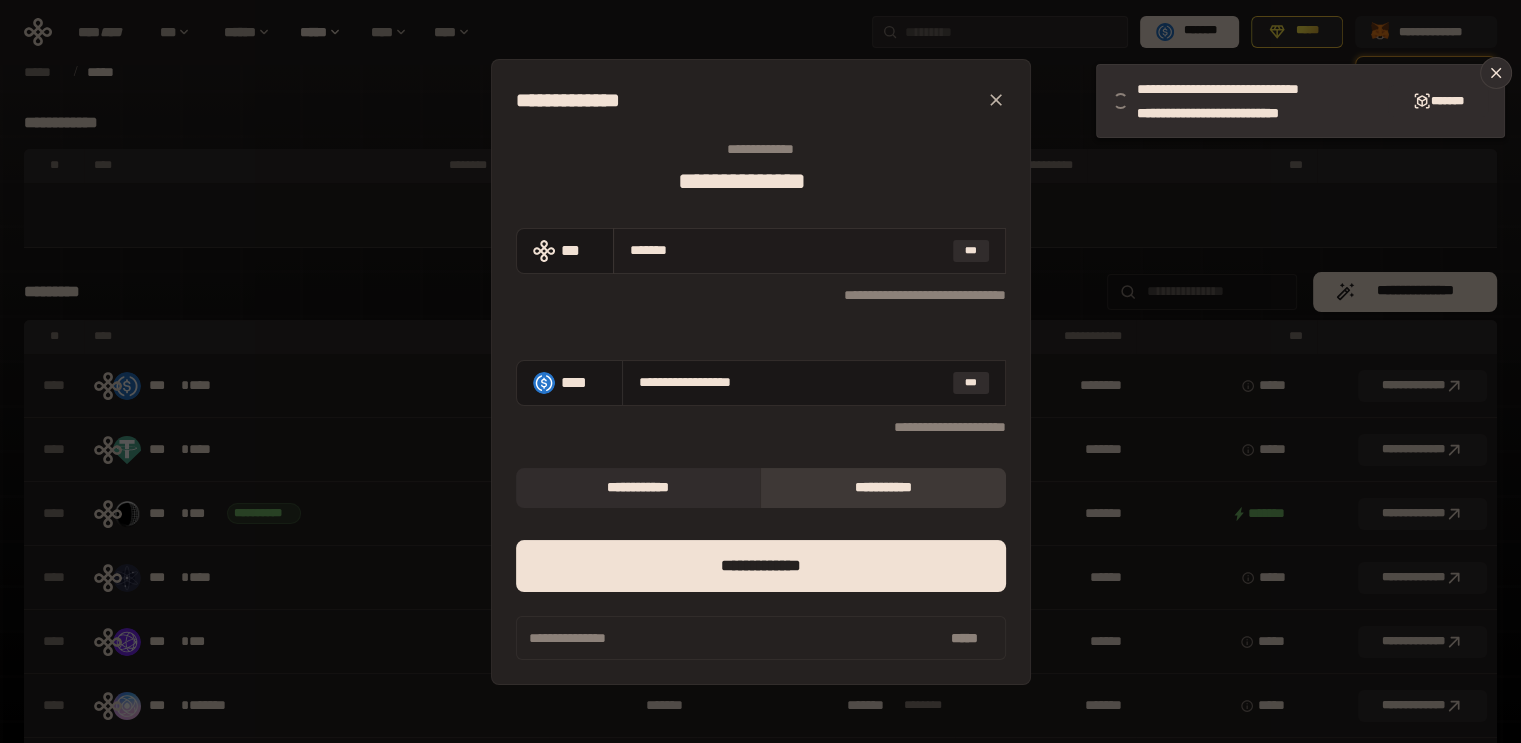 type on "**********" 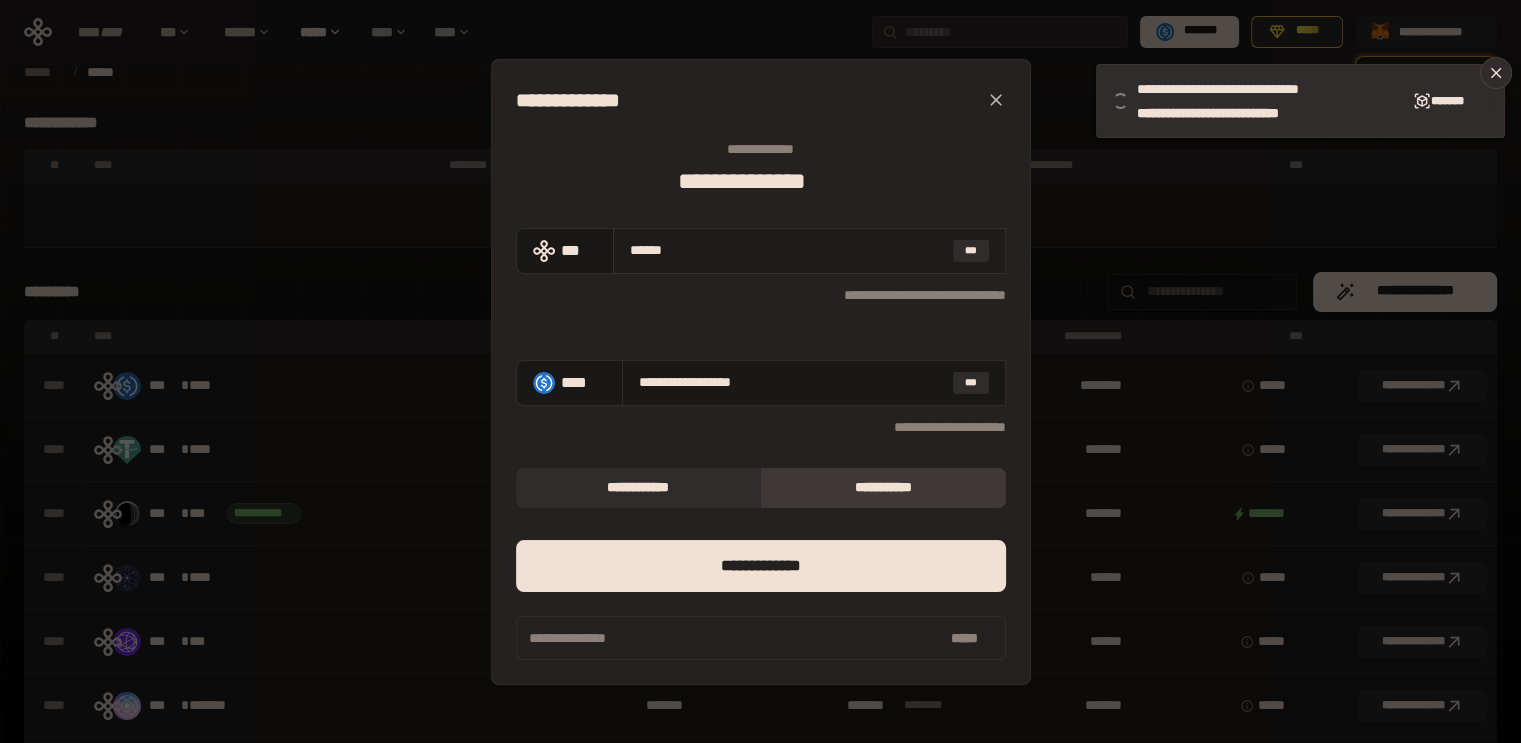 type on "**********" 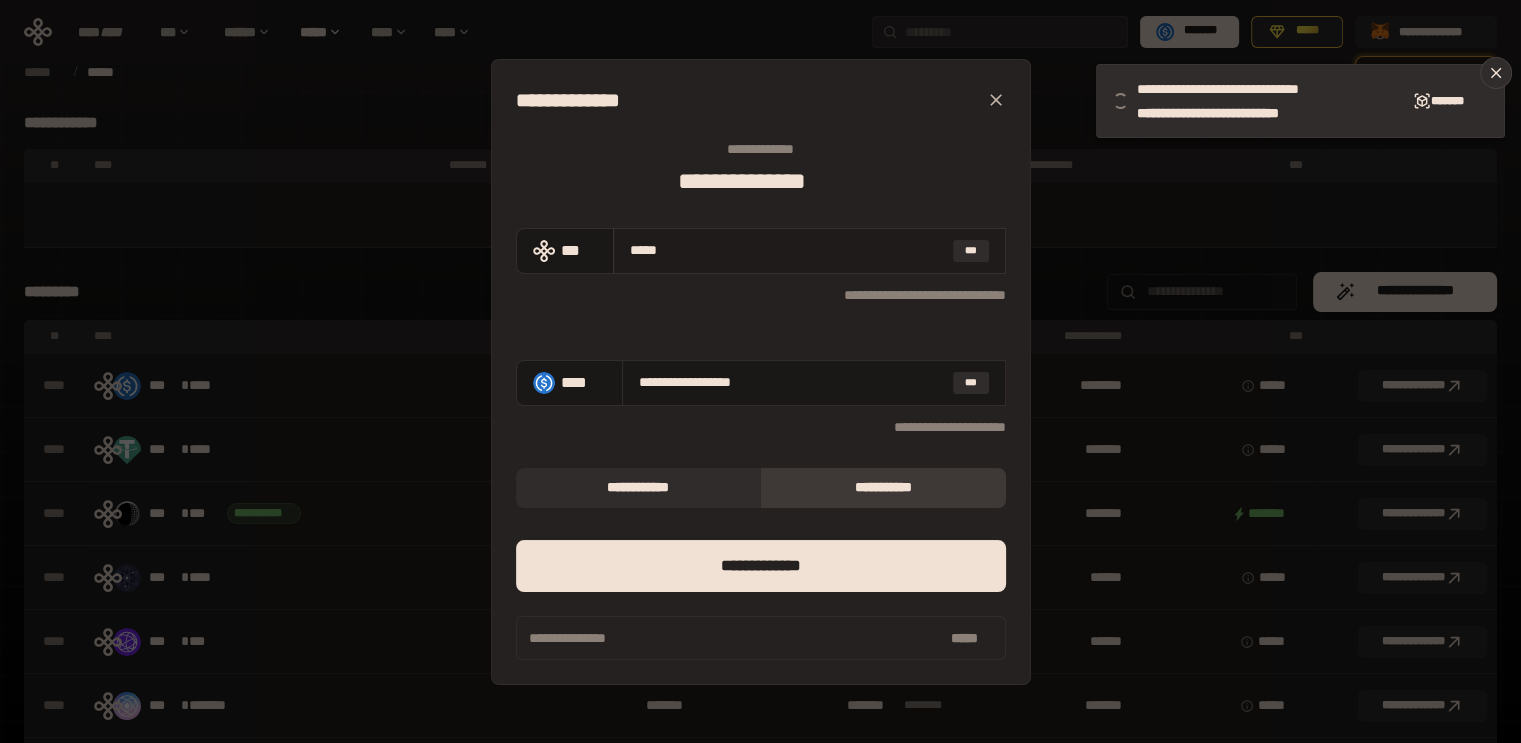 type on "**********" 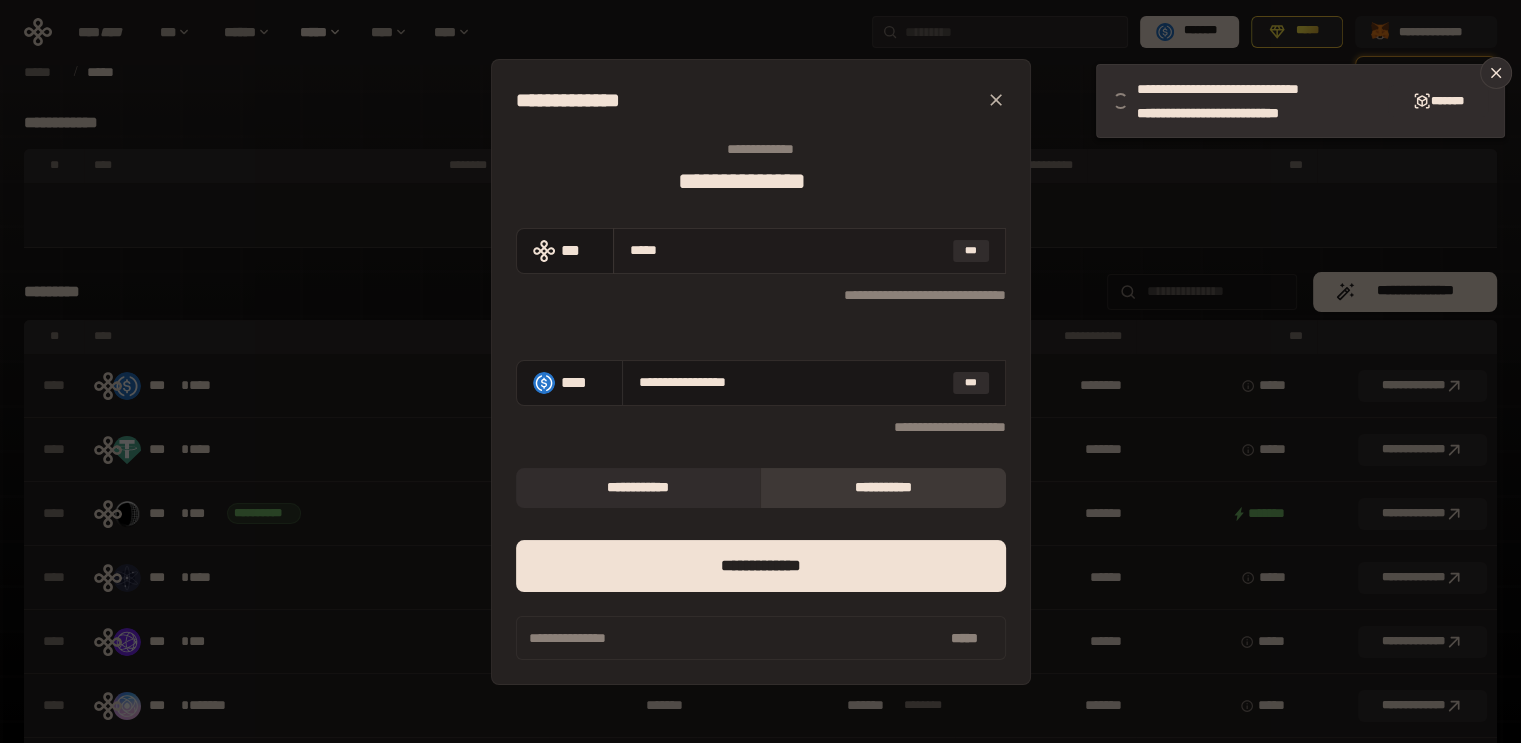 type on "****" 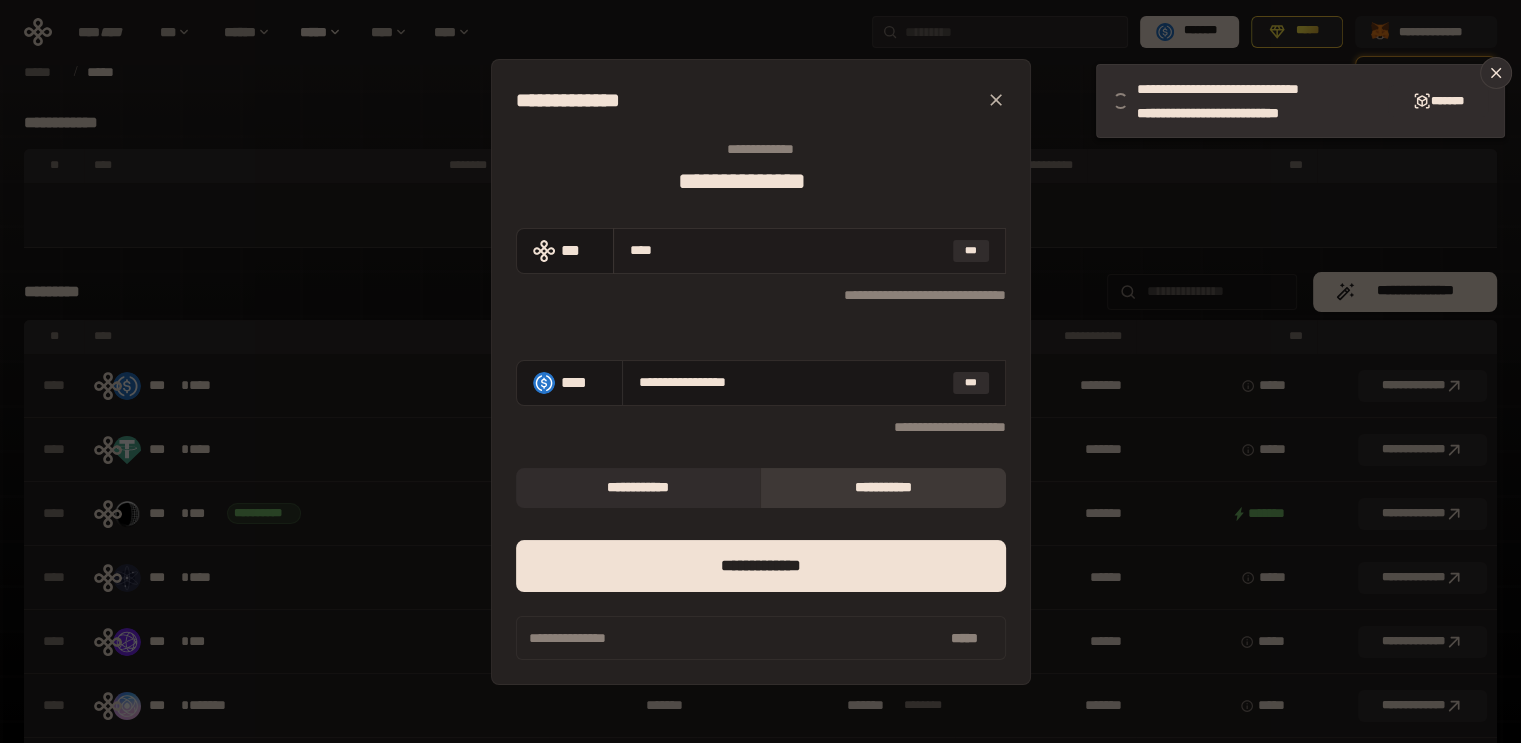type on "**********" 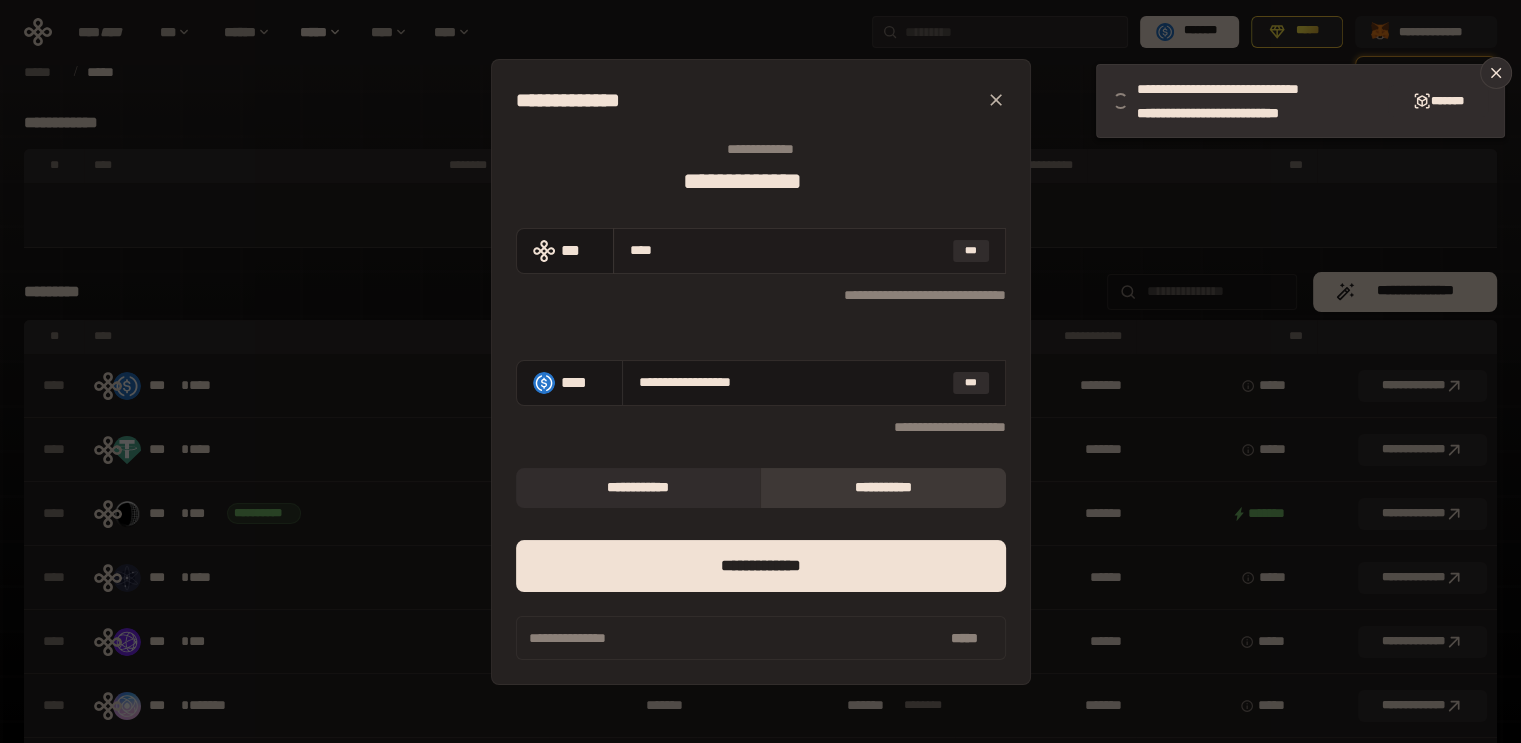 type on "***" 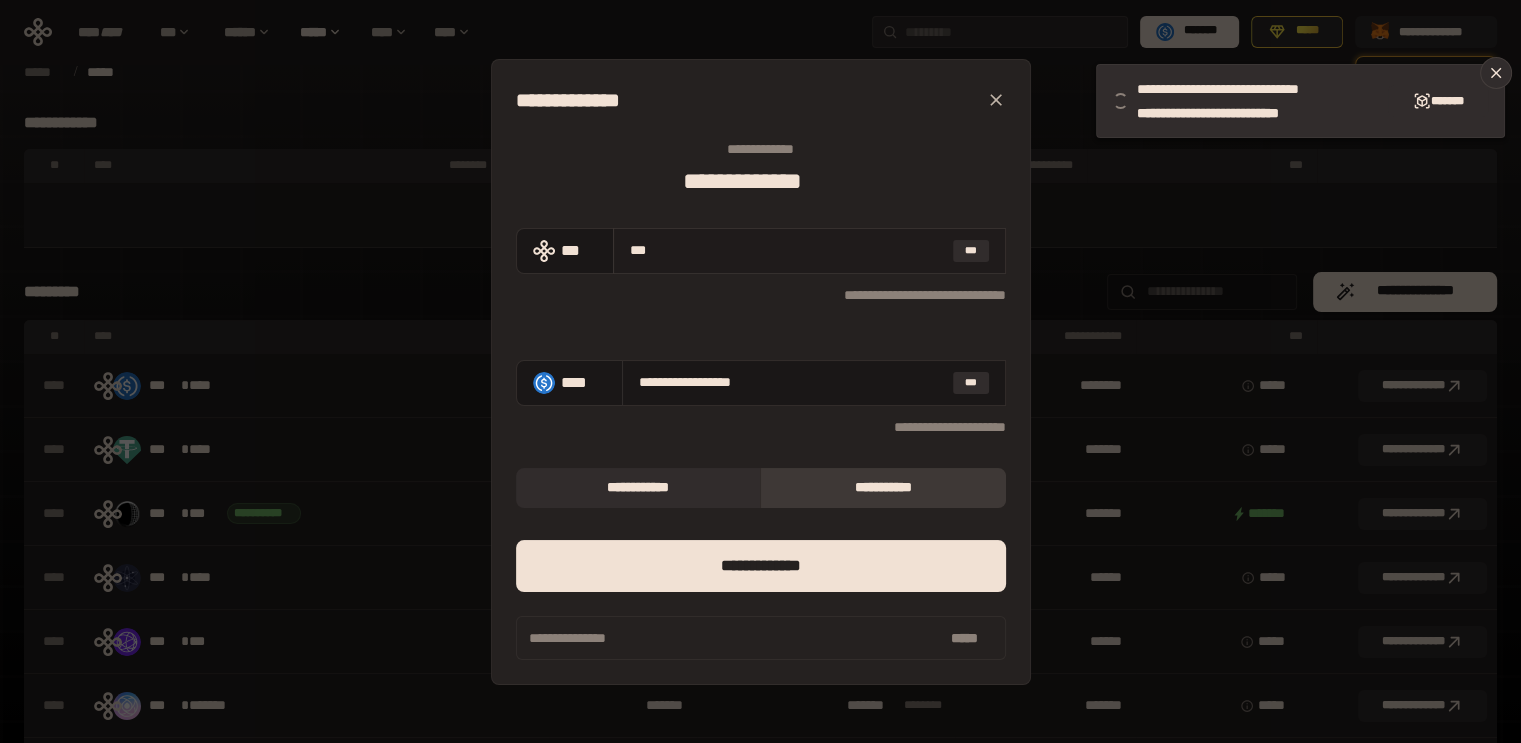 type on "**********" 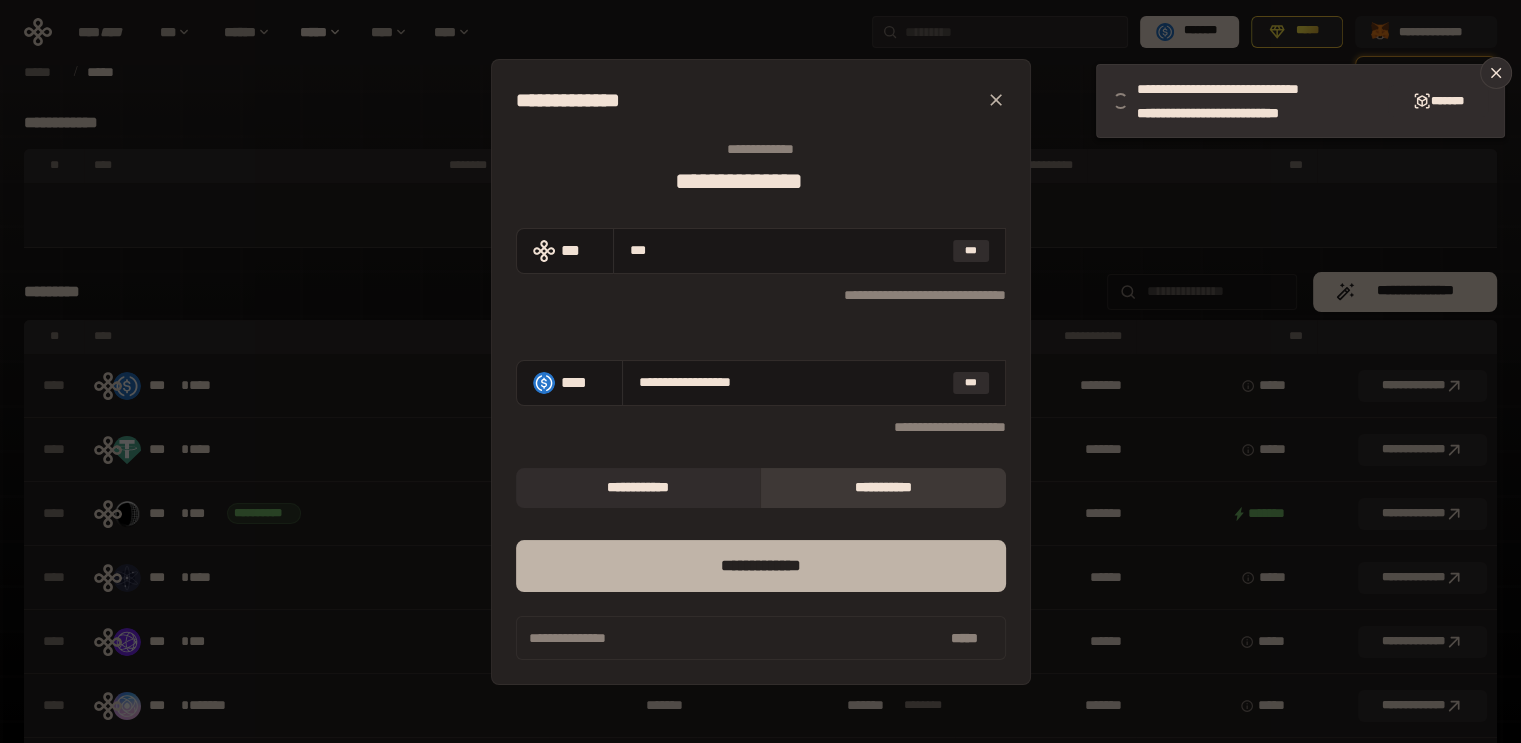click on "*** *********" at bounding box center (761, 566) 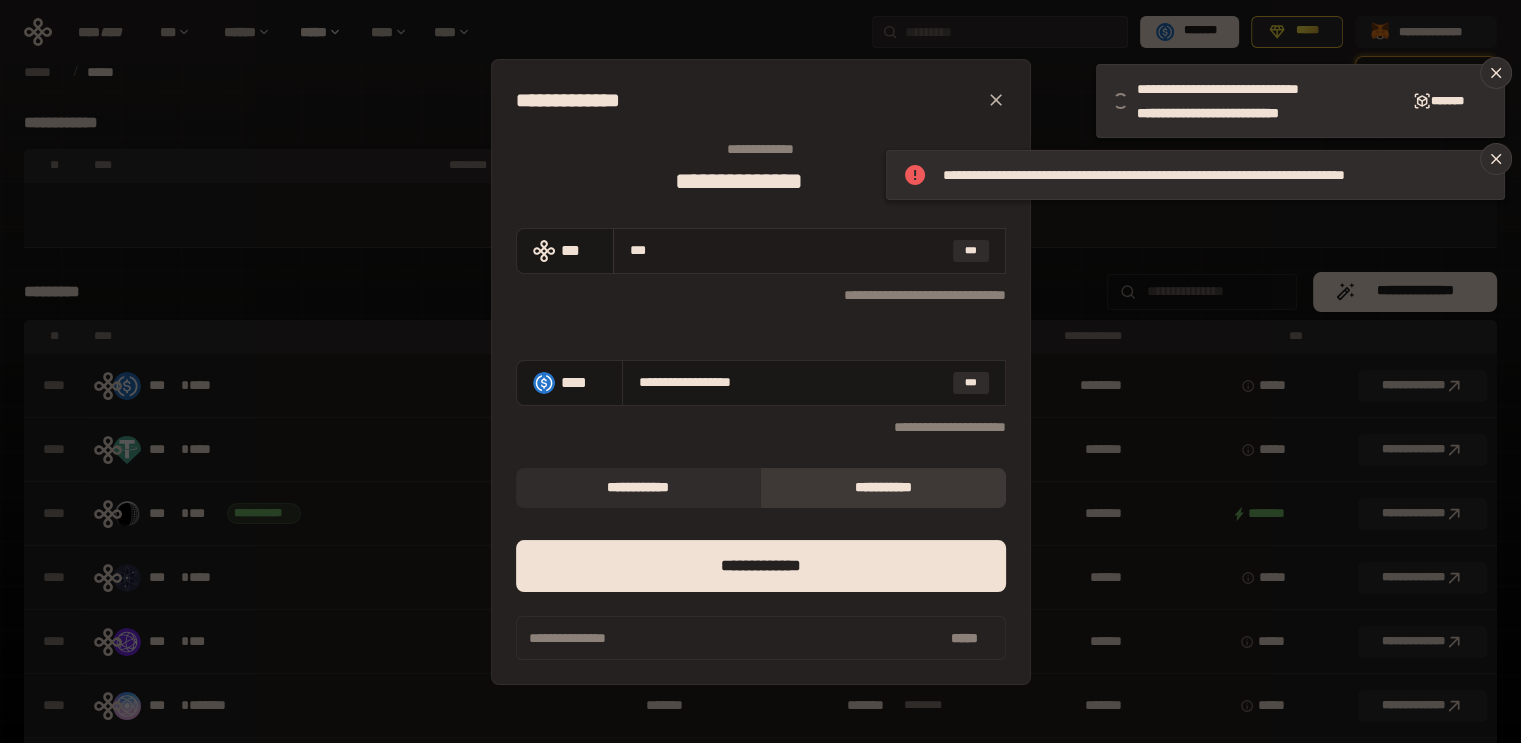 click on "***" at bounding box center (787, 250) 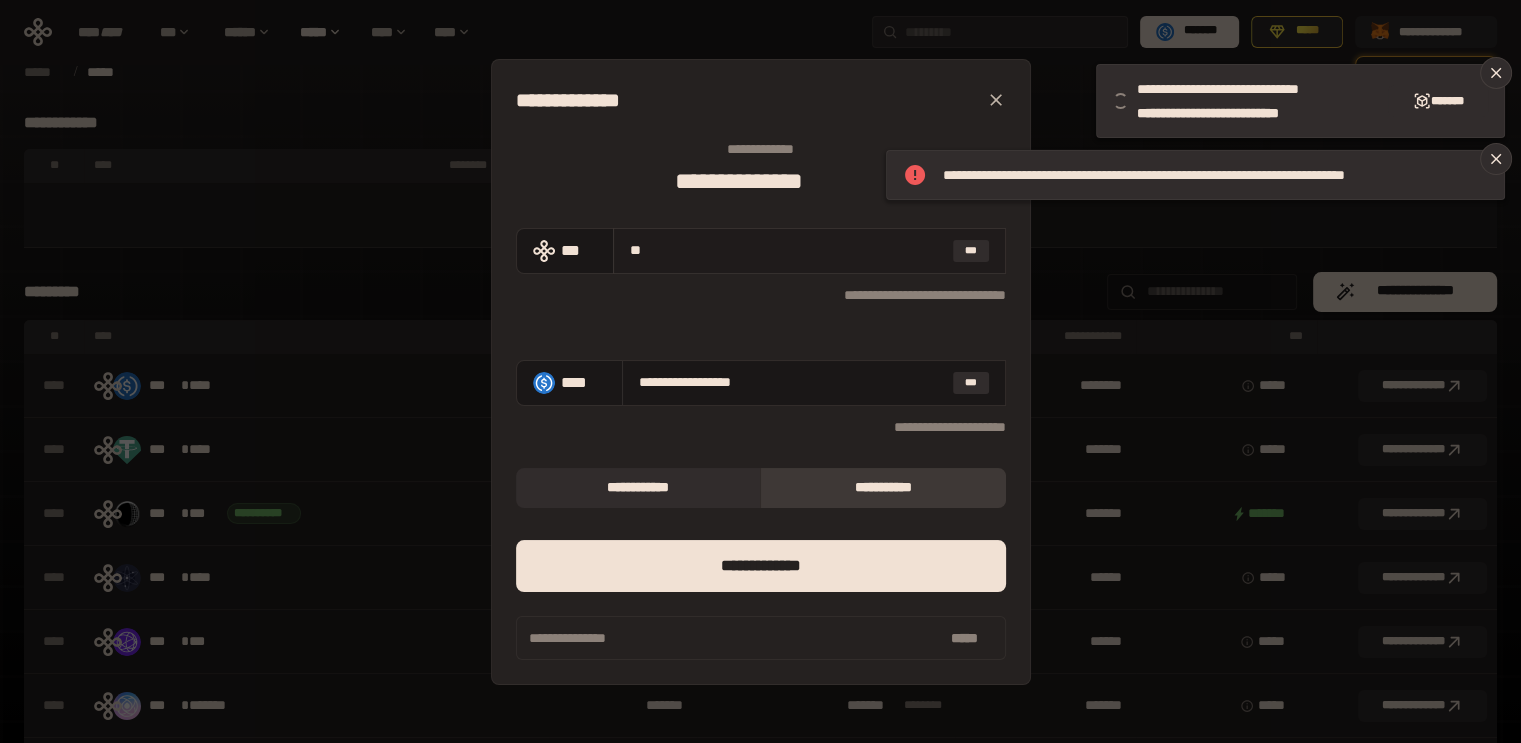 type on "*" 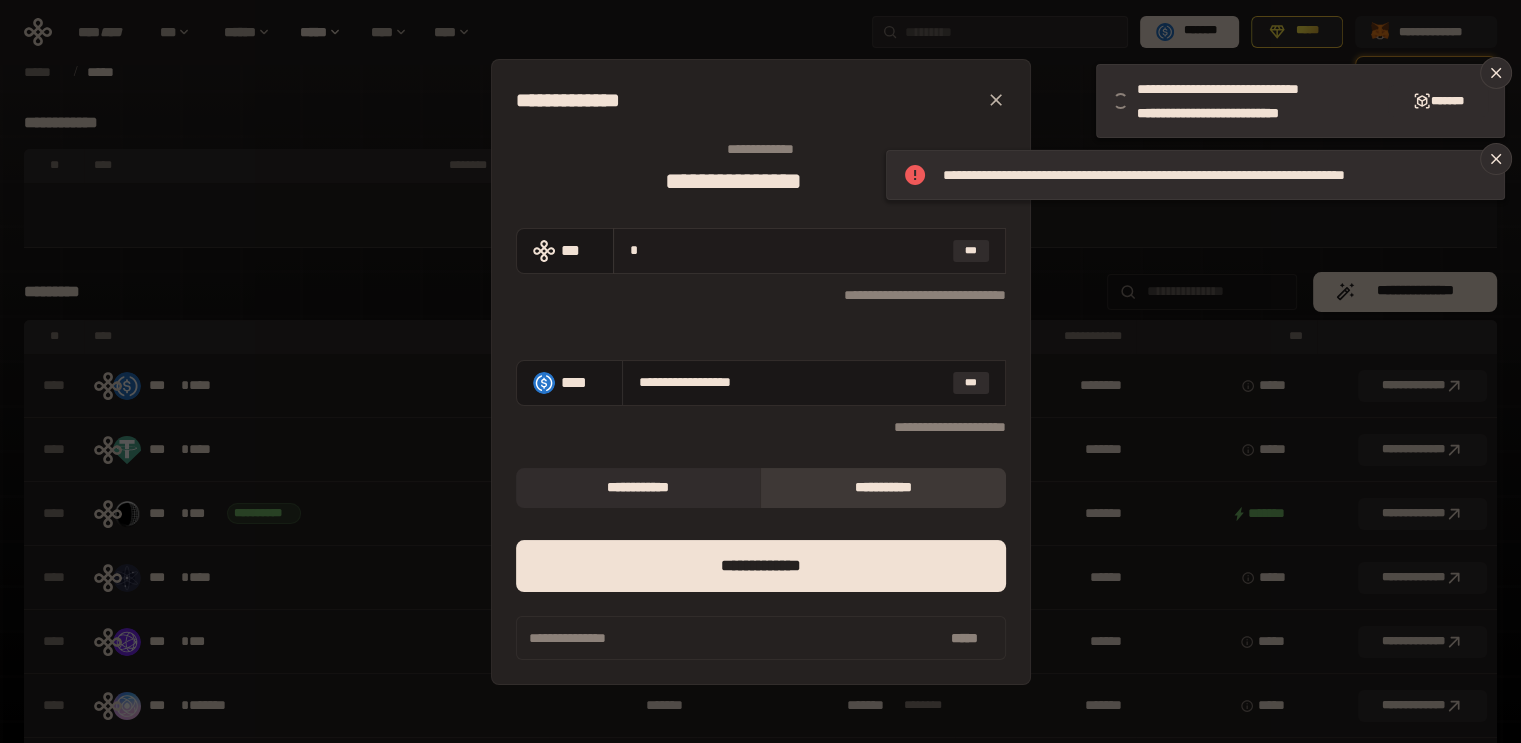 type 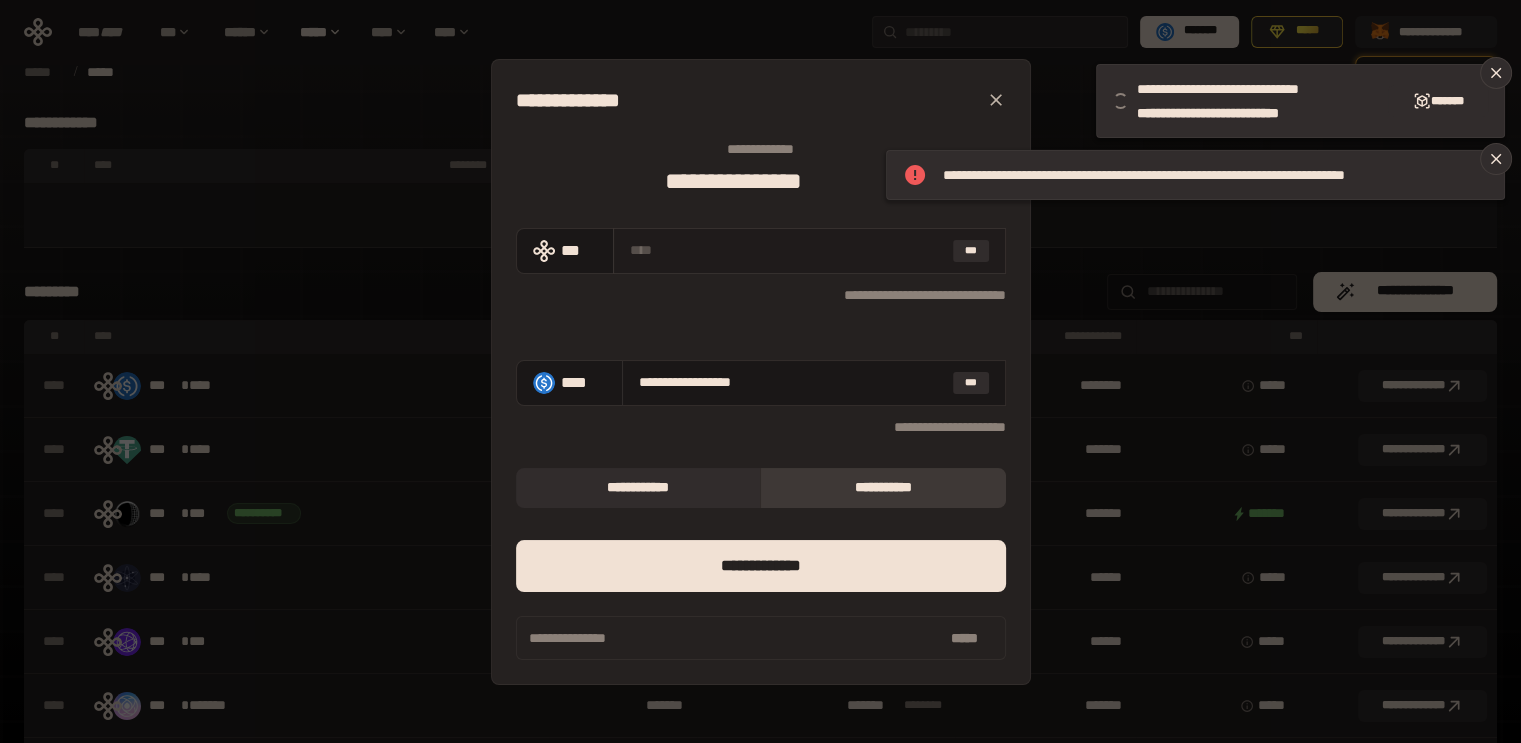 type 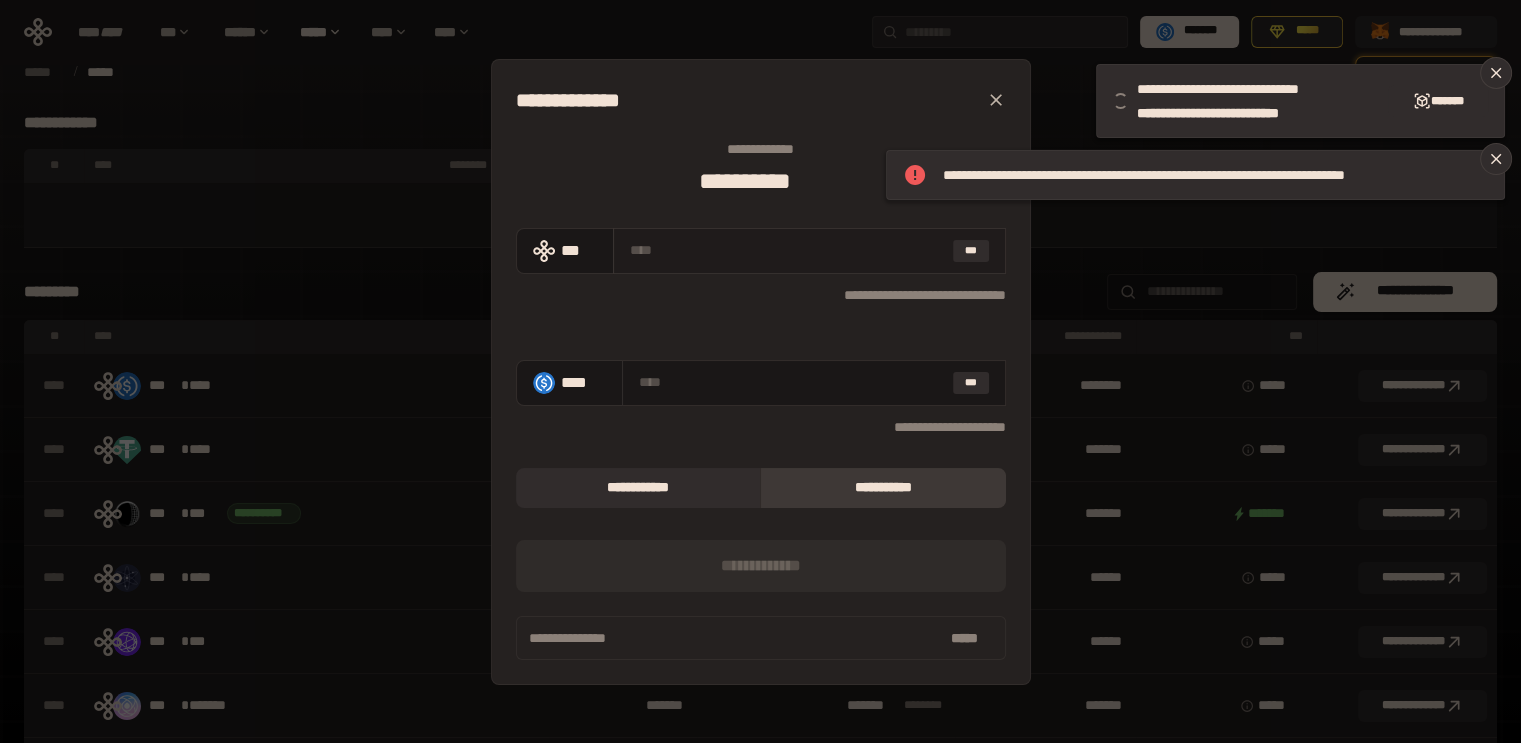 type on "*" 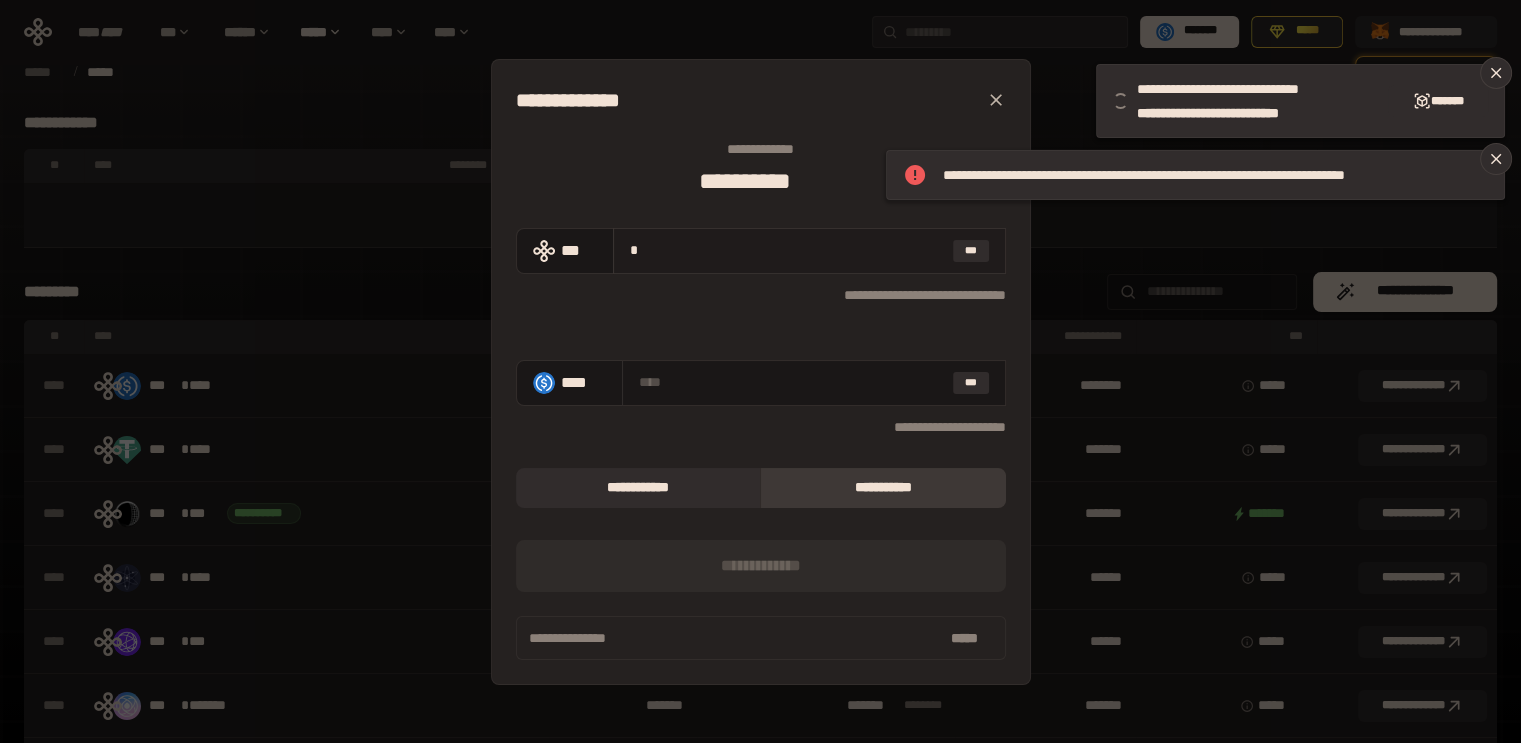 type on "**********" 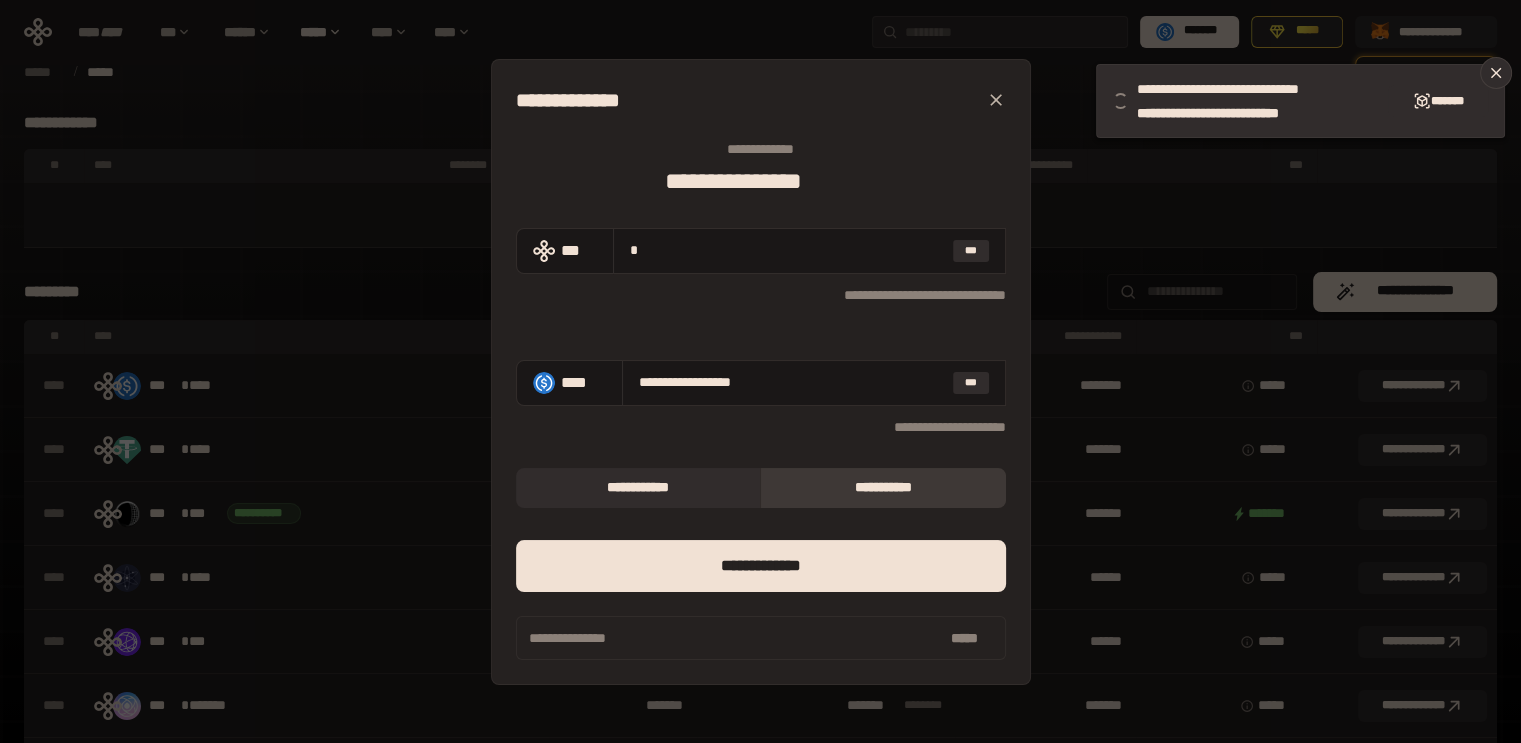 type on "*" 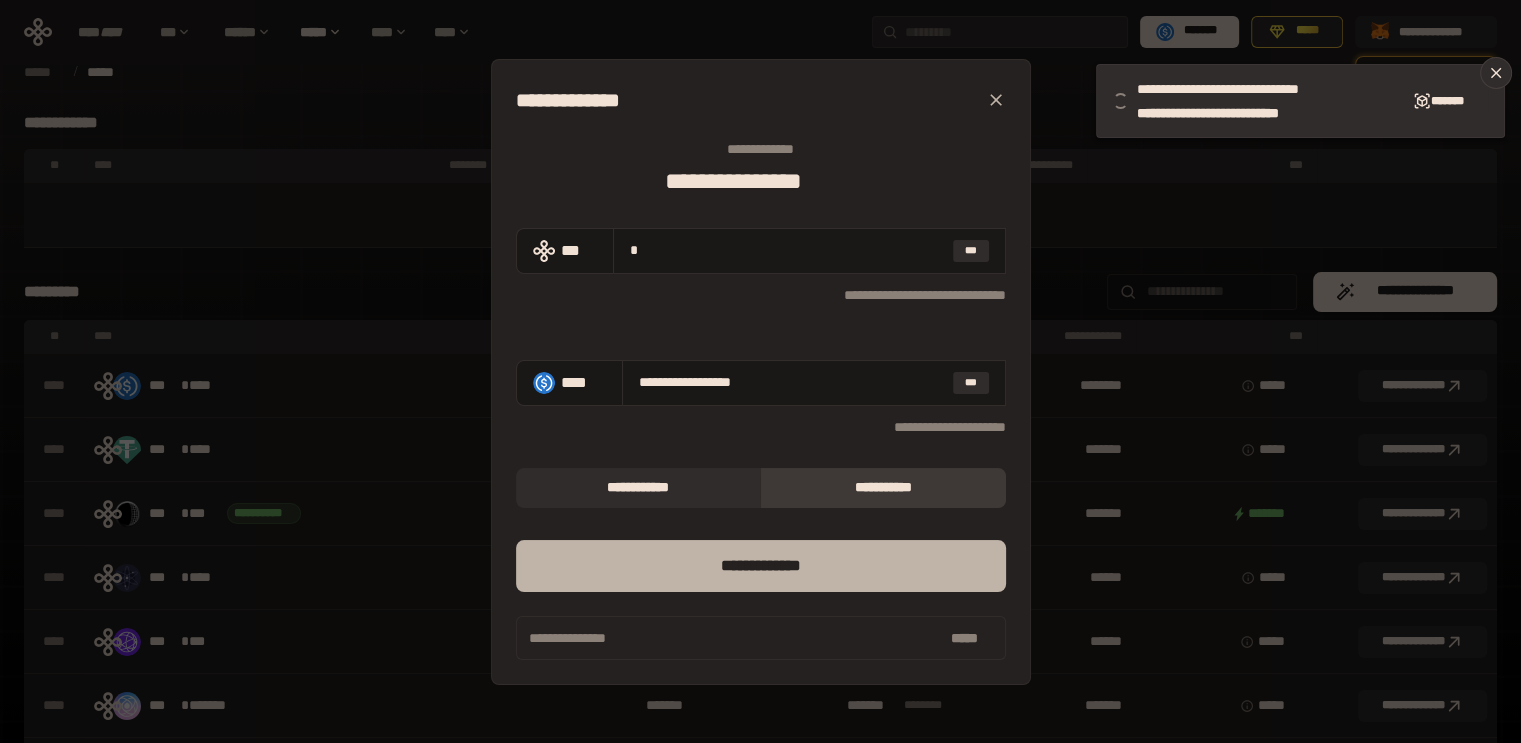 click on "*** *********" at bounding box center (761, 566) 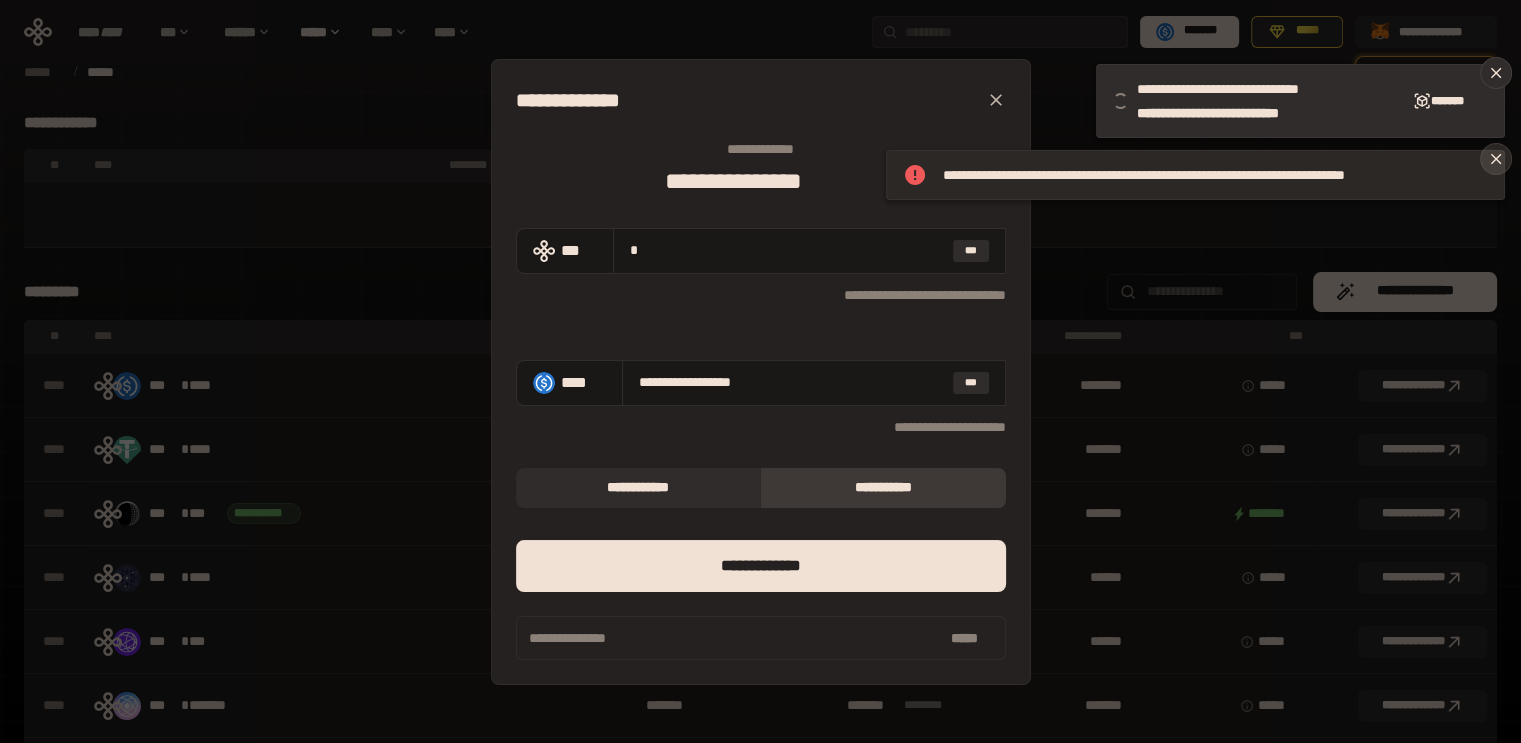 click 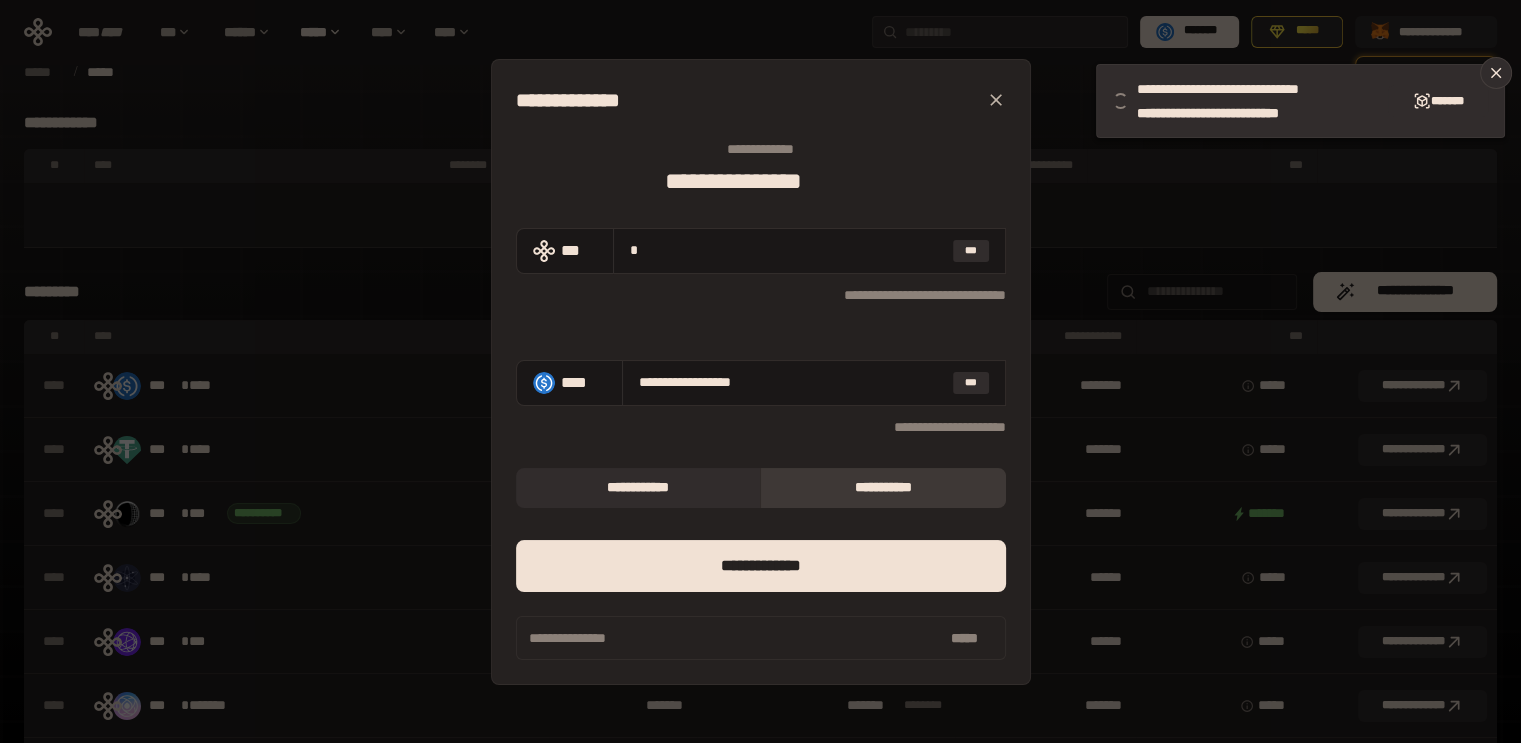 click 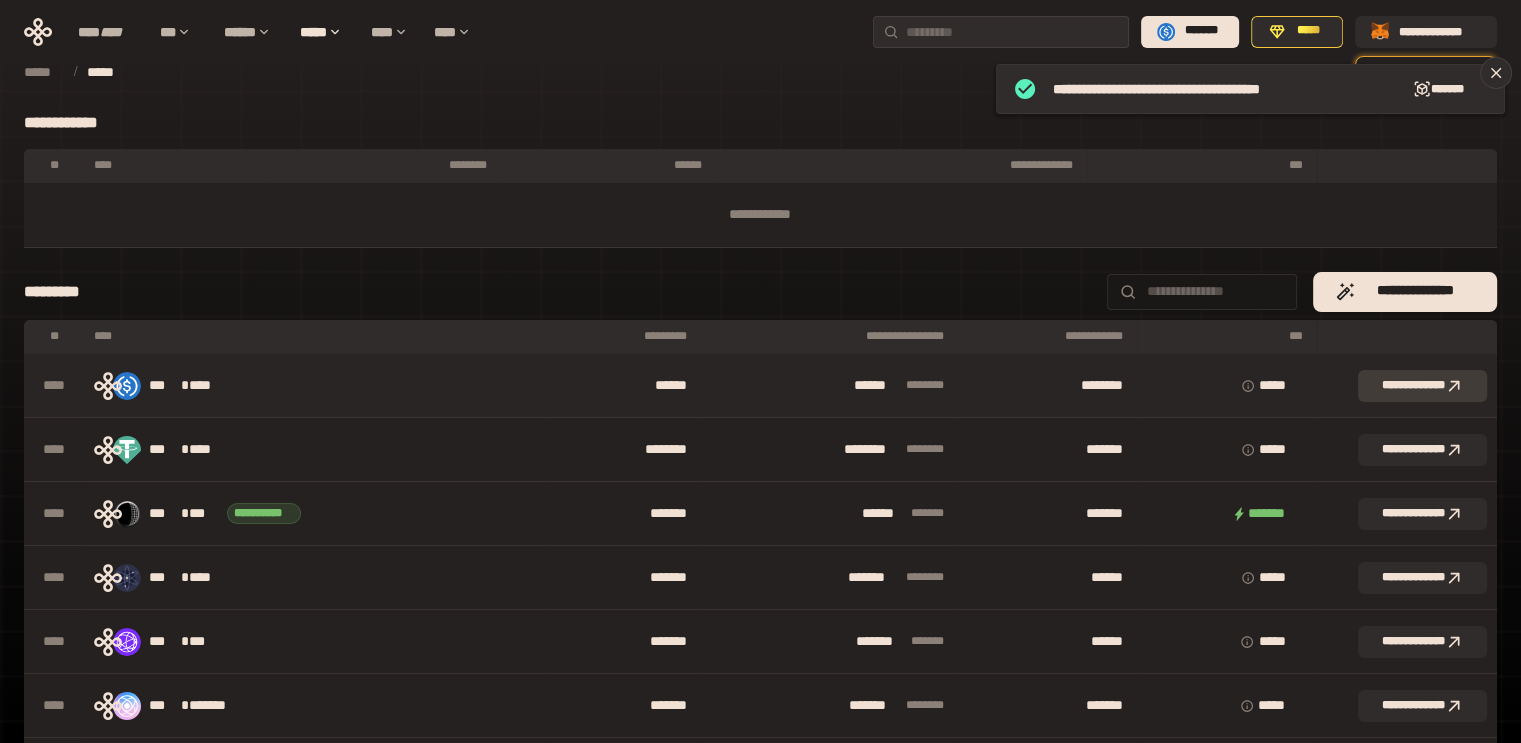 click on "**********" at bounding box center [1422, 386] 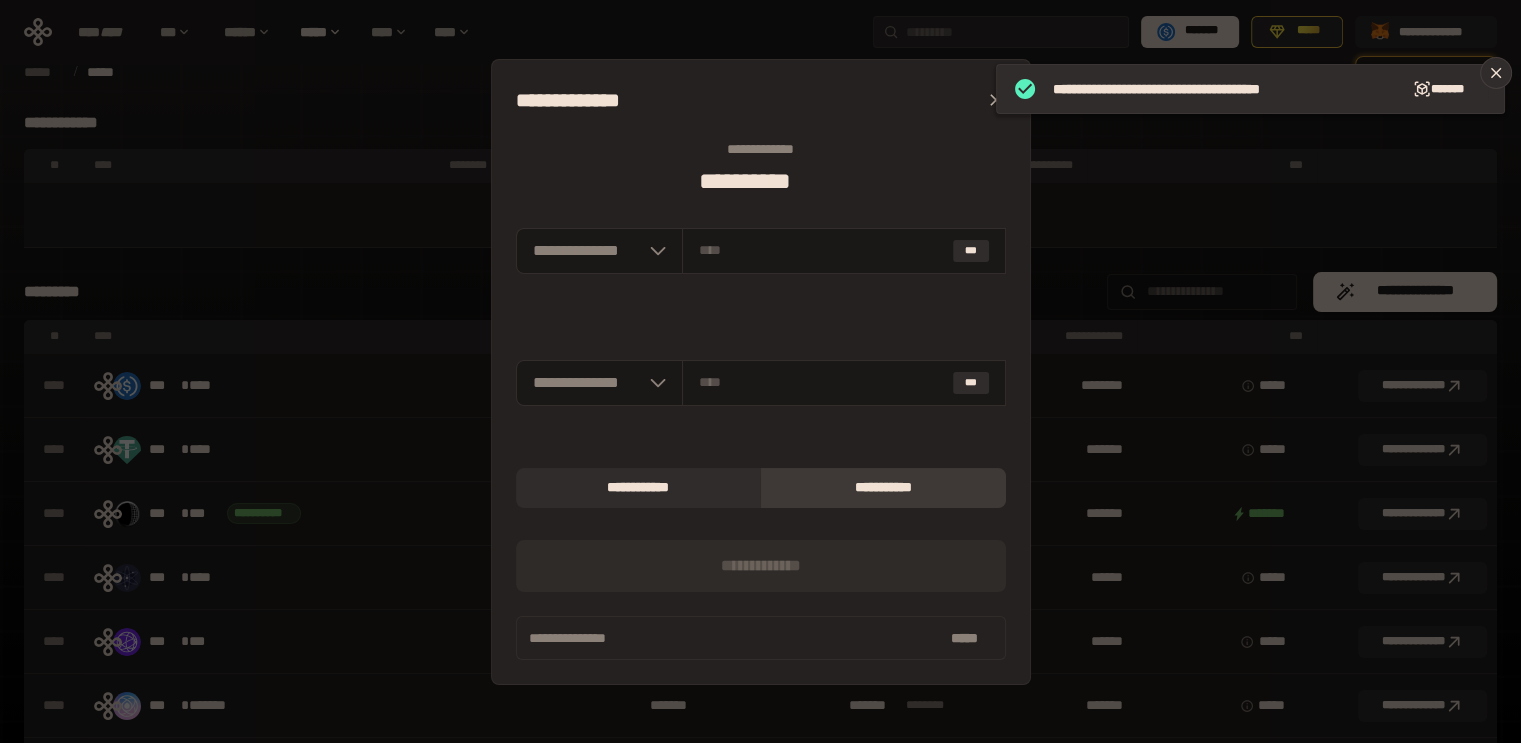 click on "**********" at bounding box center (760, 371) 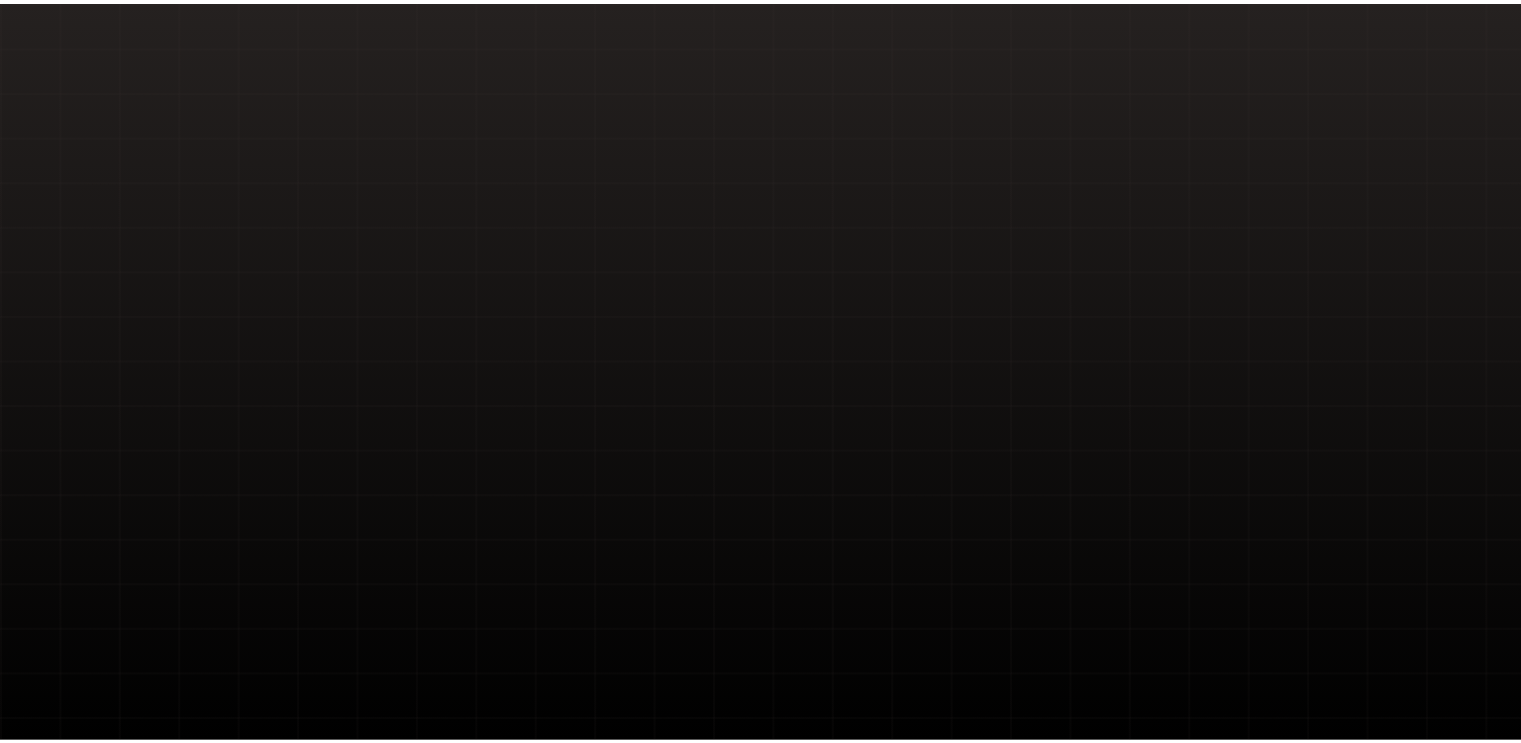scroll, scrollTop: 0, scrollLeft: 0, axis: both 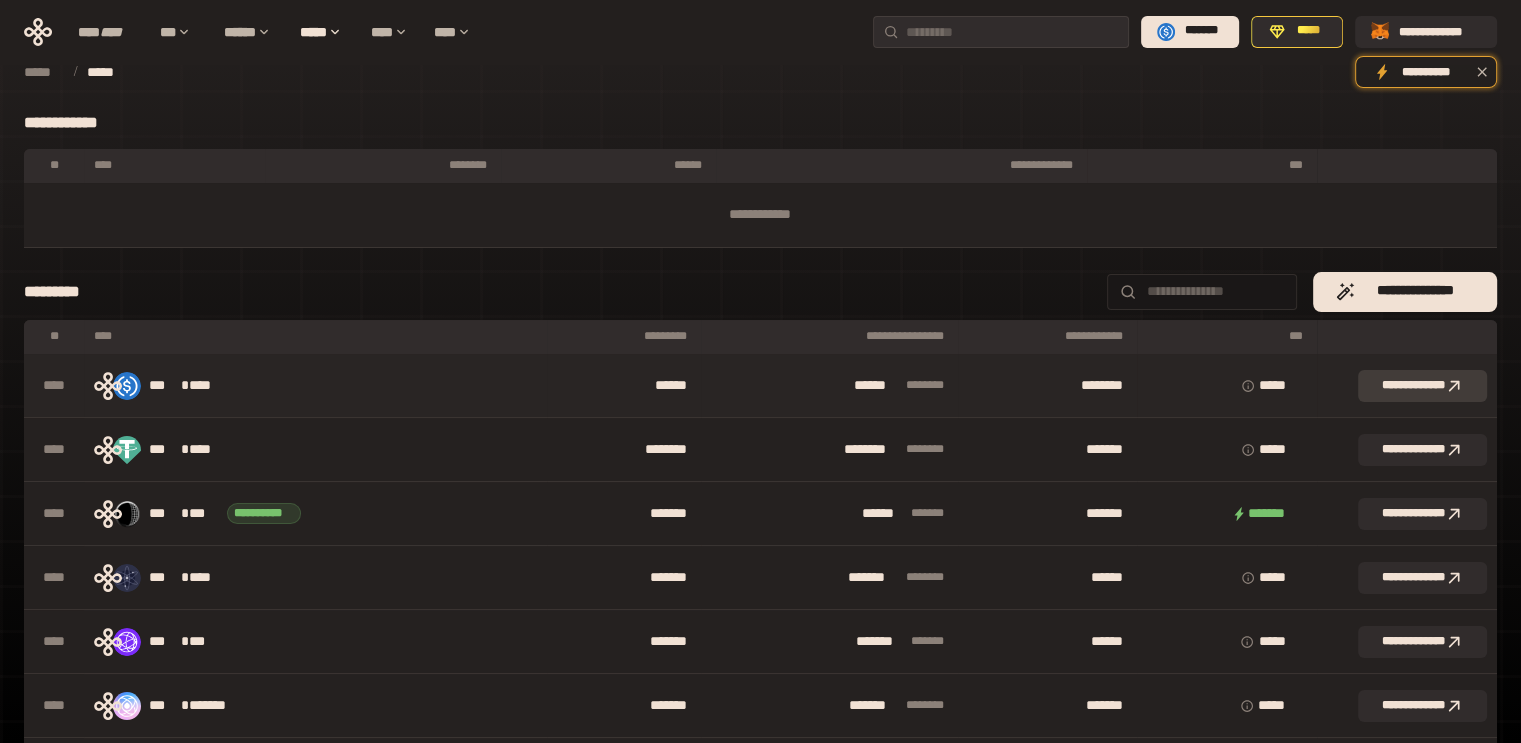 click on "**********" at bounding box center [1422, 386] 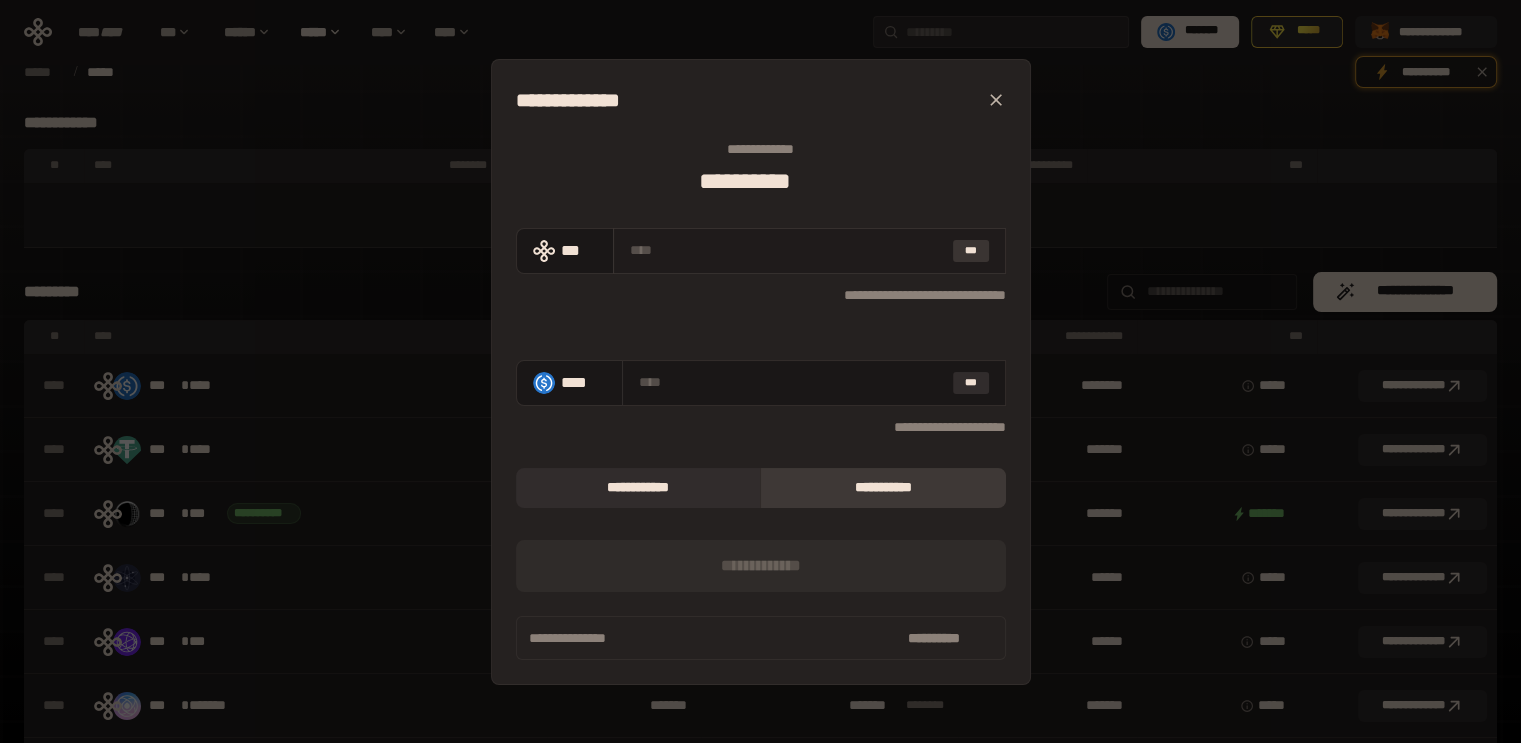 click on "***" at bounding box center [971, 251] 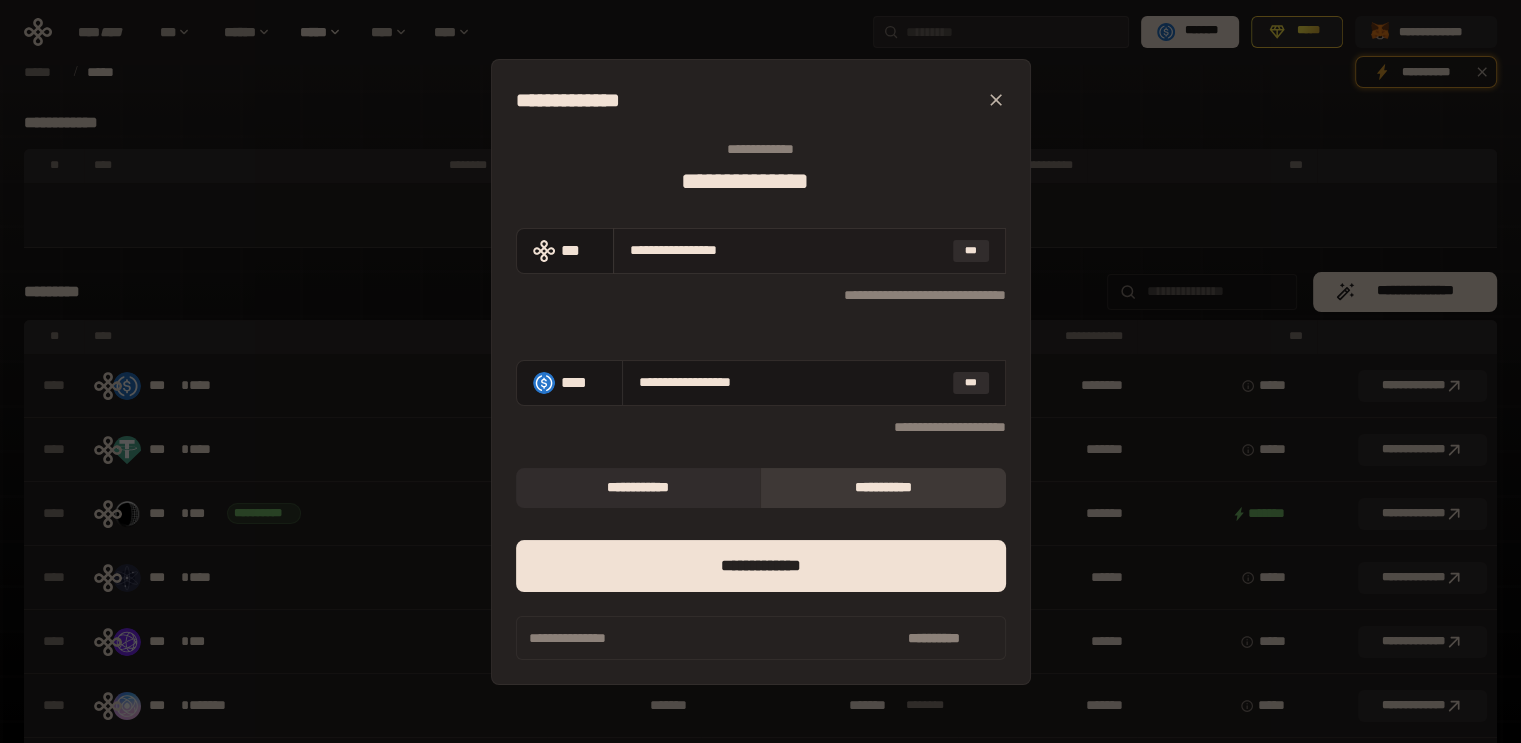 drag, startPoint x: 770, startPoint y: 254, endPoint x: 637, endPoint y: 252, distance: 133.01503 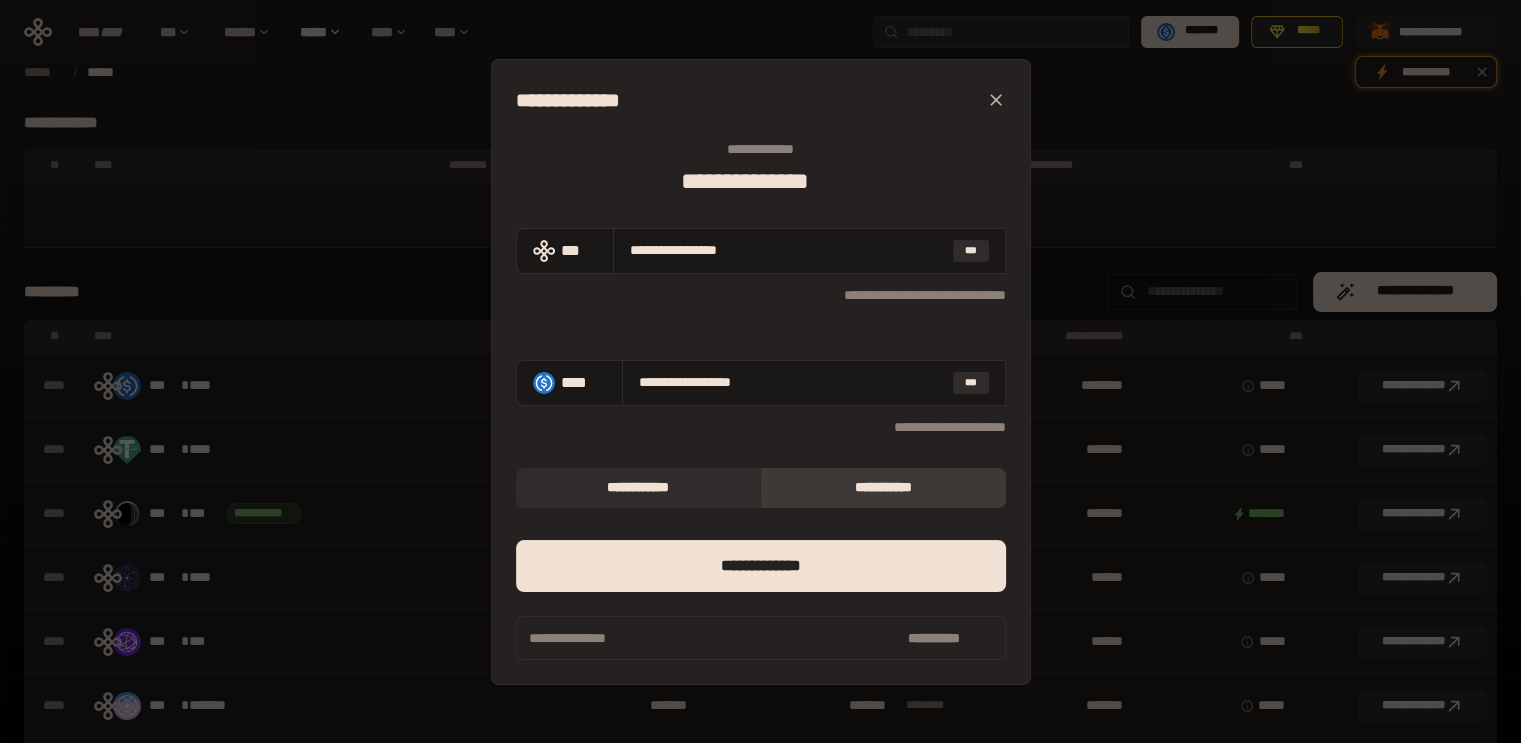 type on "*" 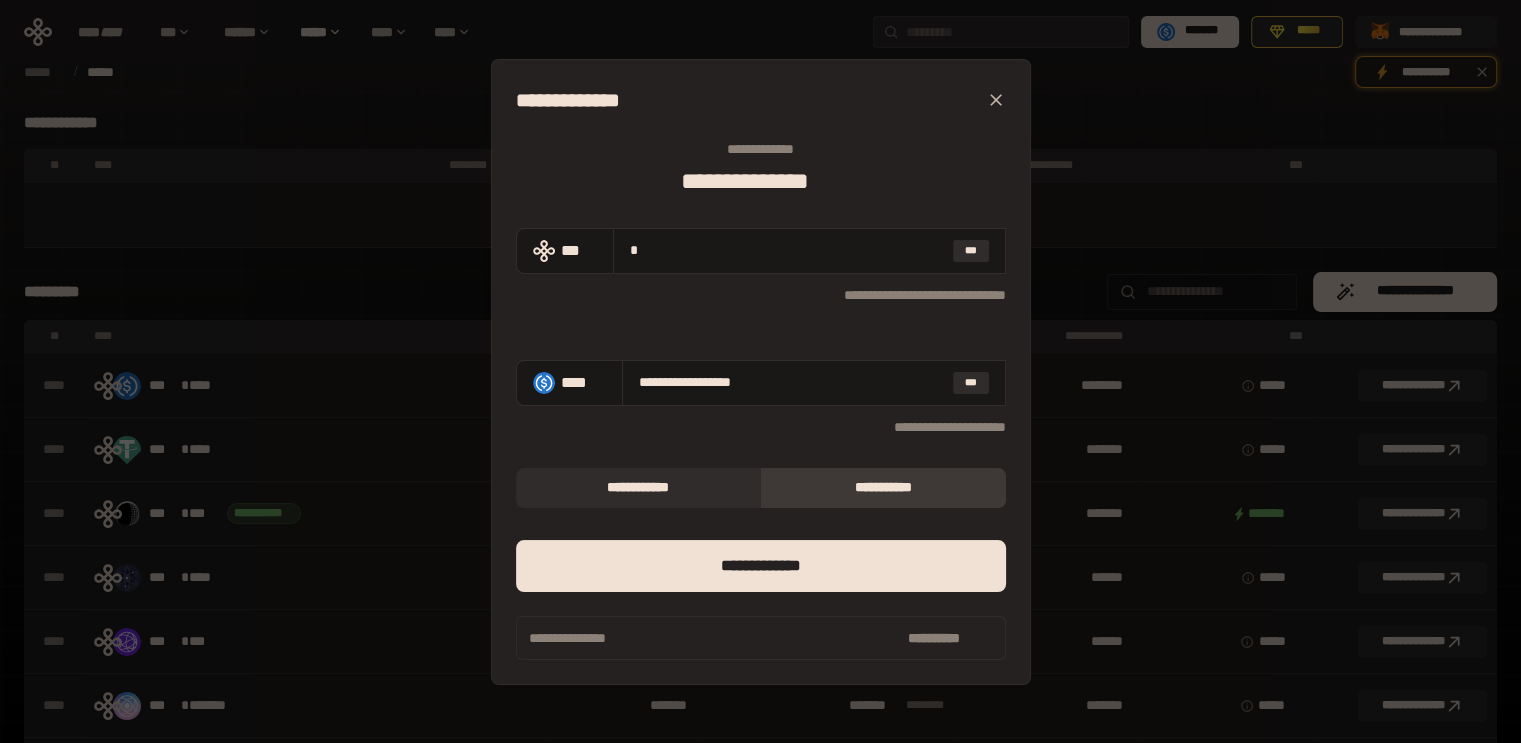 type on "**********" 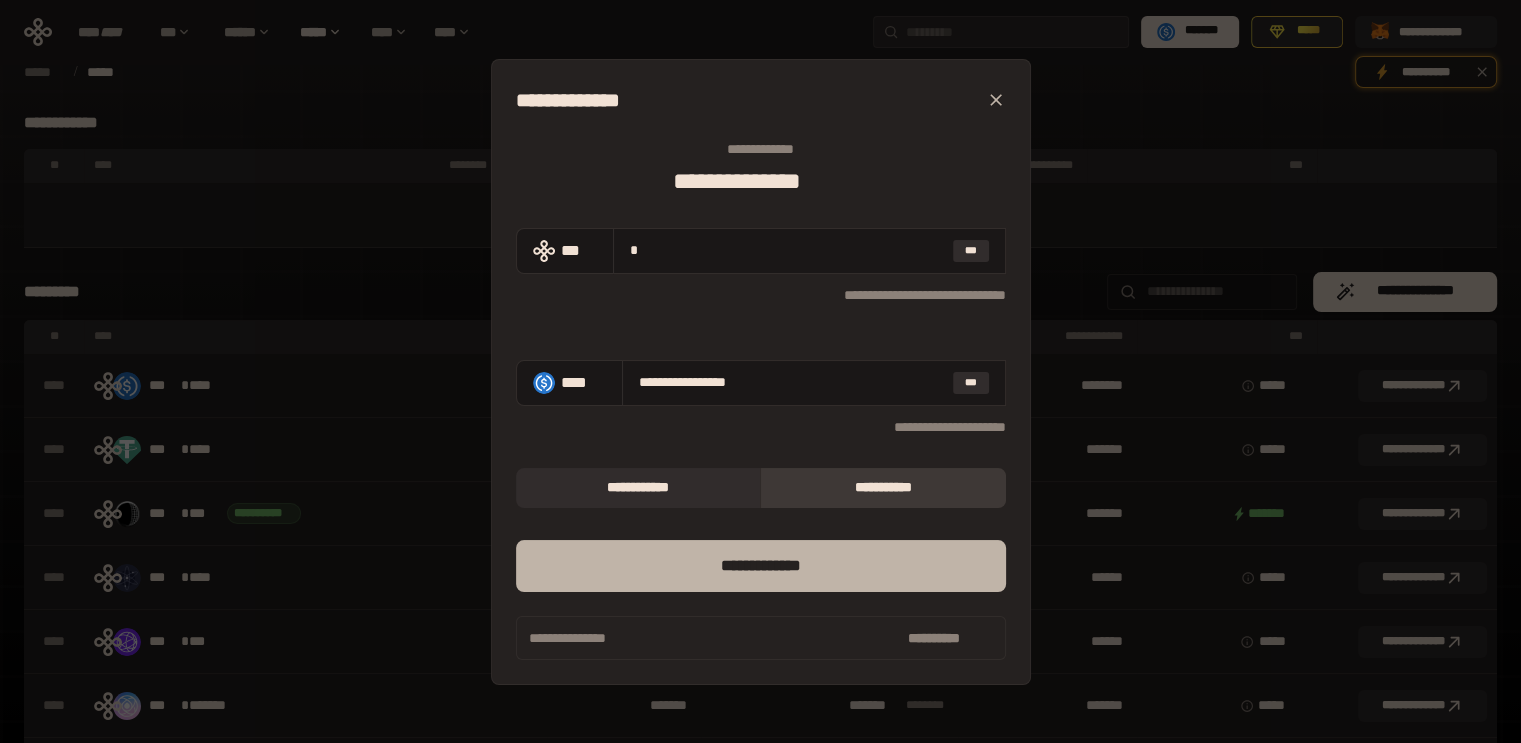 type on "*" 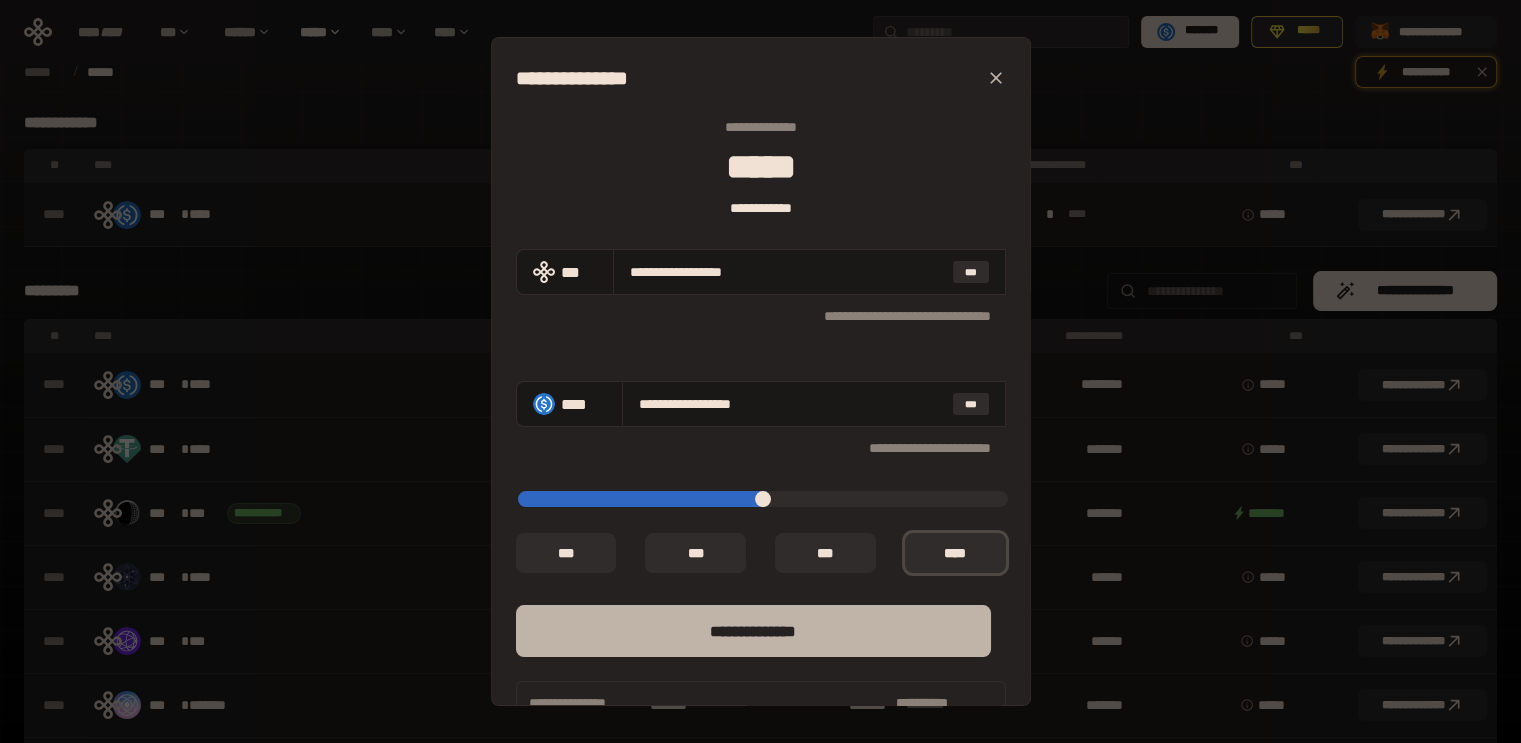 click on "**** *********" at bounding box center (753, 631) 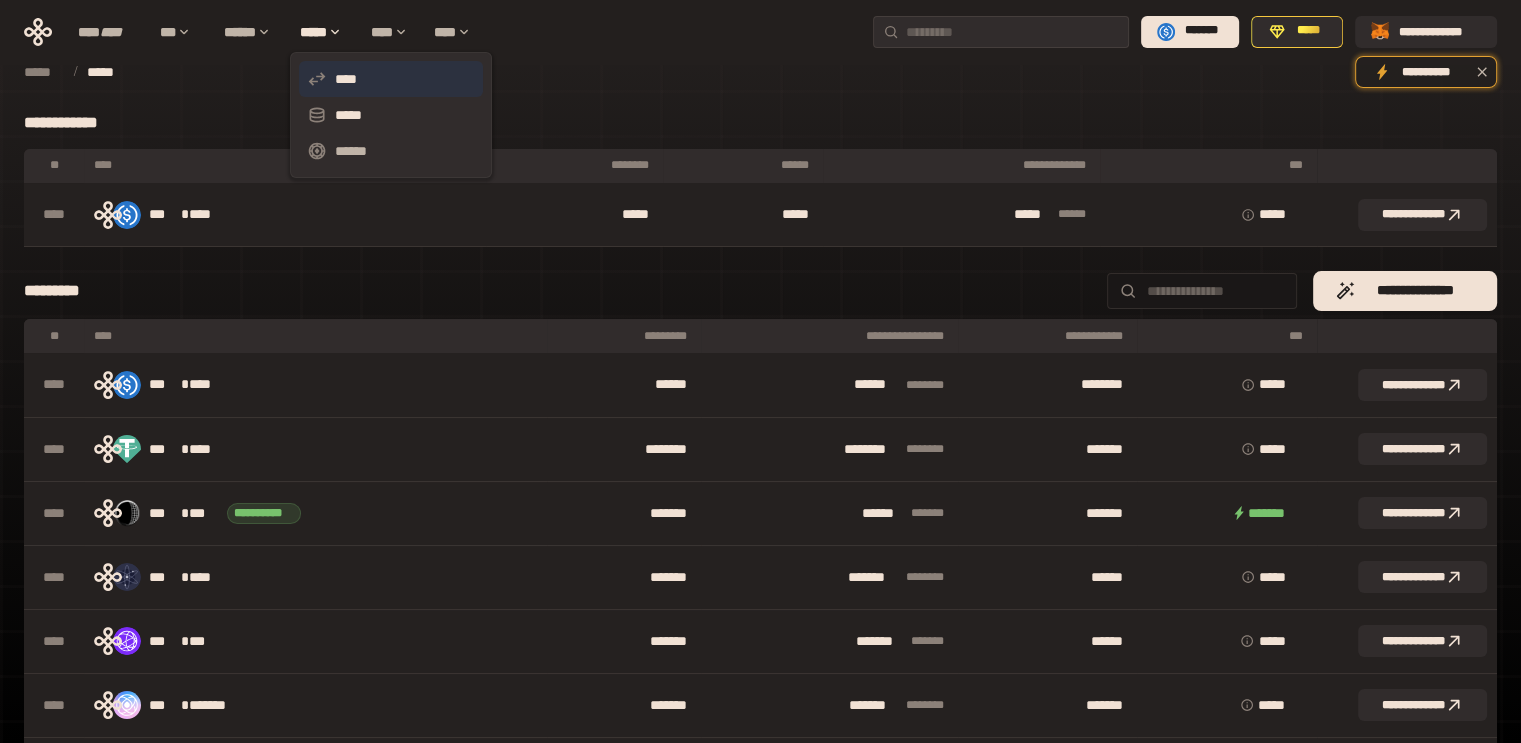 click on "****" at bounding box center [391, 79] 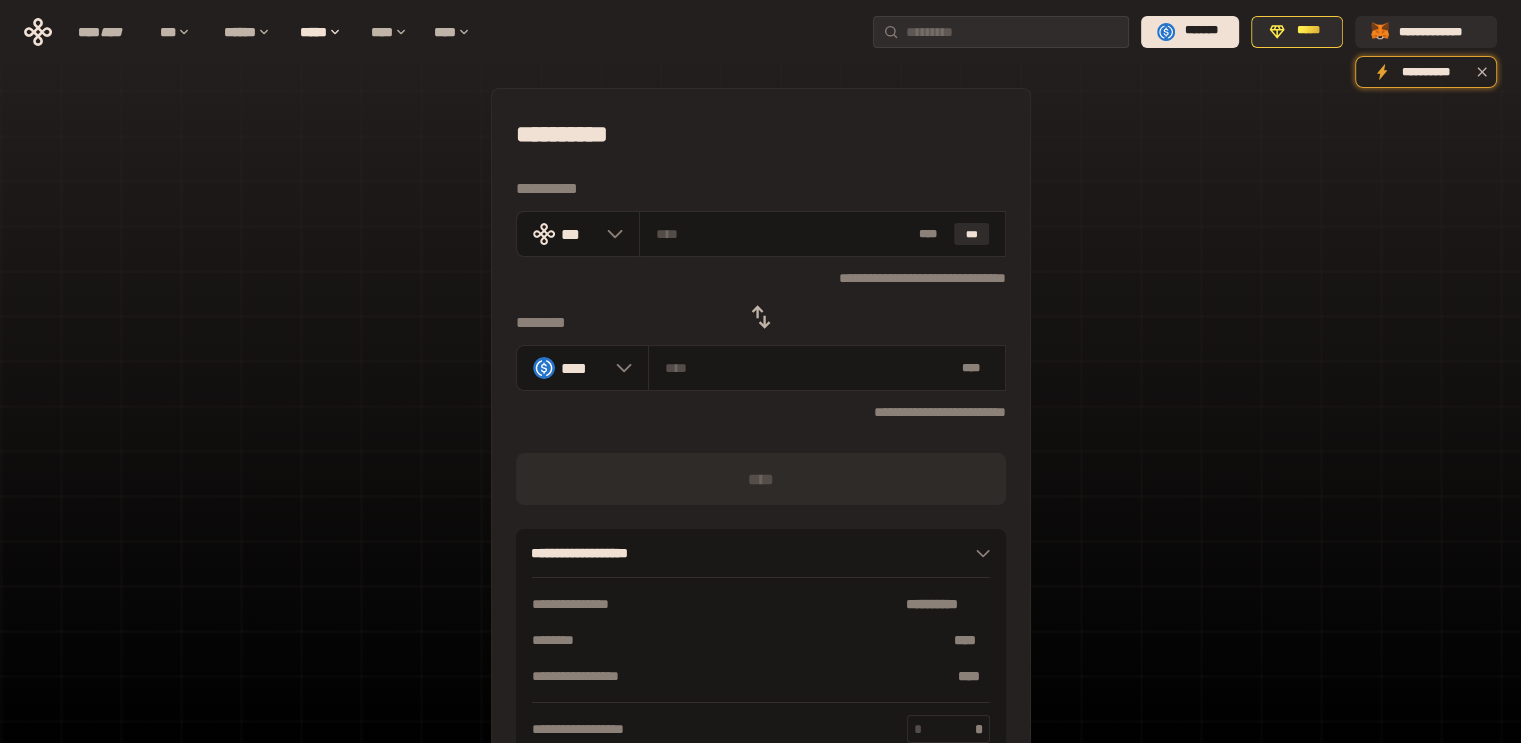 click 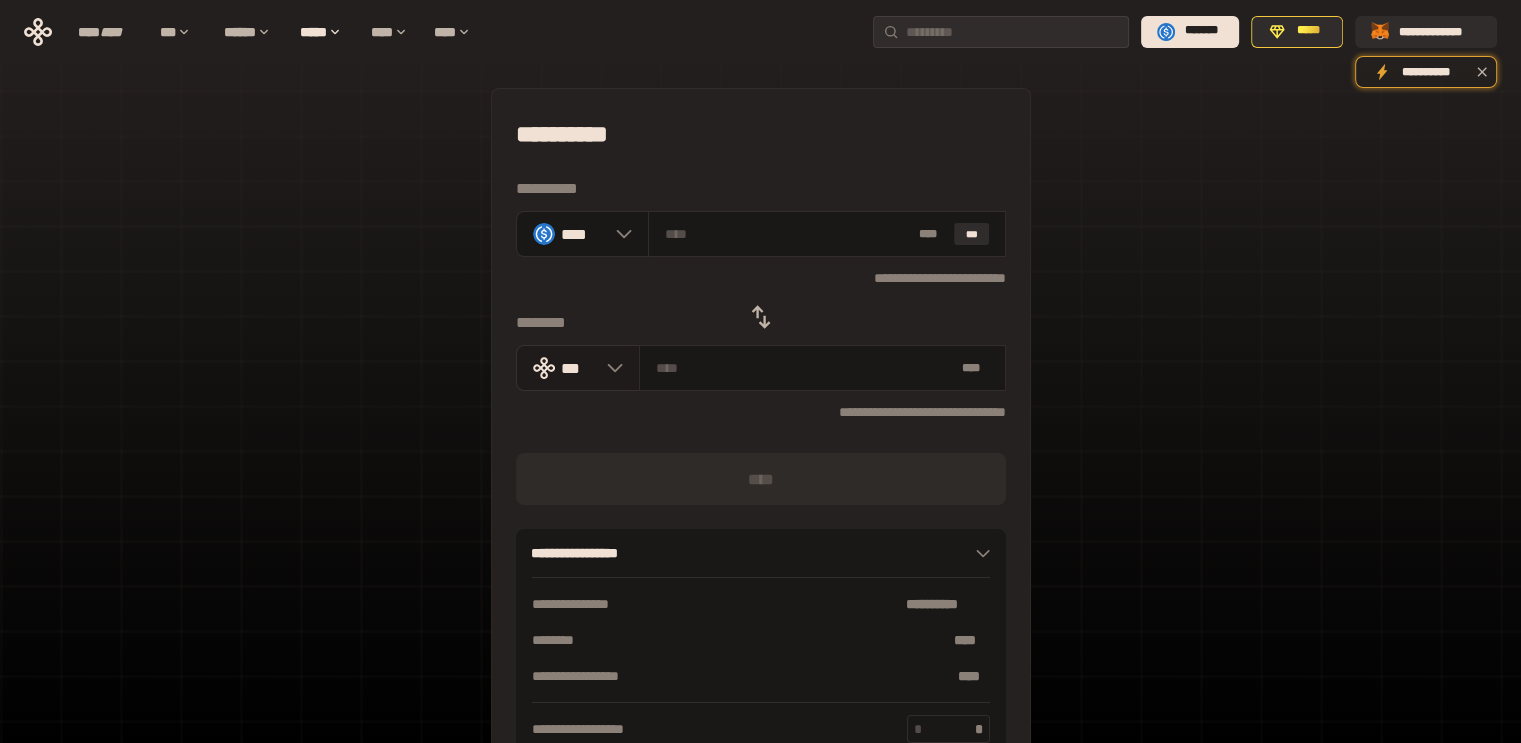 click 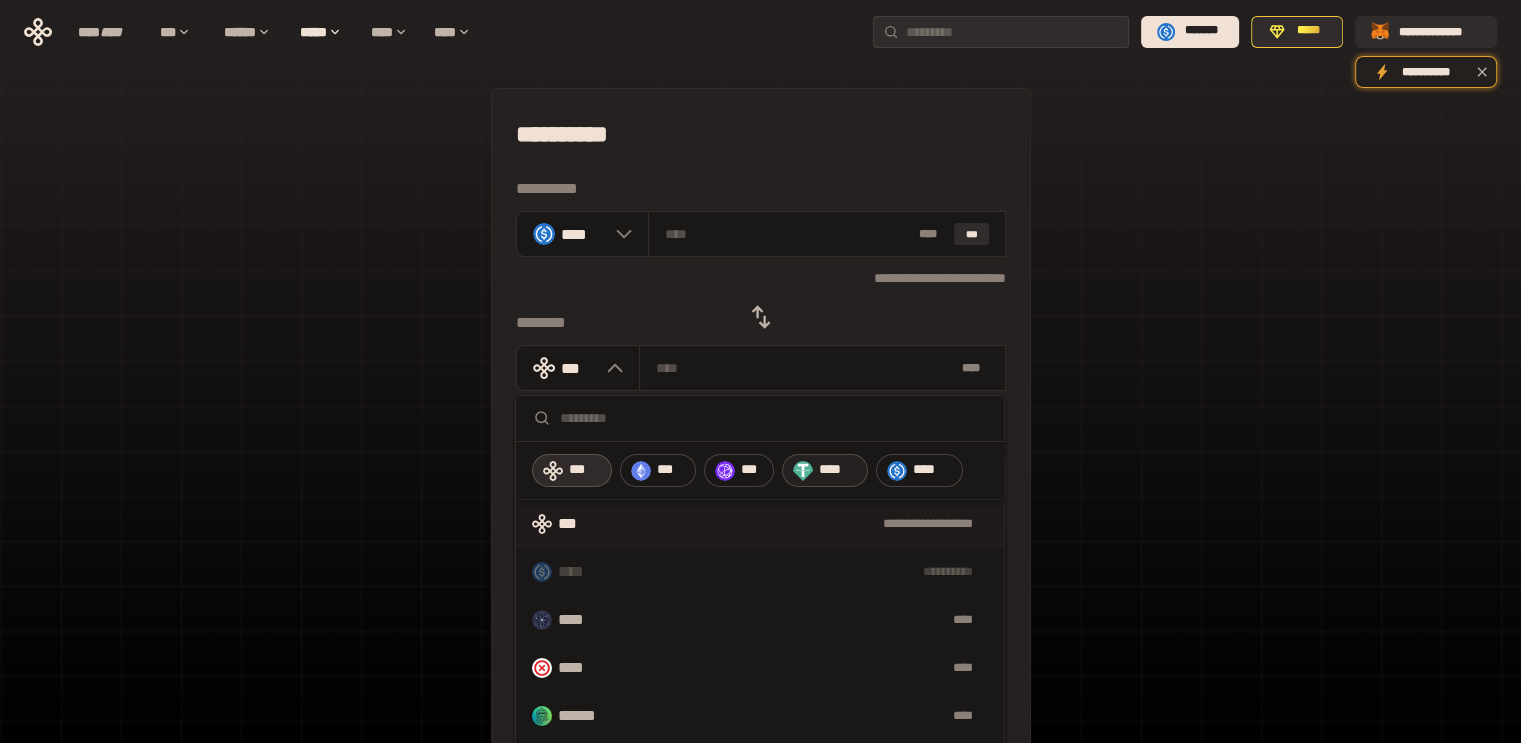 click on "****" at bounding box center [838, 470] 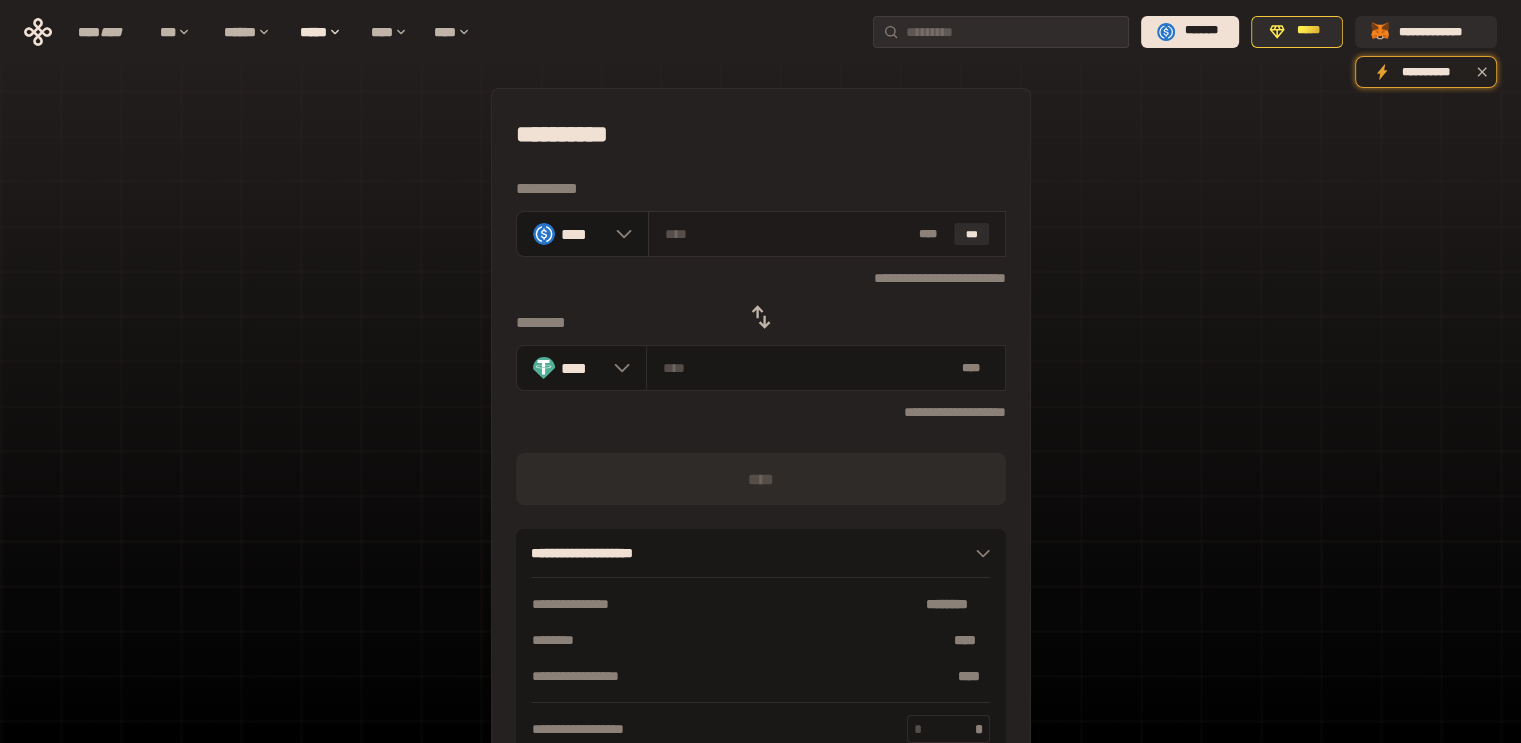 click at bounding box center (788, 234) 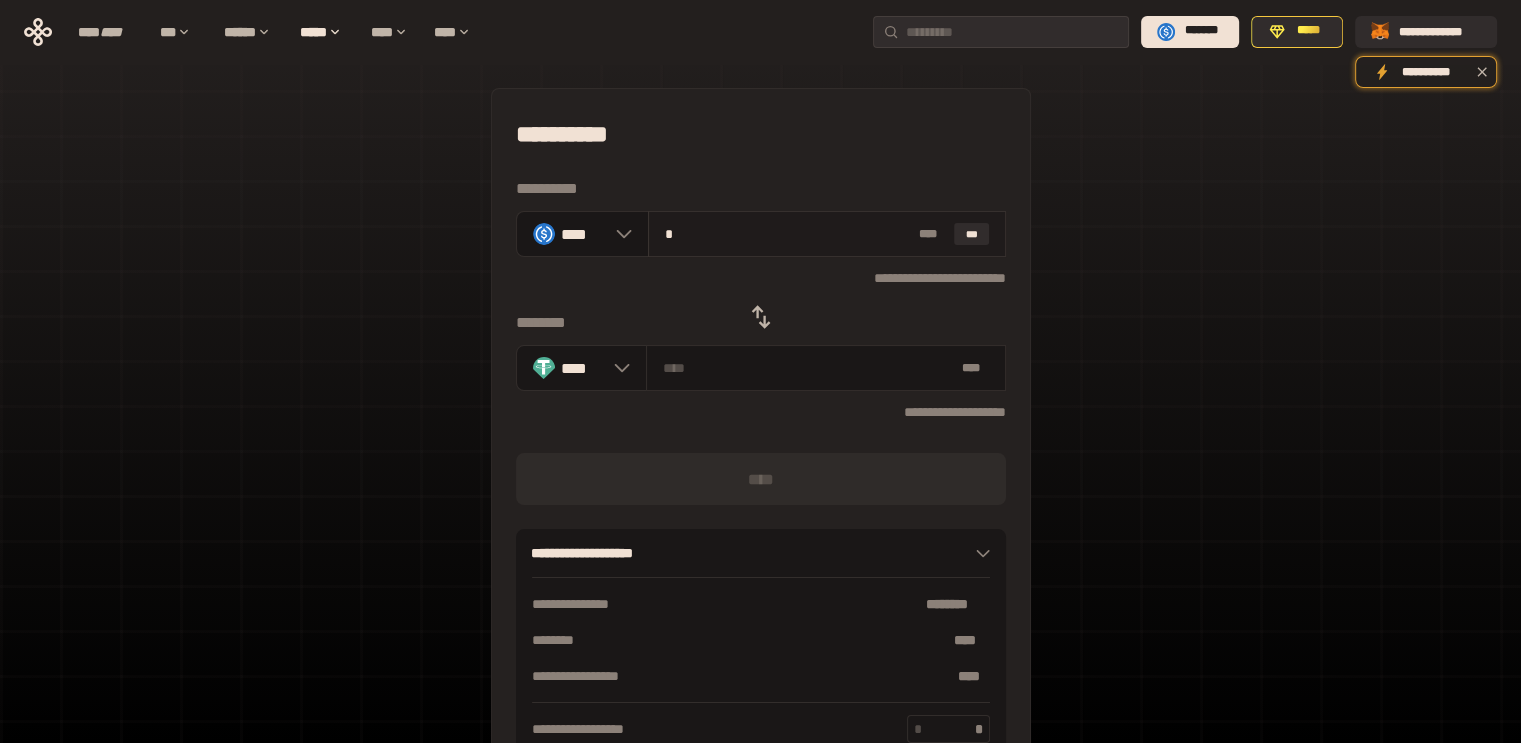 type on "********" 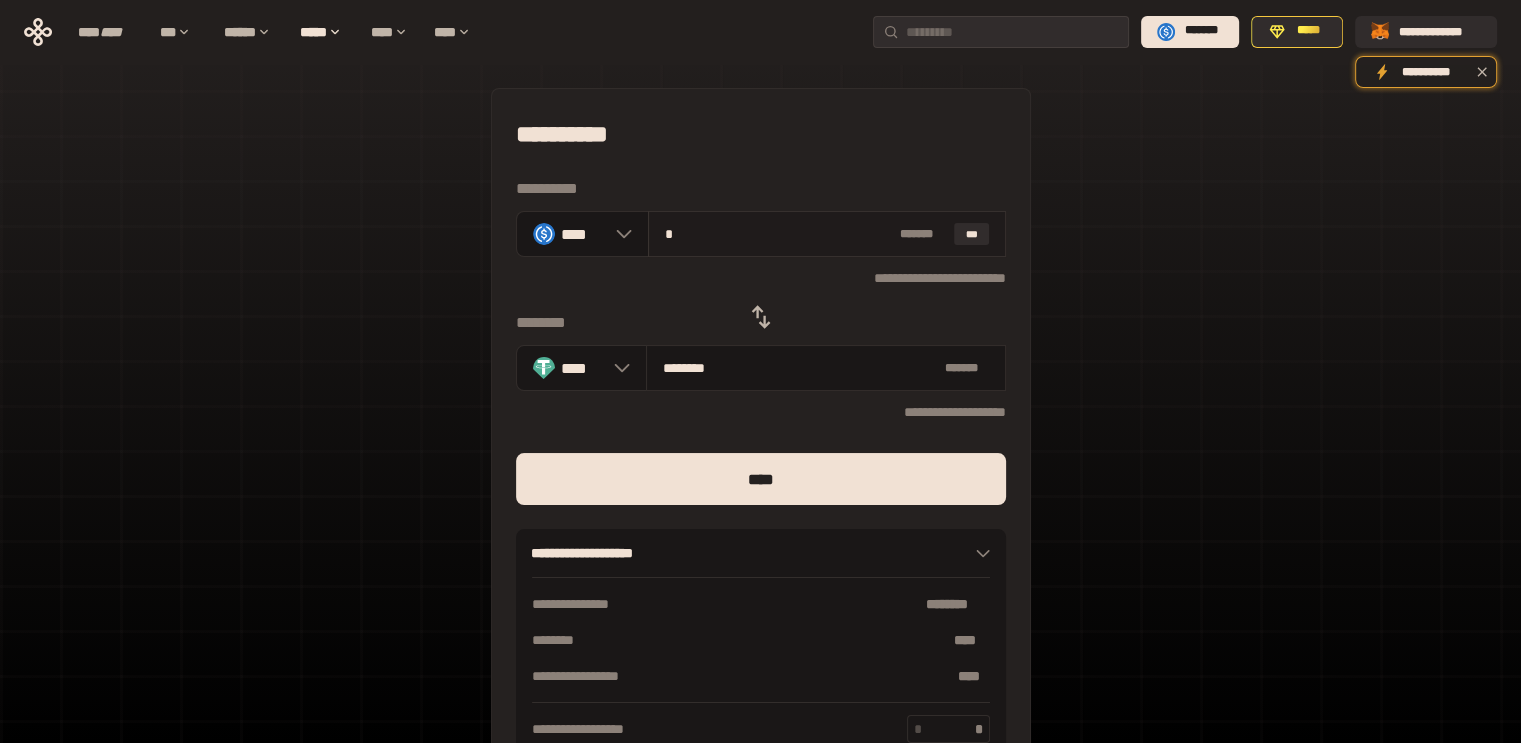 type on "**" 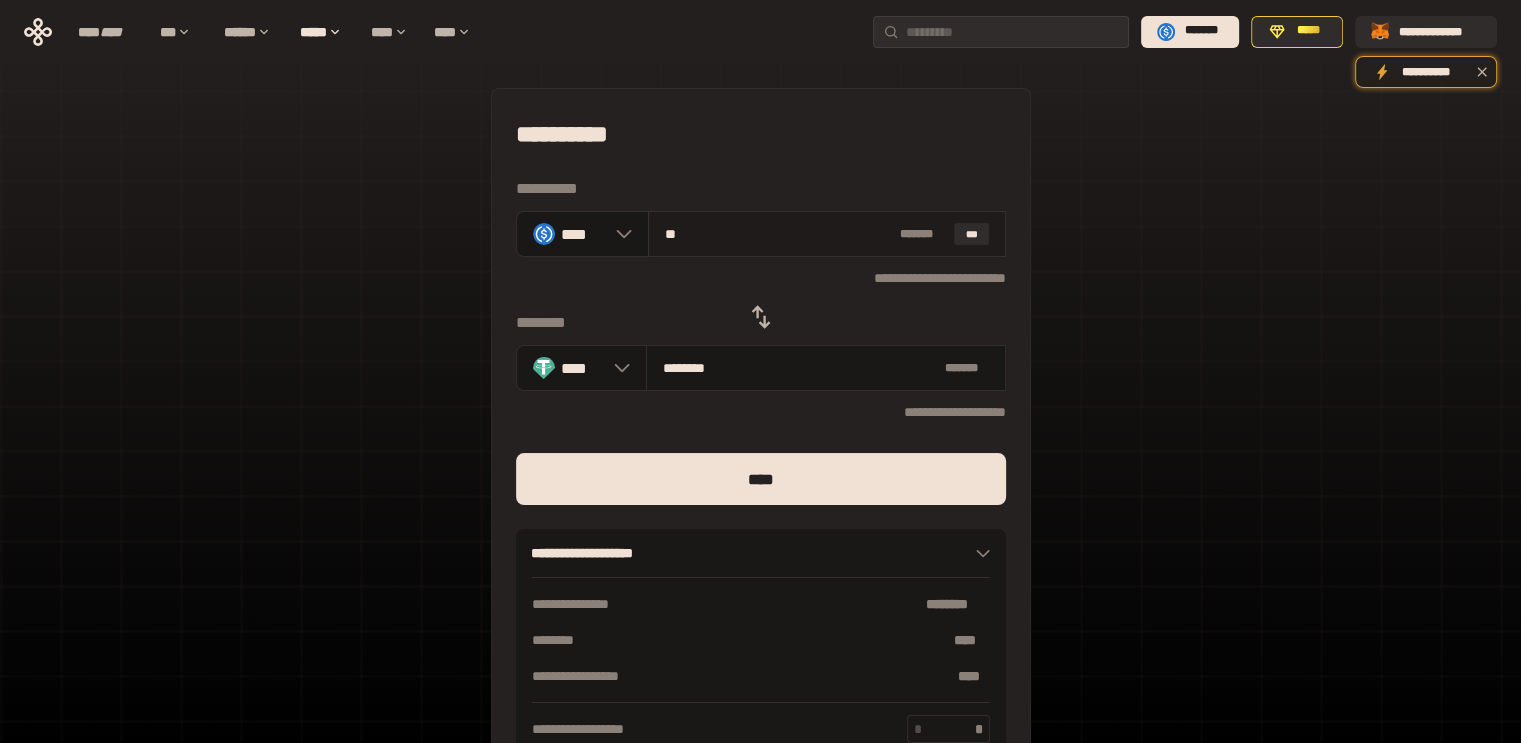 type on "*********" 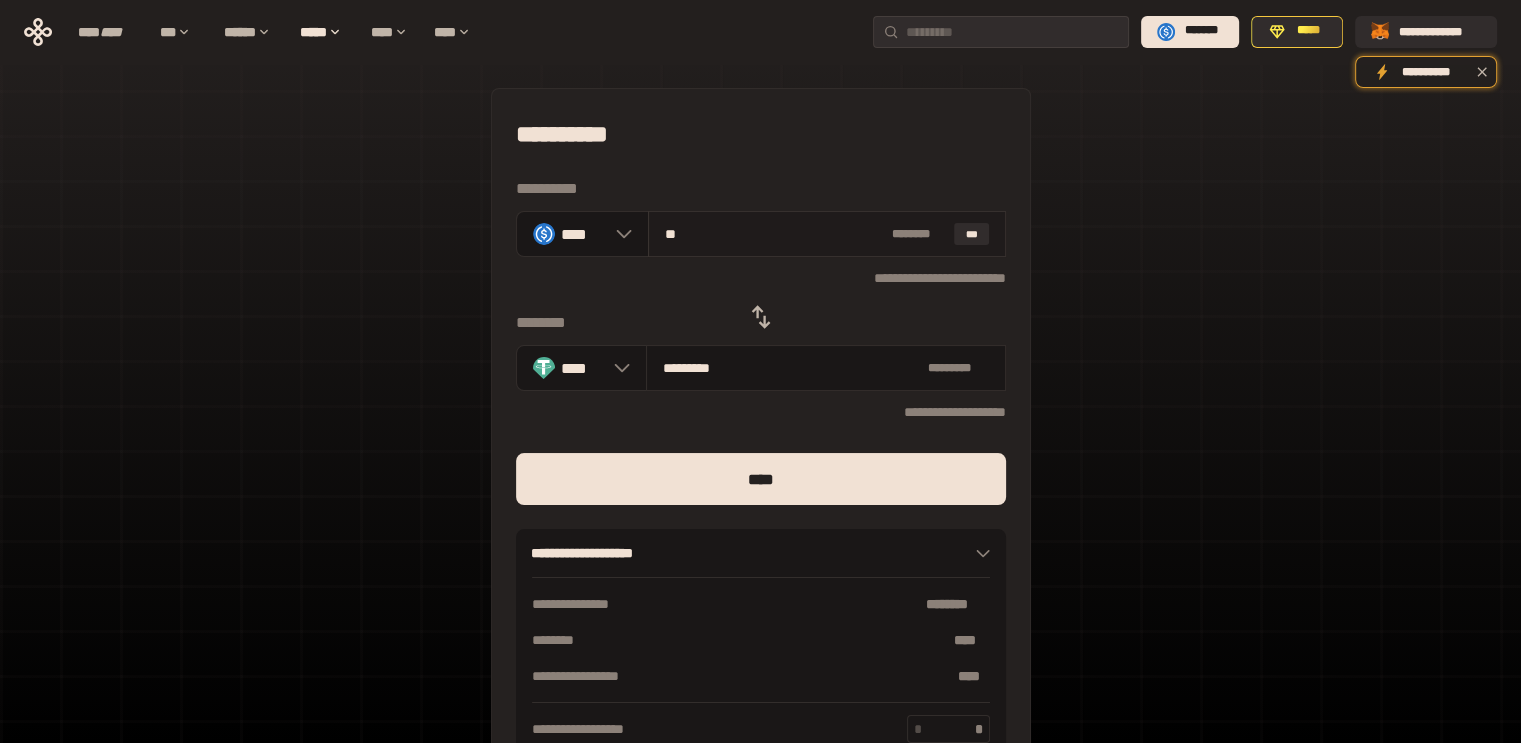 type on "*" 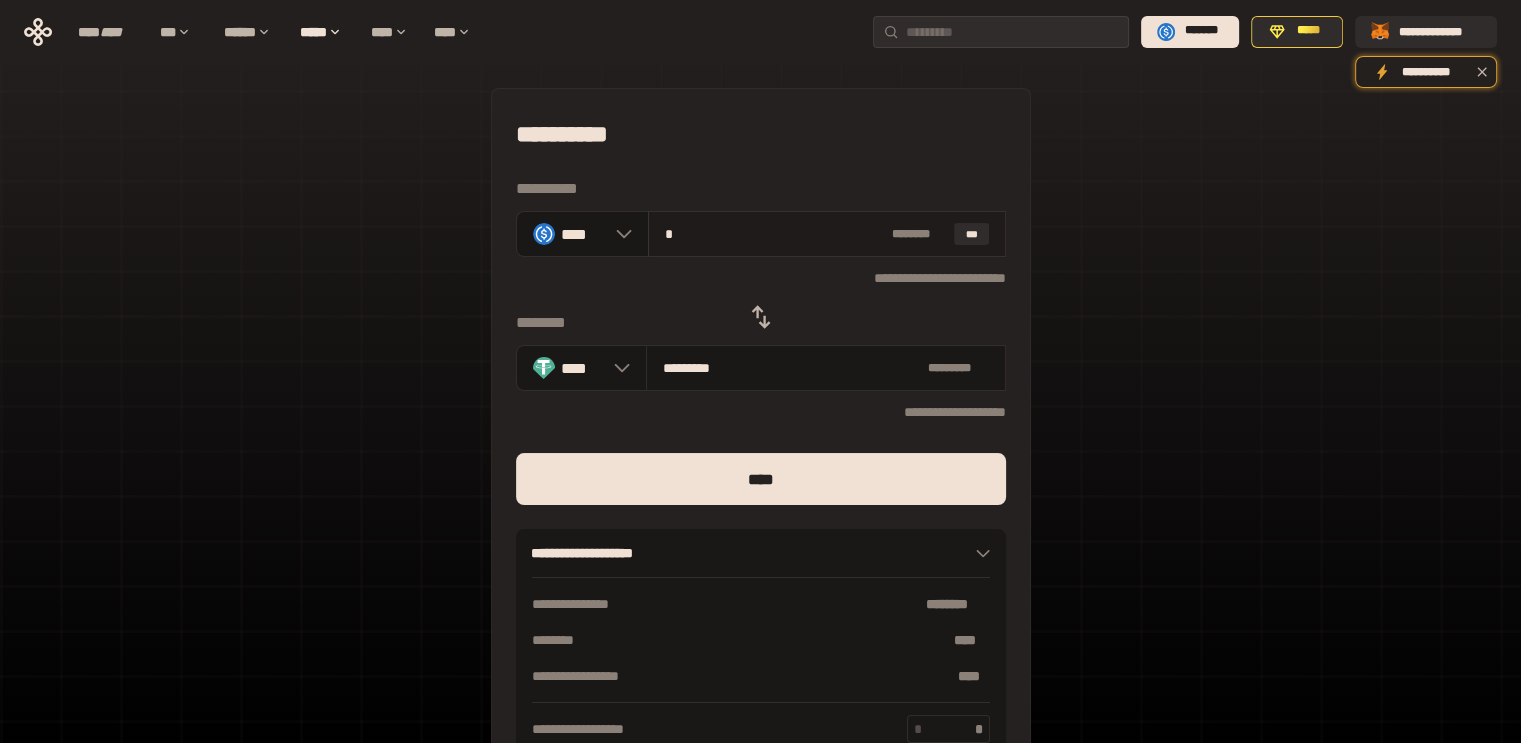 type on "********" 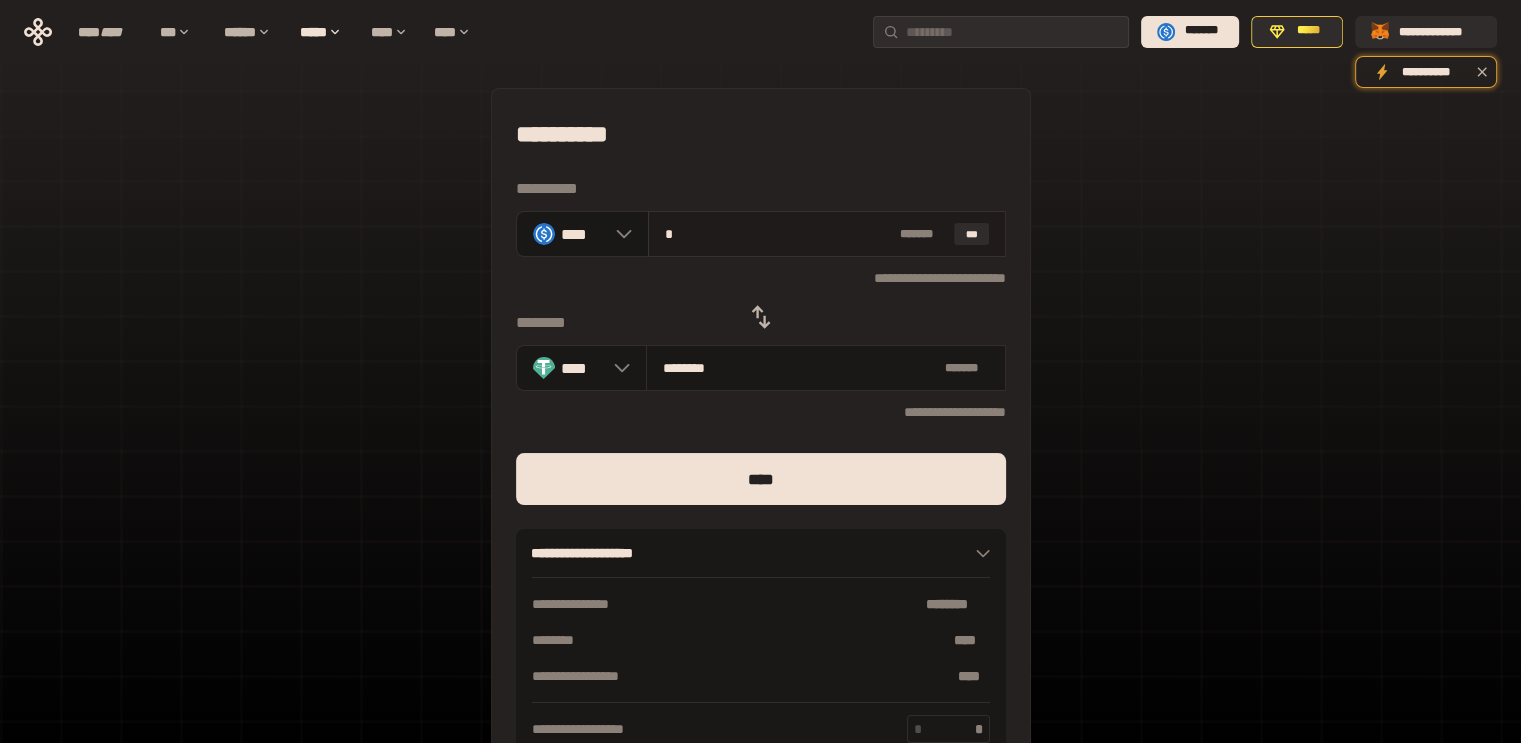 type on "**" 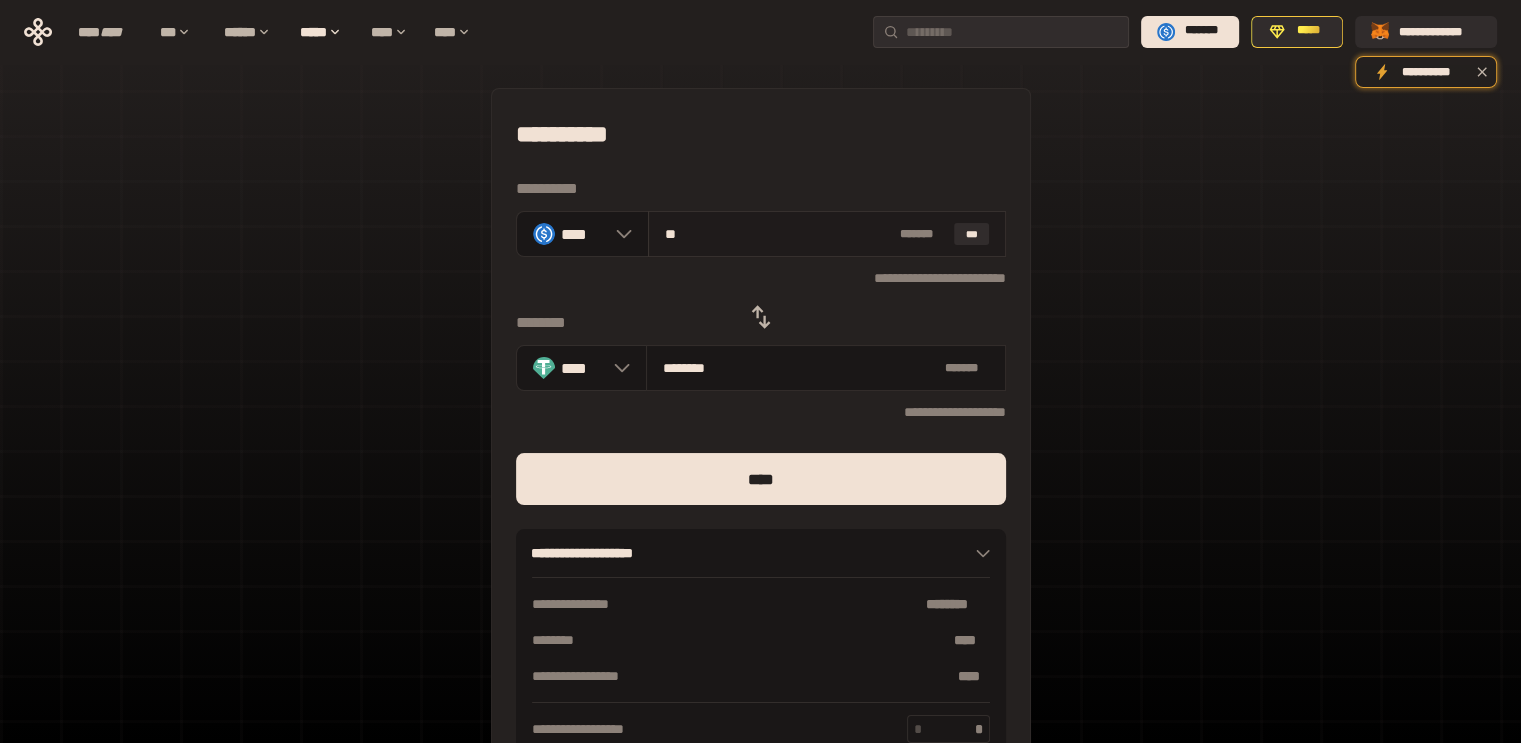 type on "*********" 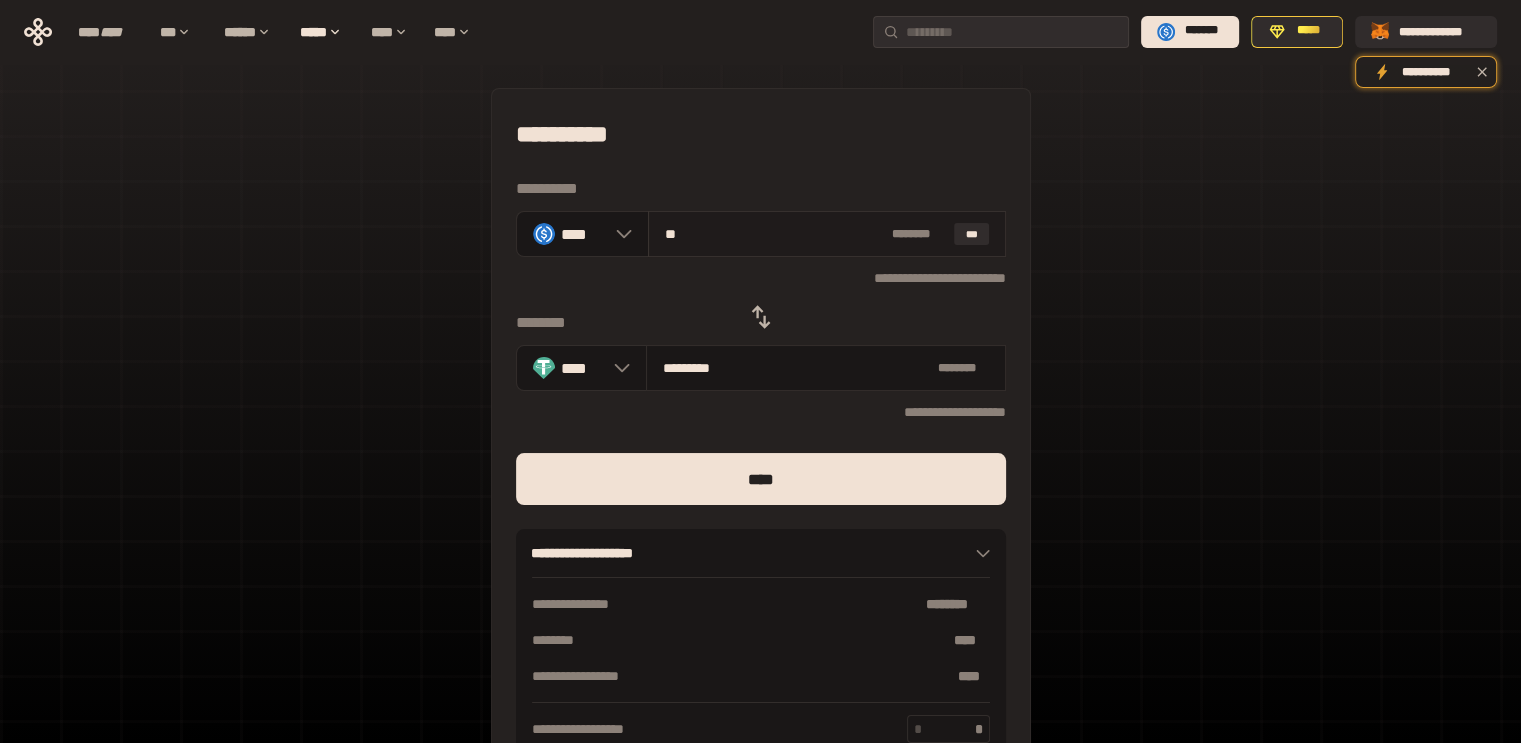 type on "**********" 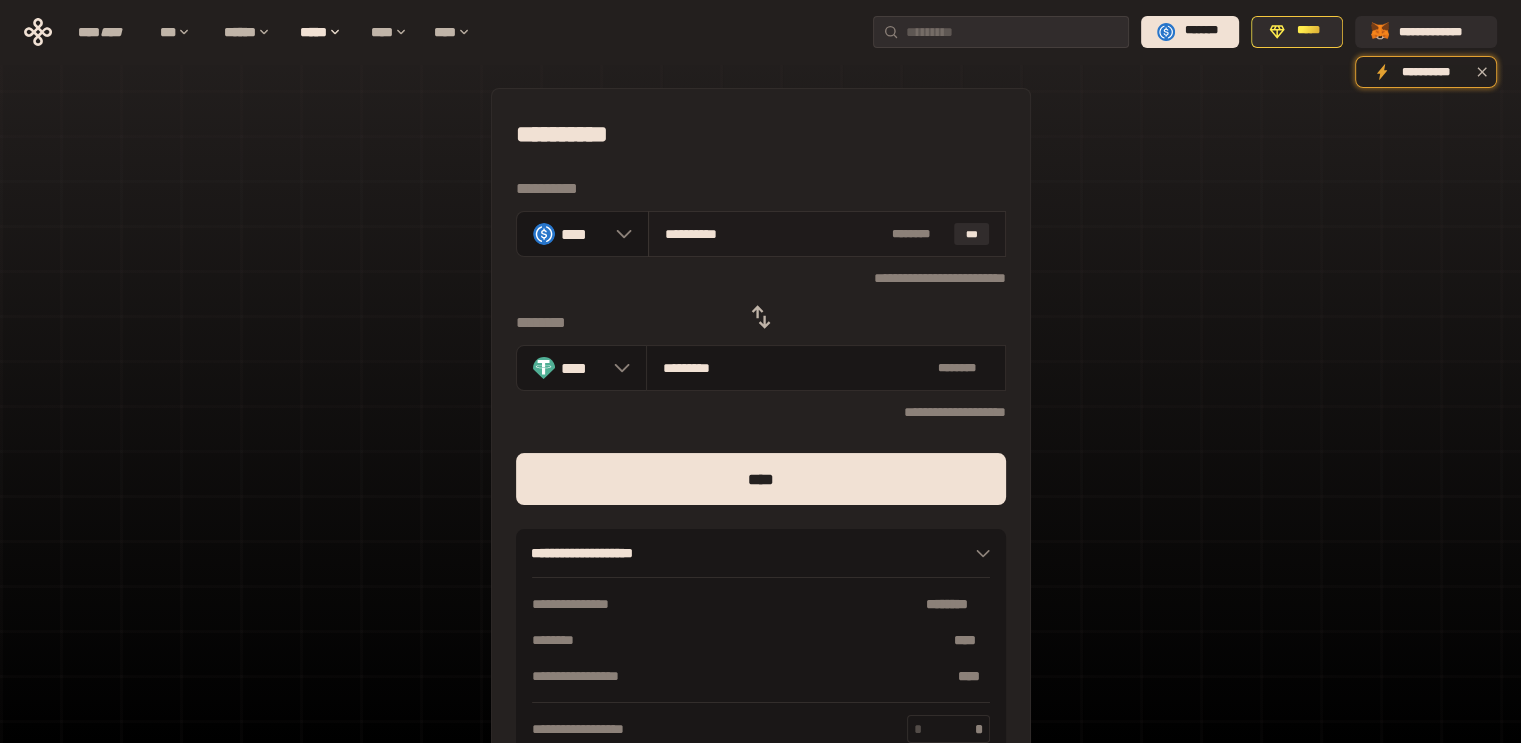 type on "*********" 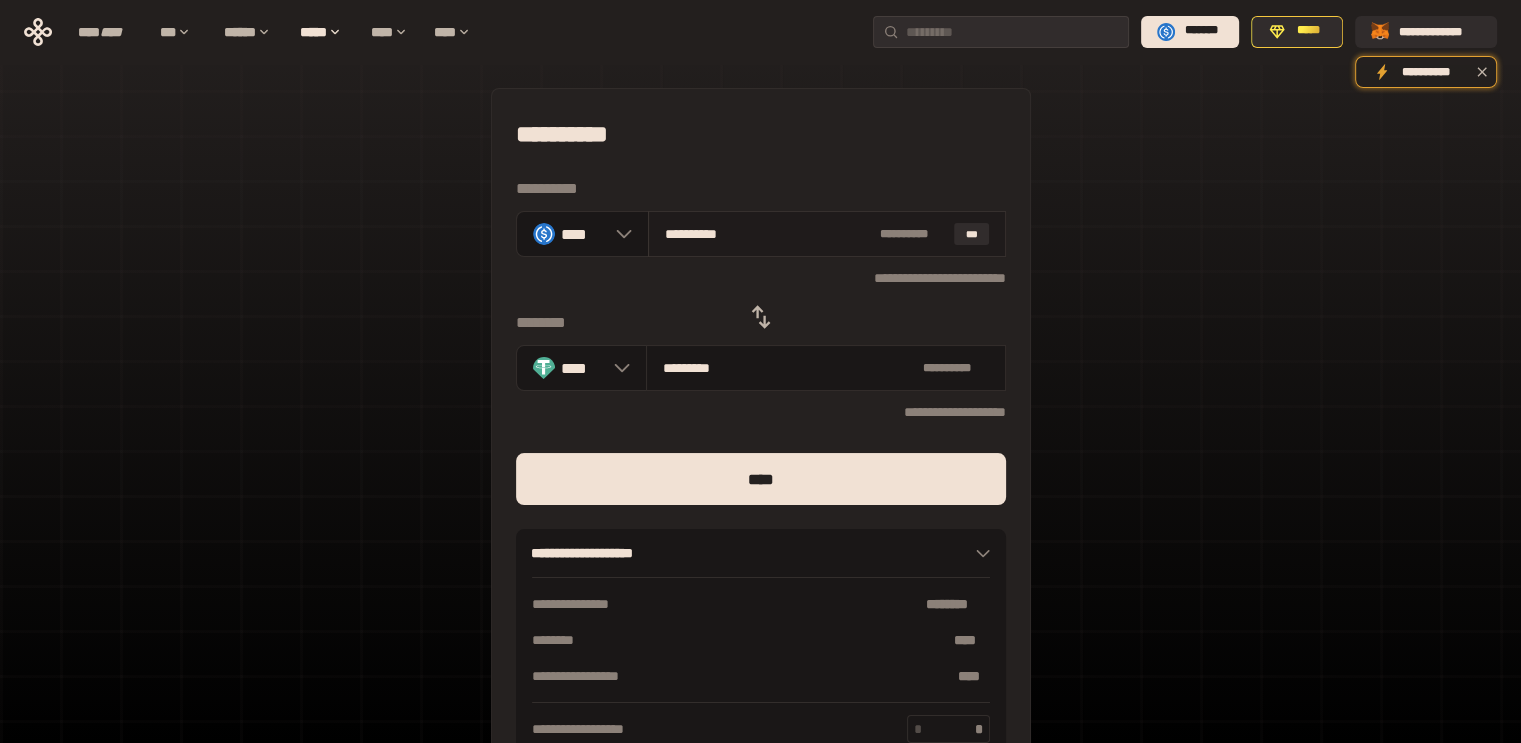 drag, startPoint x: 687, startPoint y: 238, endPoint x: 663, endPoint y: 231, distance: 25 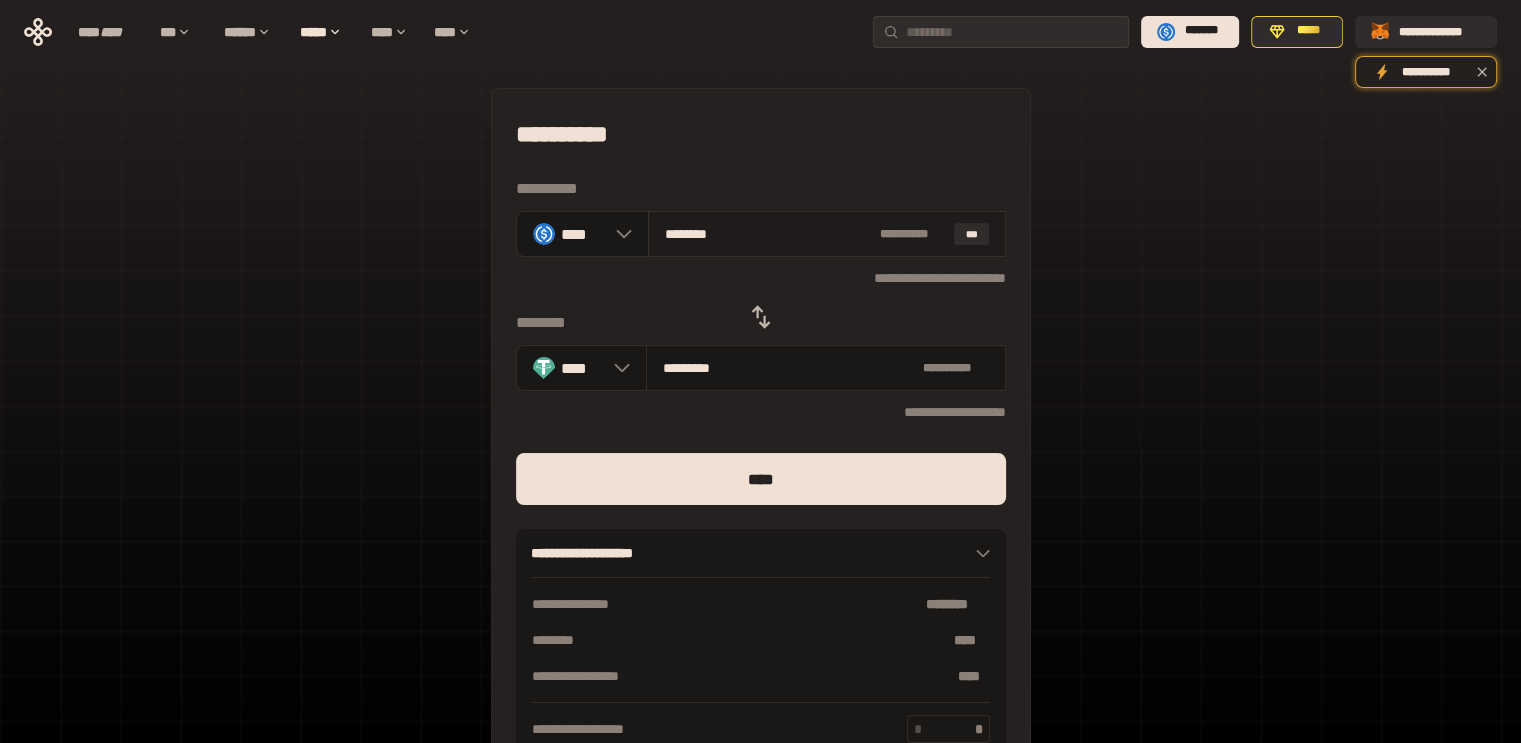 type on "********" 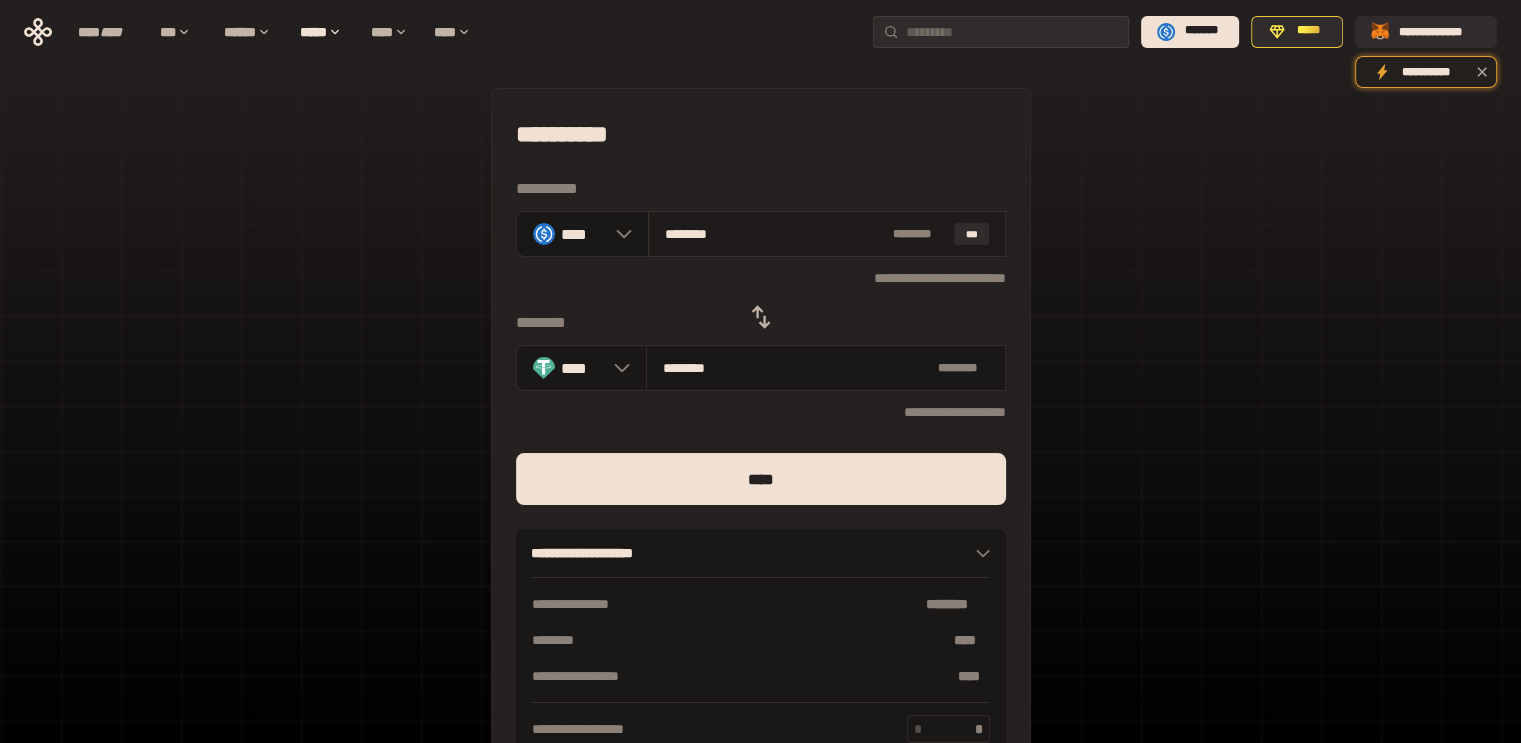 type on "*********" 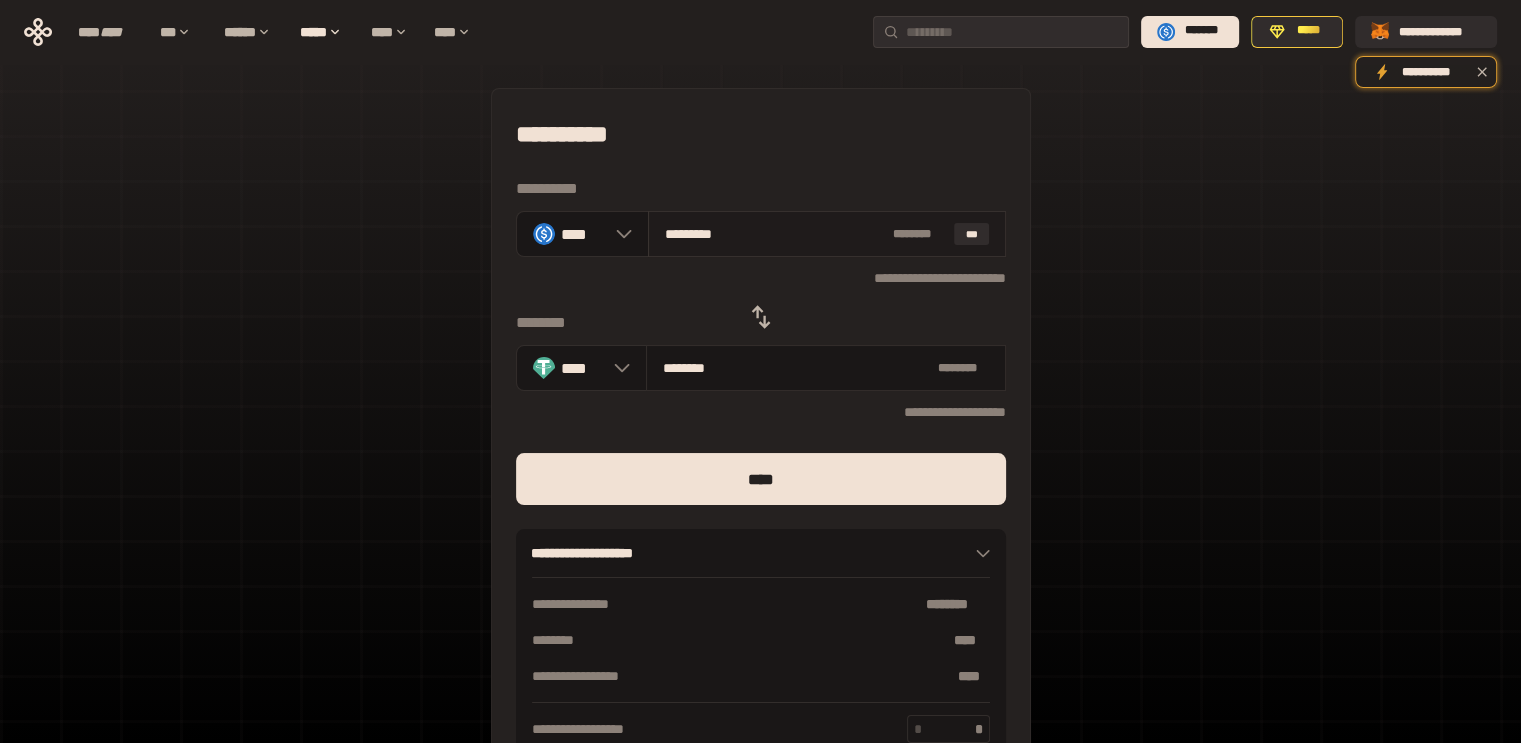 type on "*********" 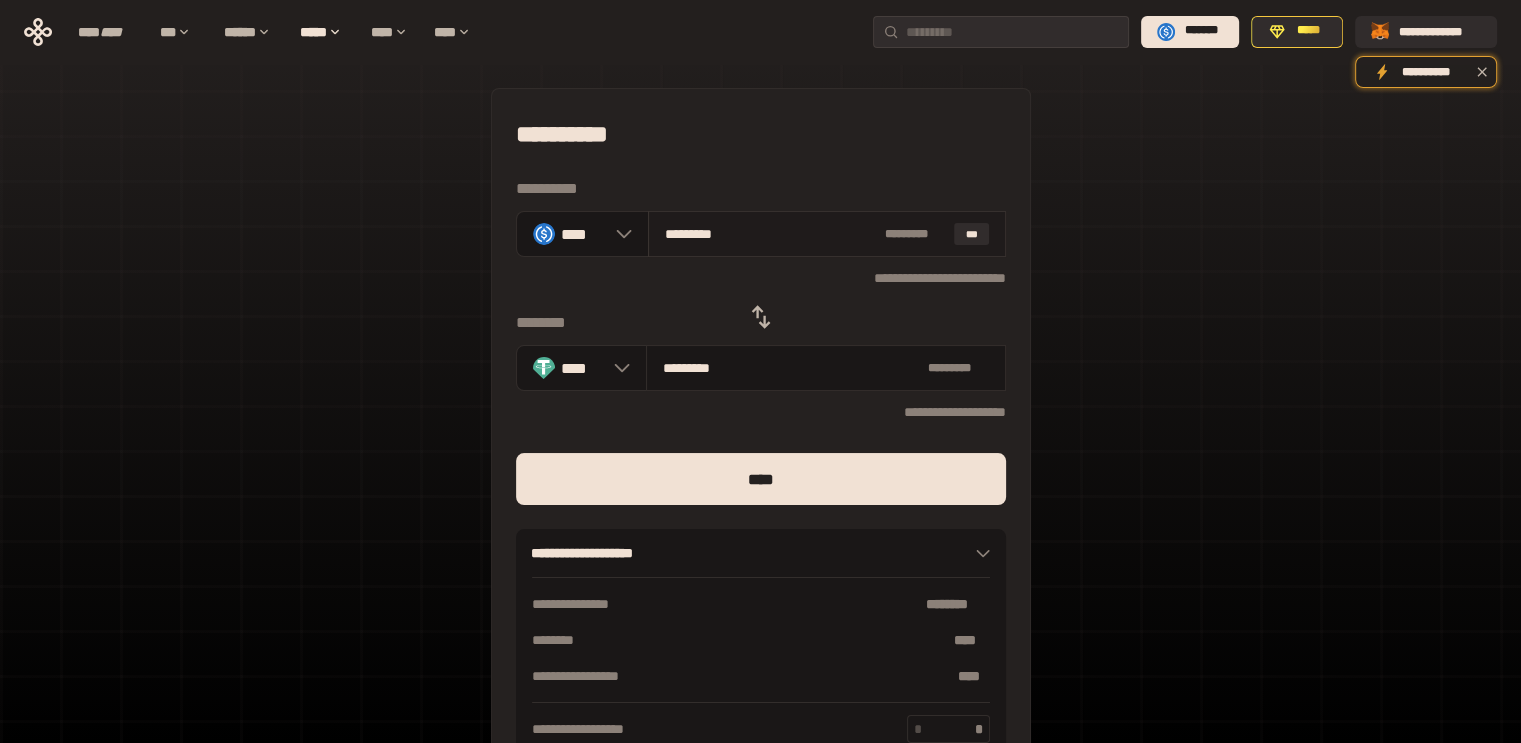 drag, startPoint x: 737, startPoint y: 241, endPoint x: 688, endPoint y: 238, distance: 49.09175 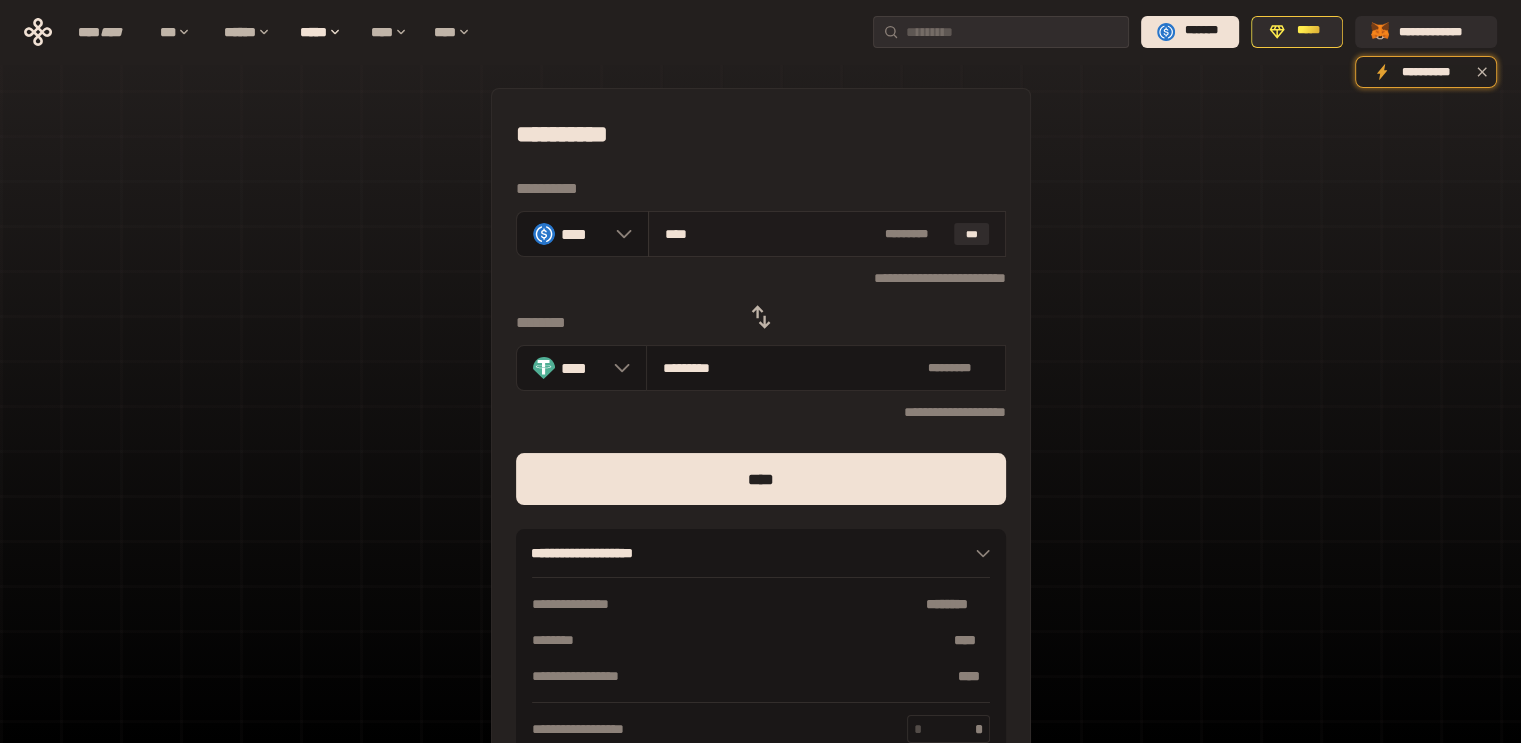 type on "*********" 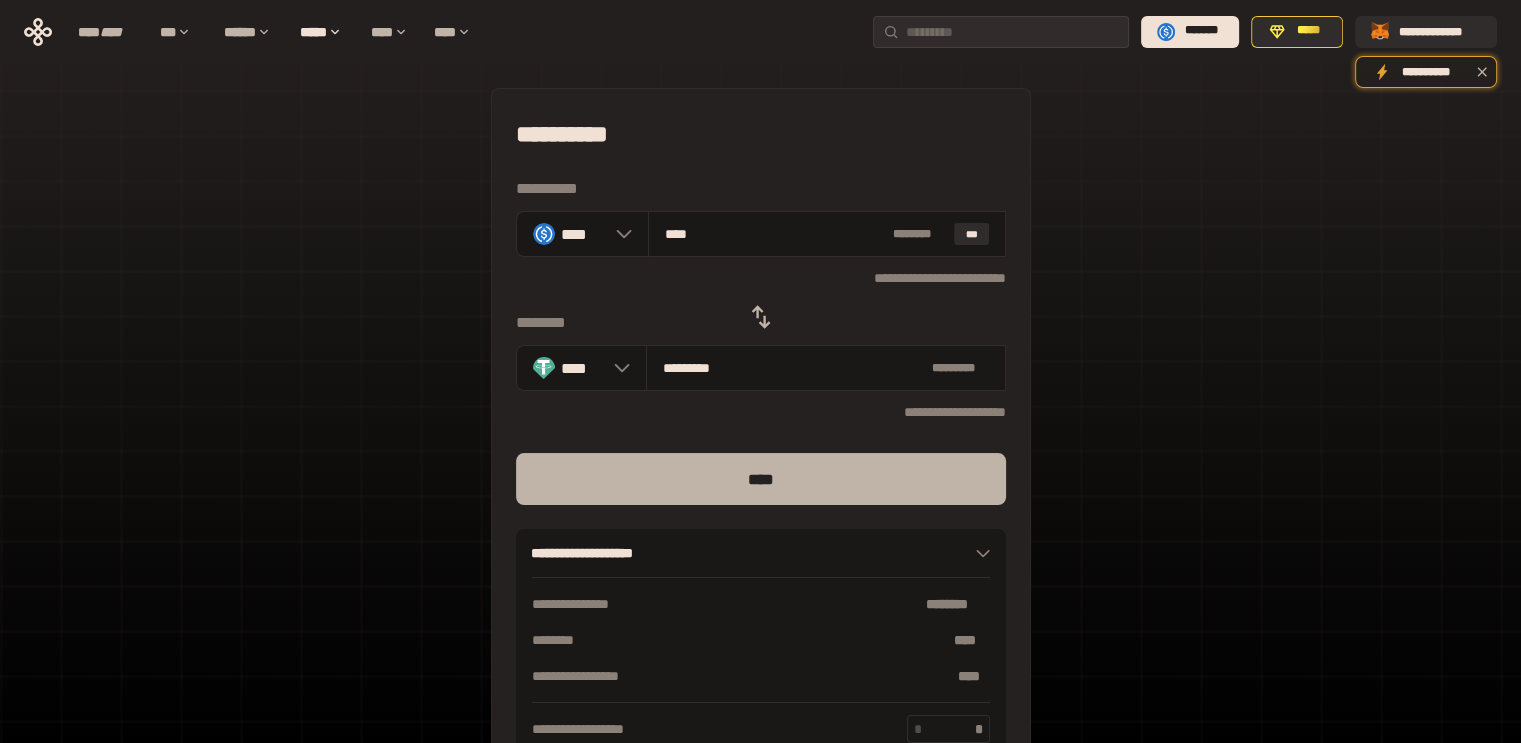 type on "****" 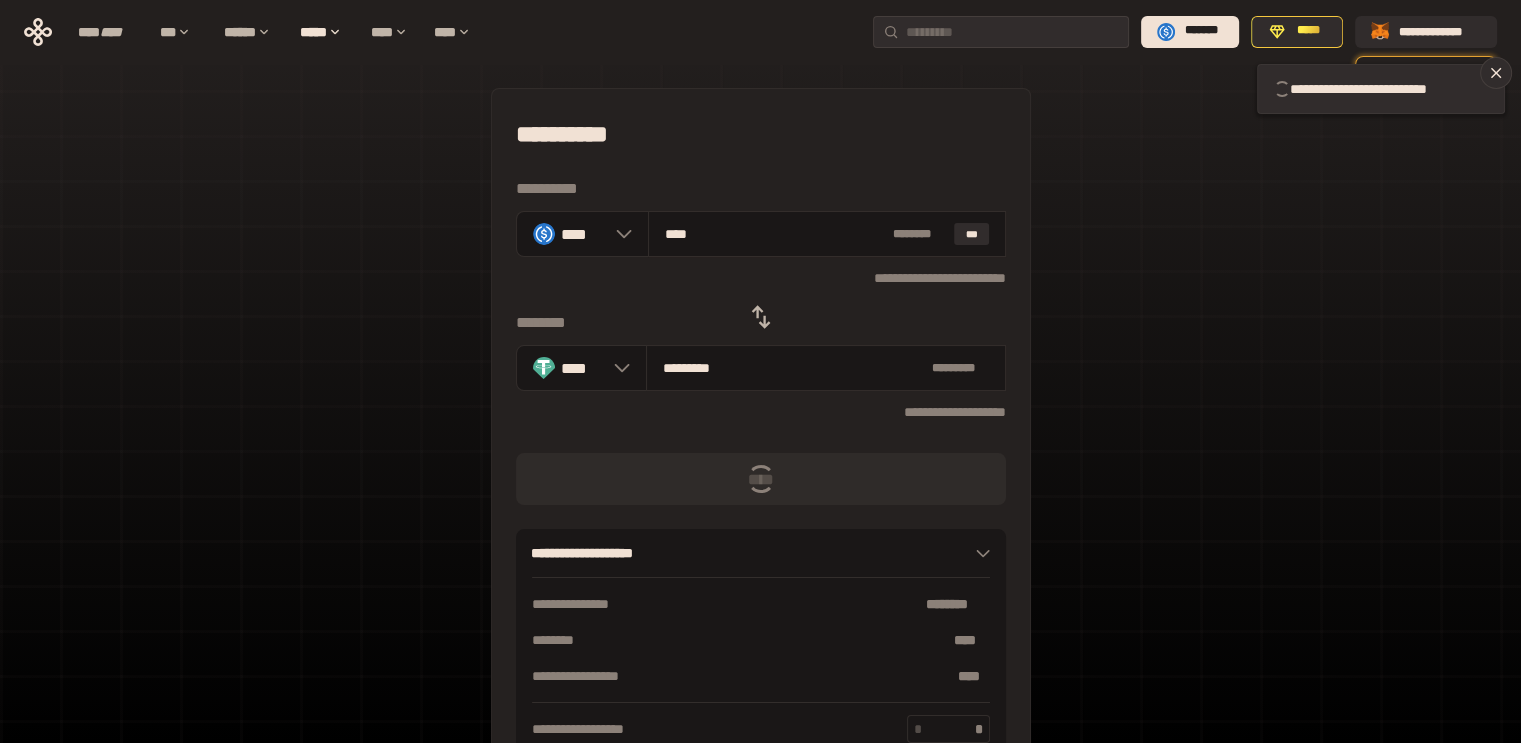 type 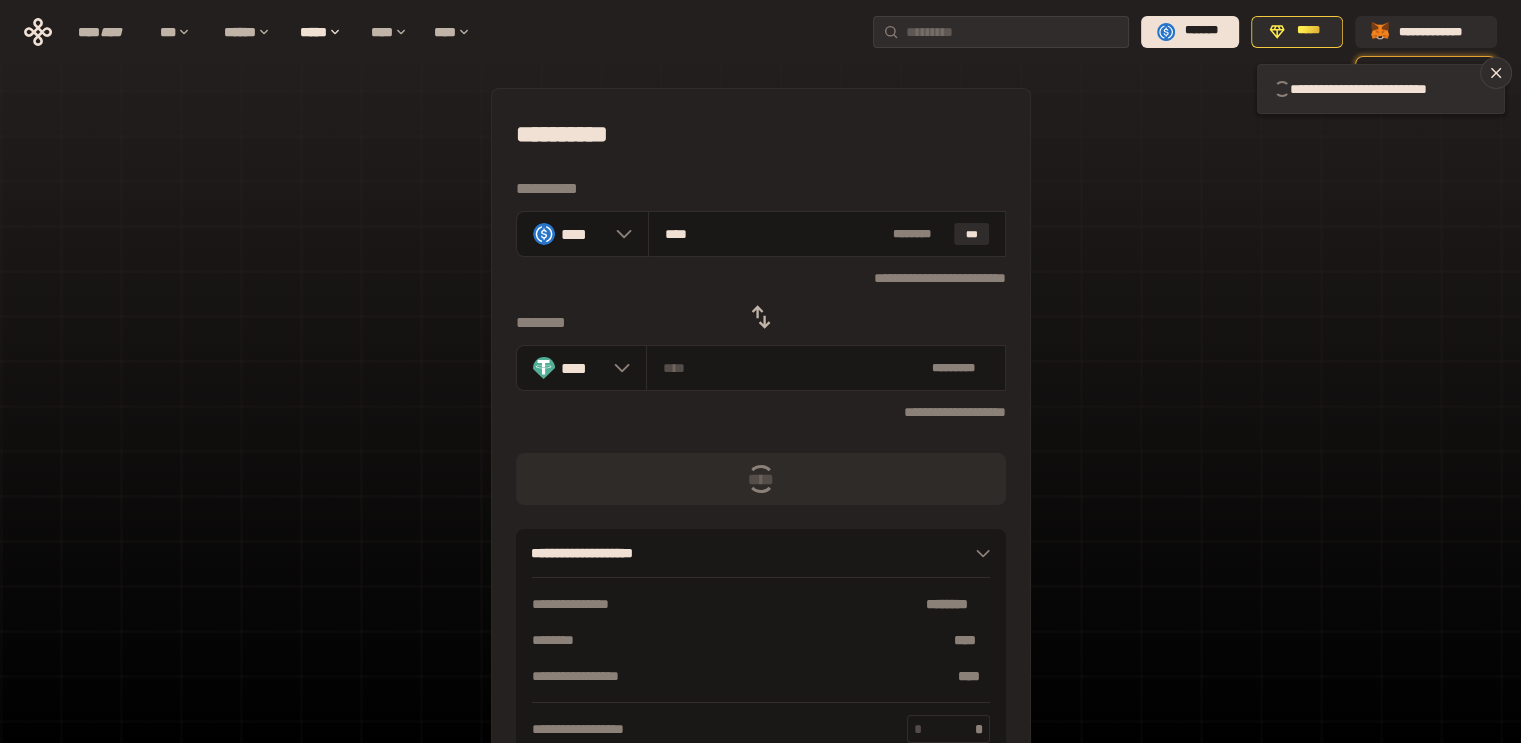 type 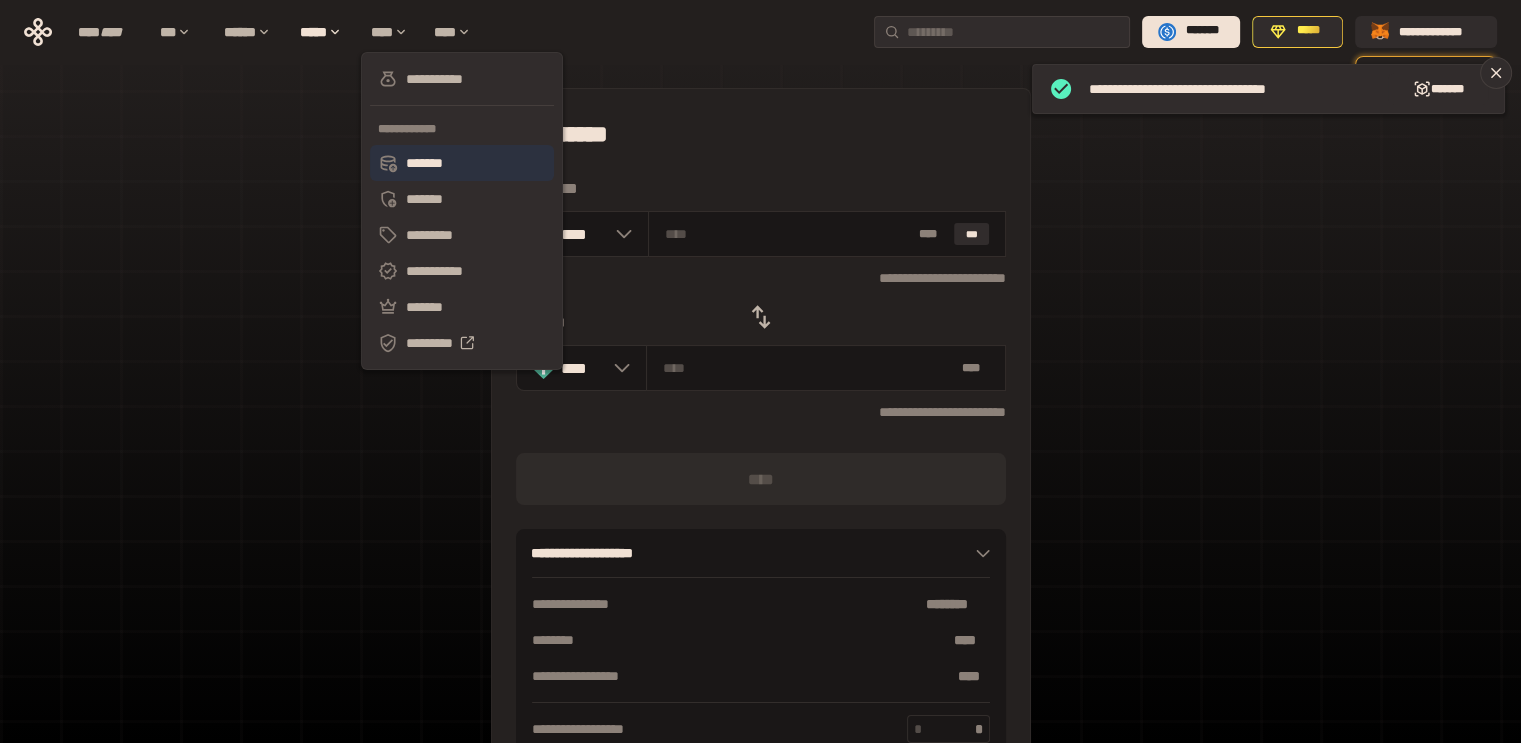 click on "*******" at bounding box center (462, 163) 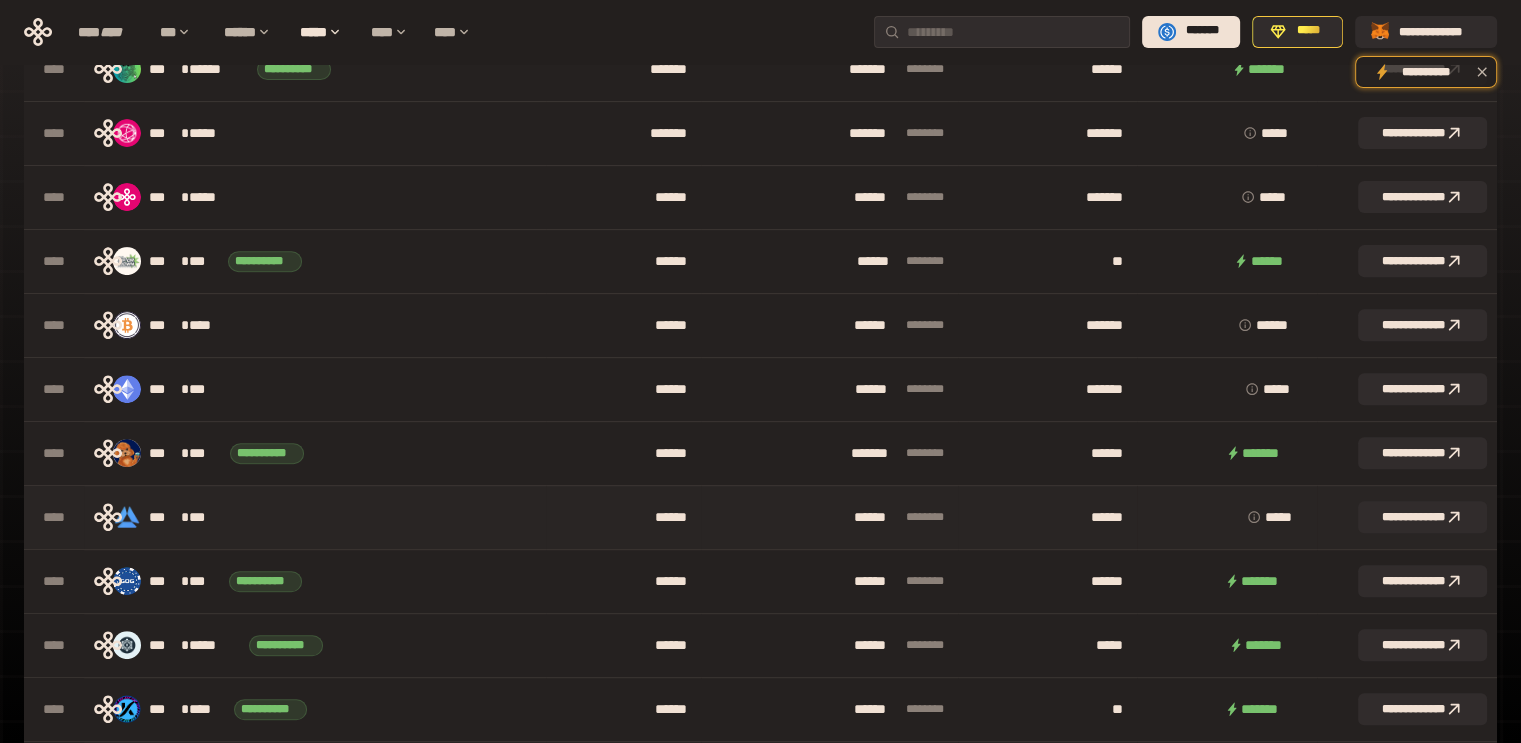 scroll, scrollTop: 900, scrollLeft: 0, axis: vertical 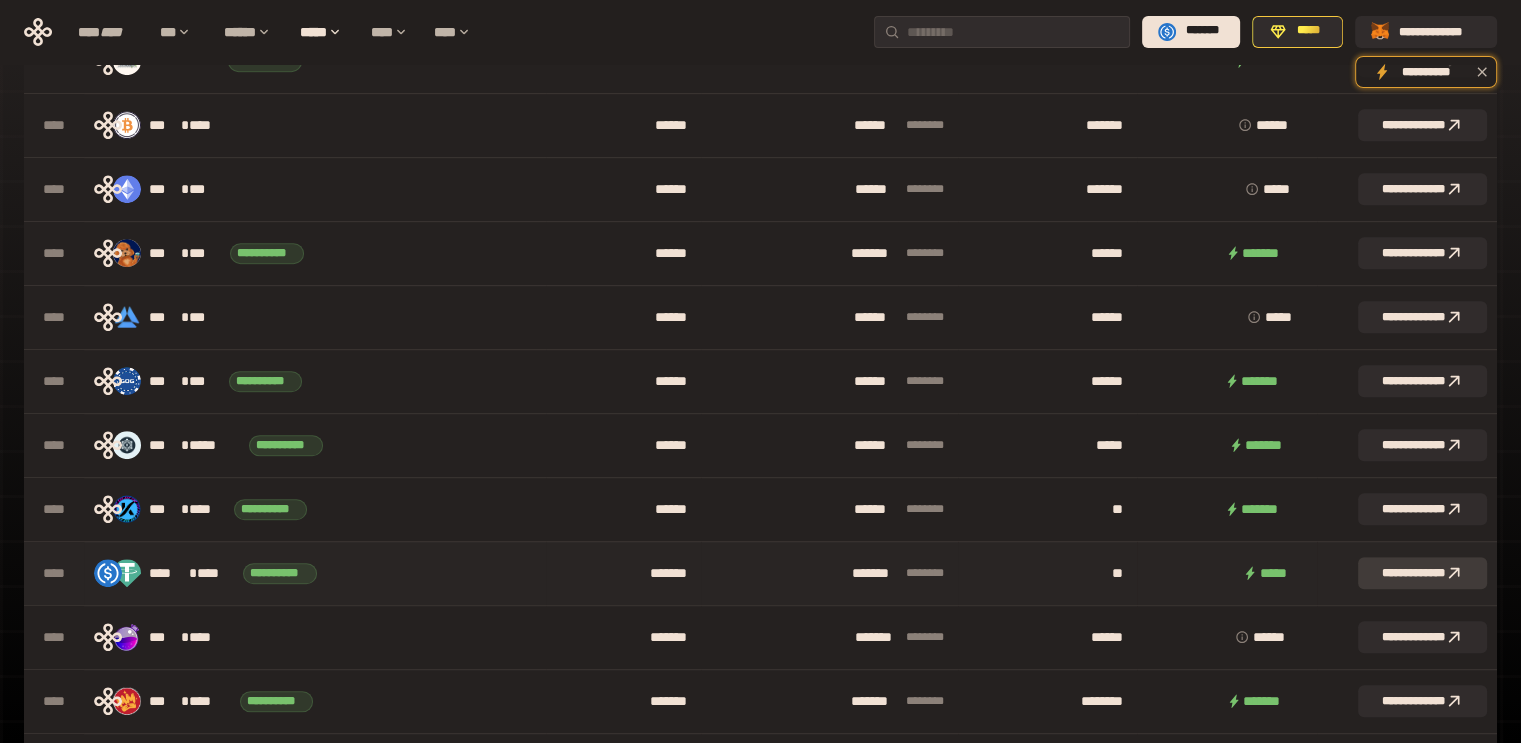 click on "**********" at bounding box center [1422, 573] 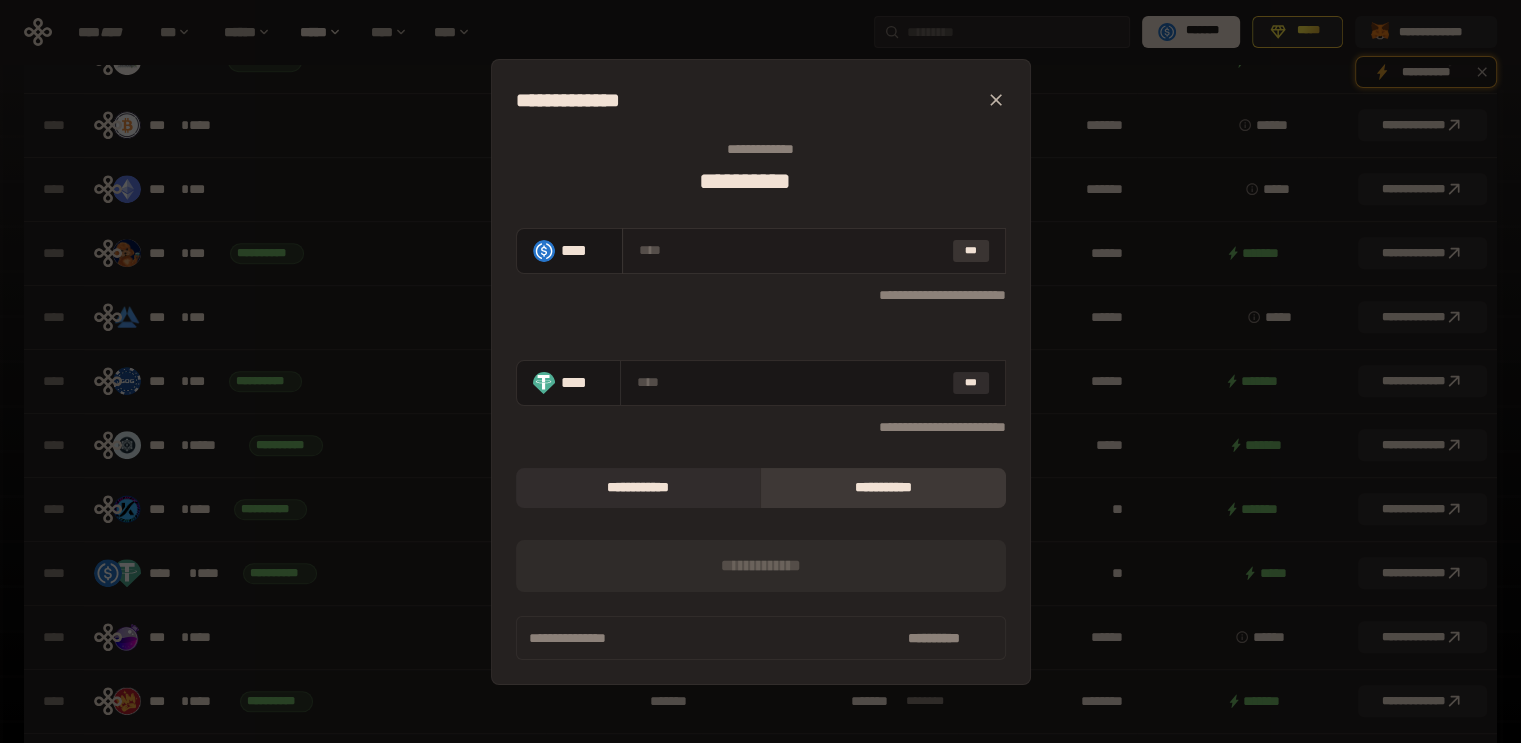 click on "***" at bounding box center (971, 251) 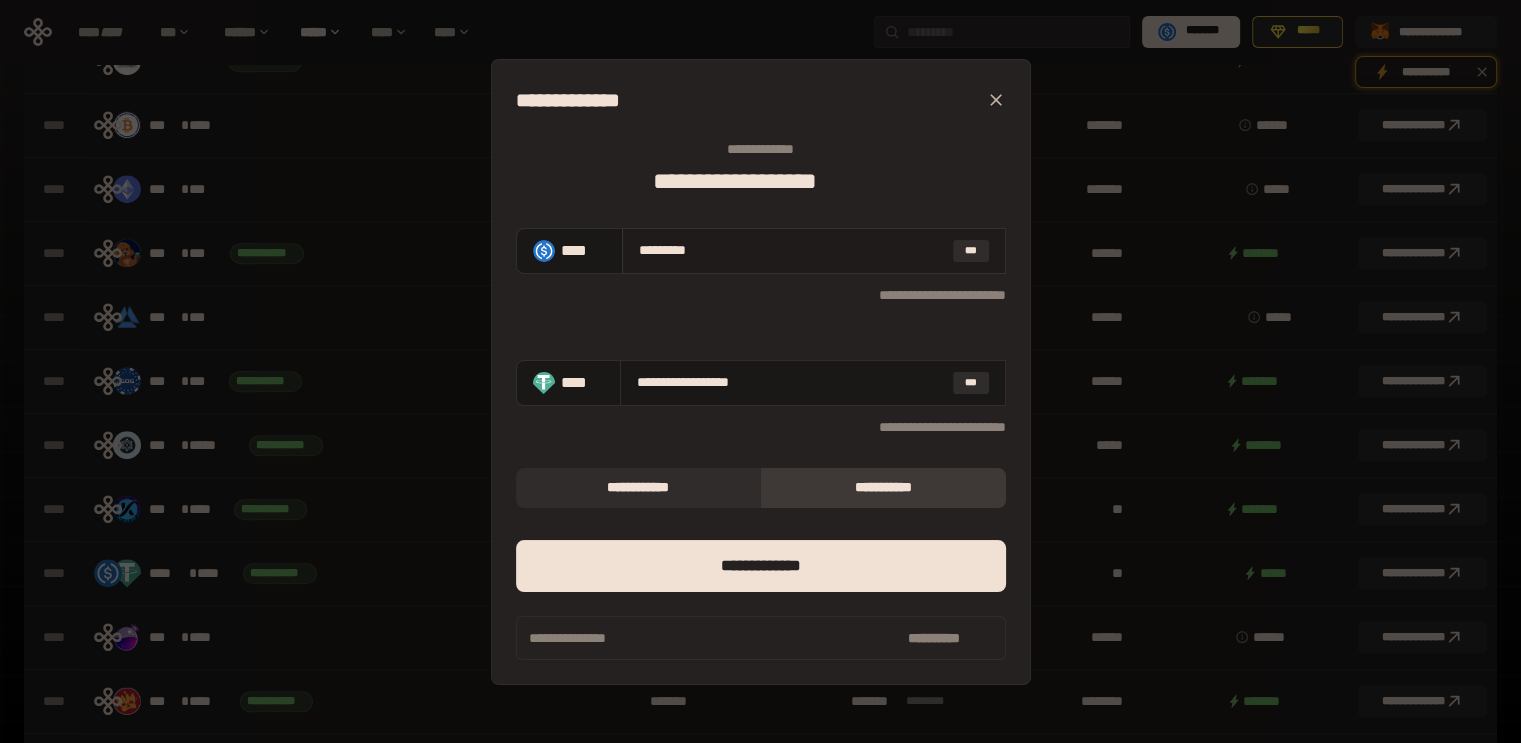 type on "********" 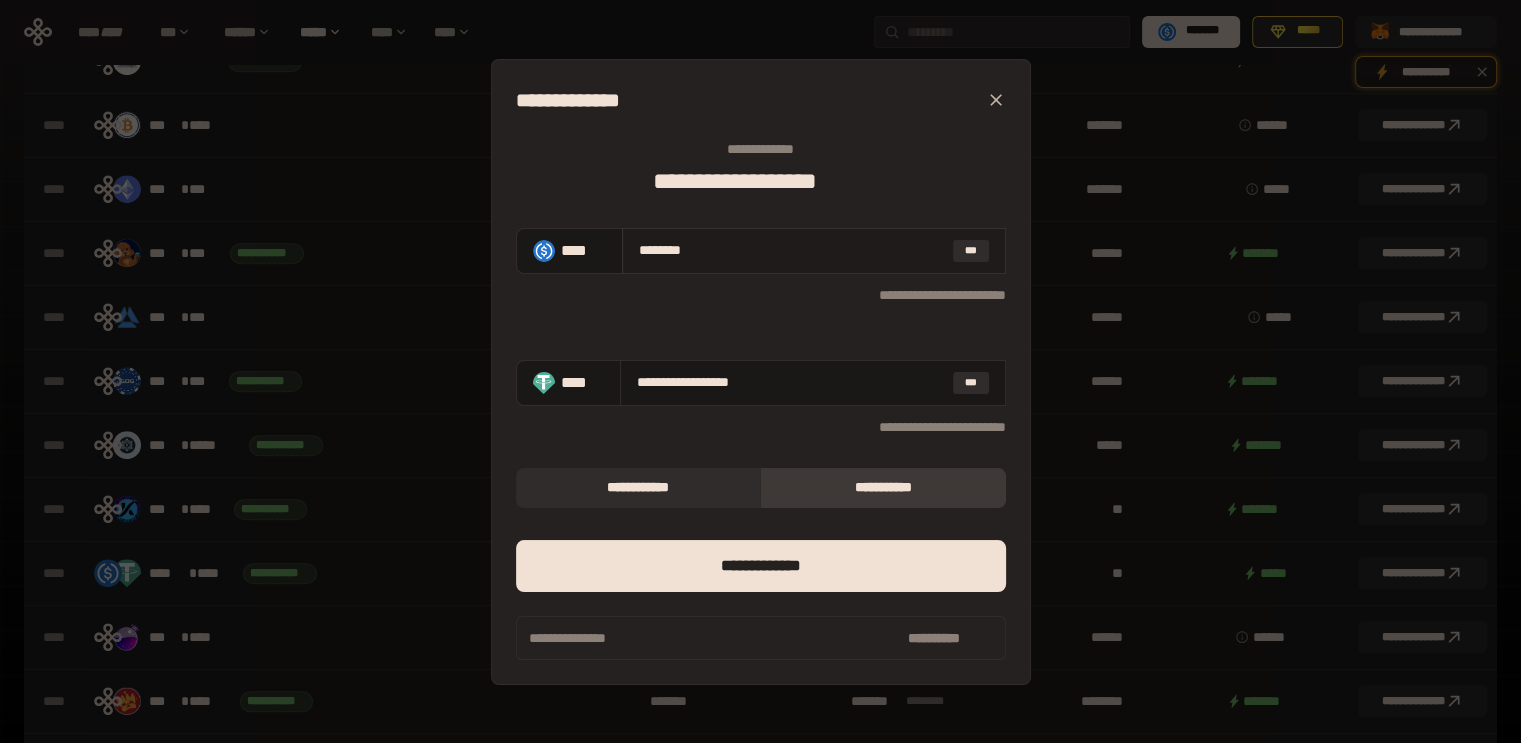 type on "**********" 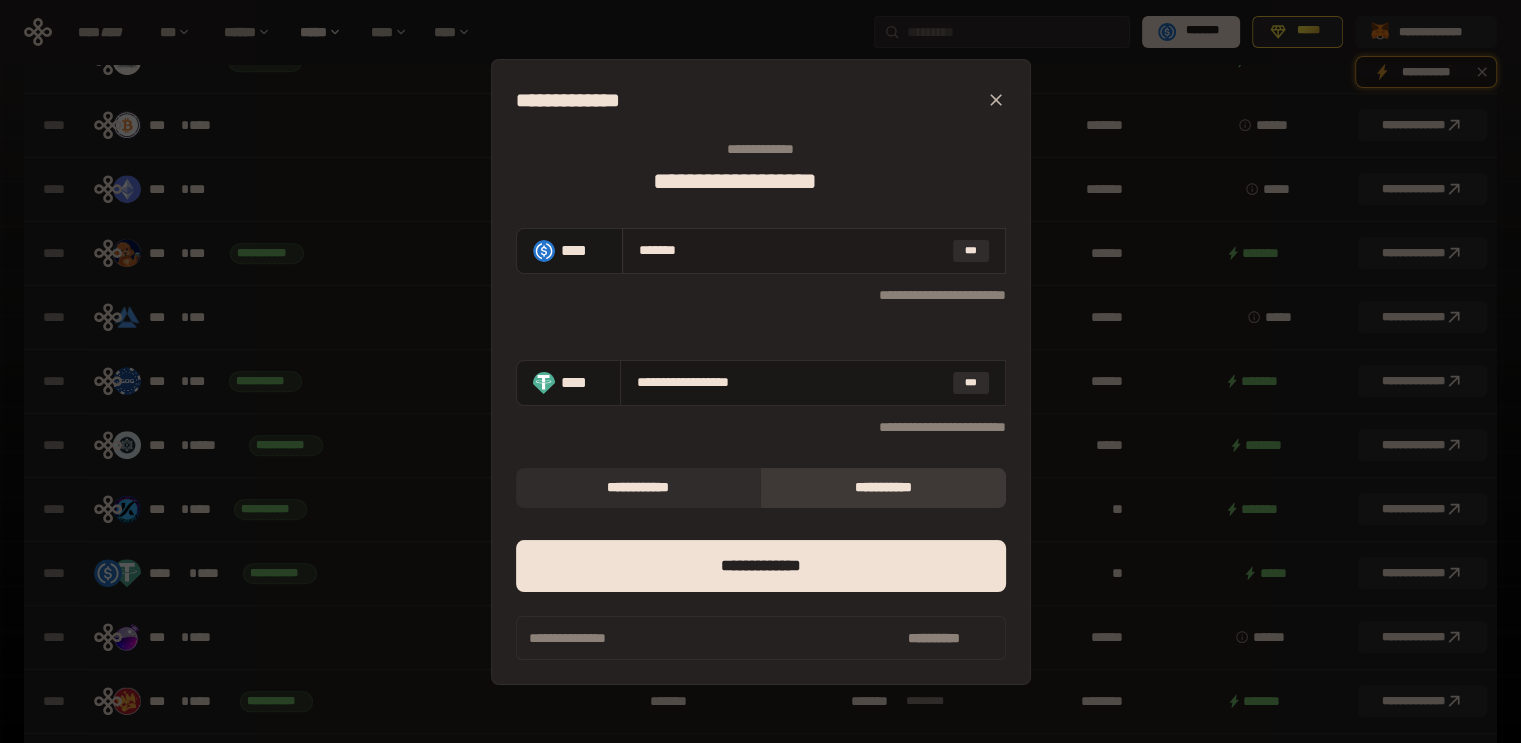 type on "**********" 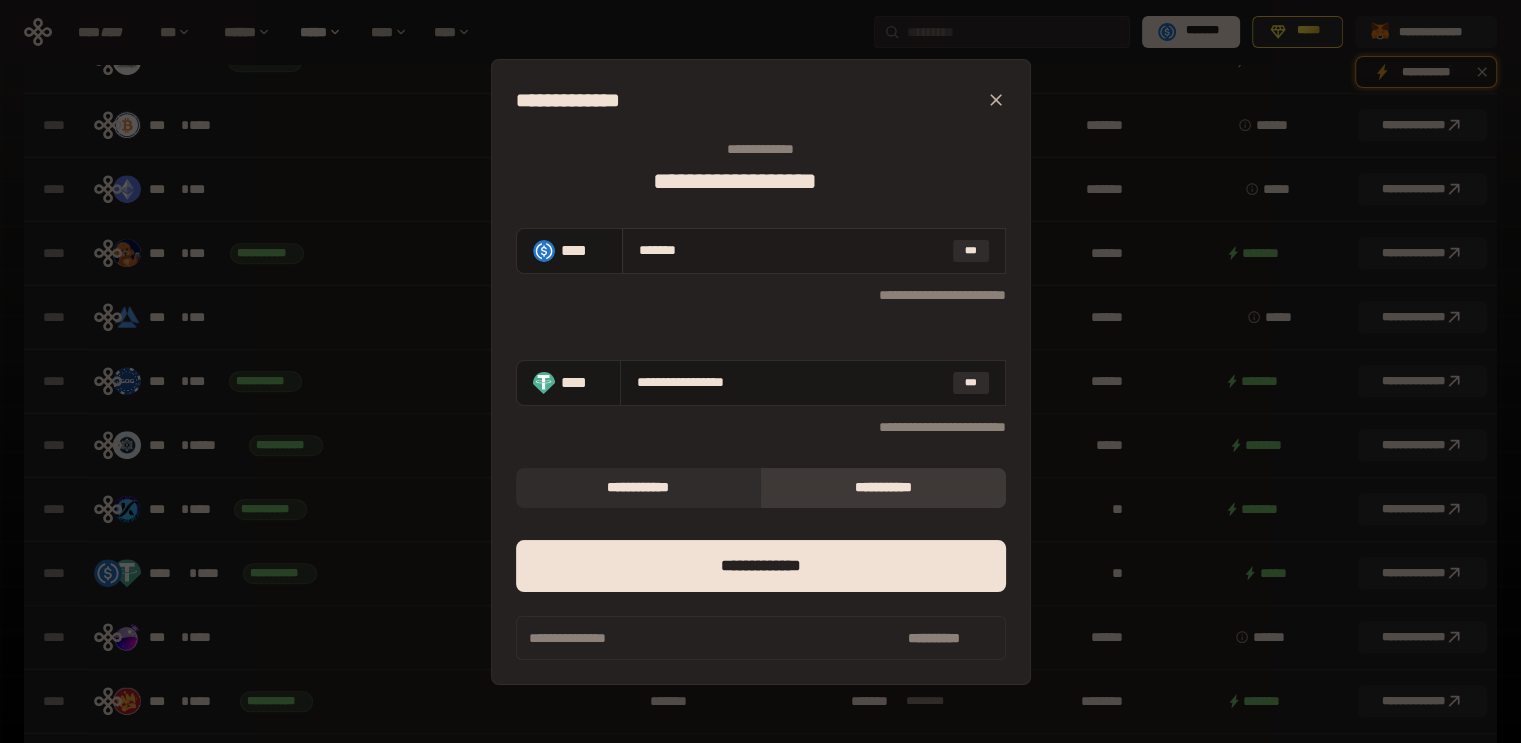 type on "******" 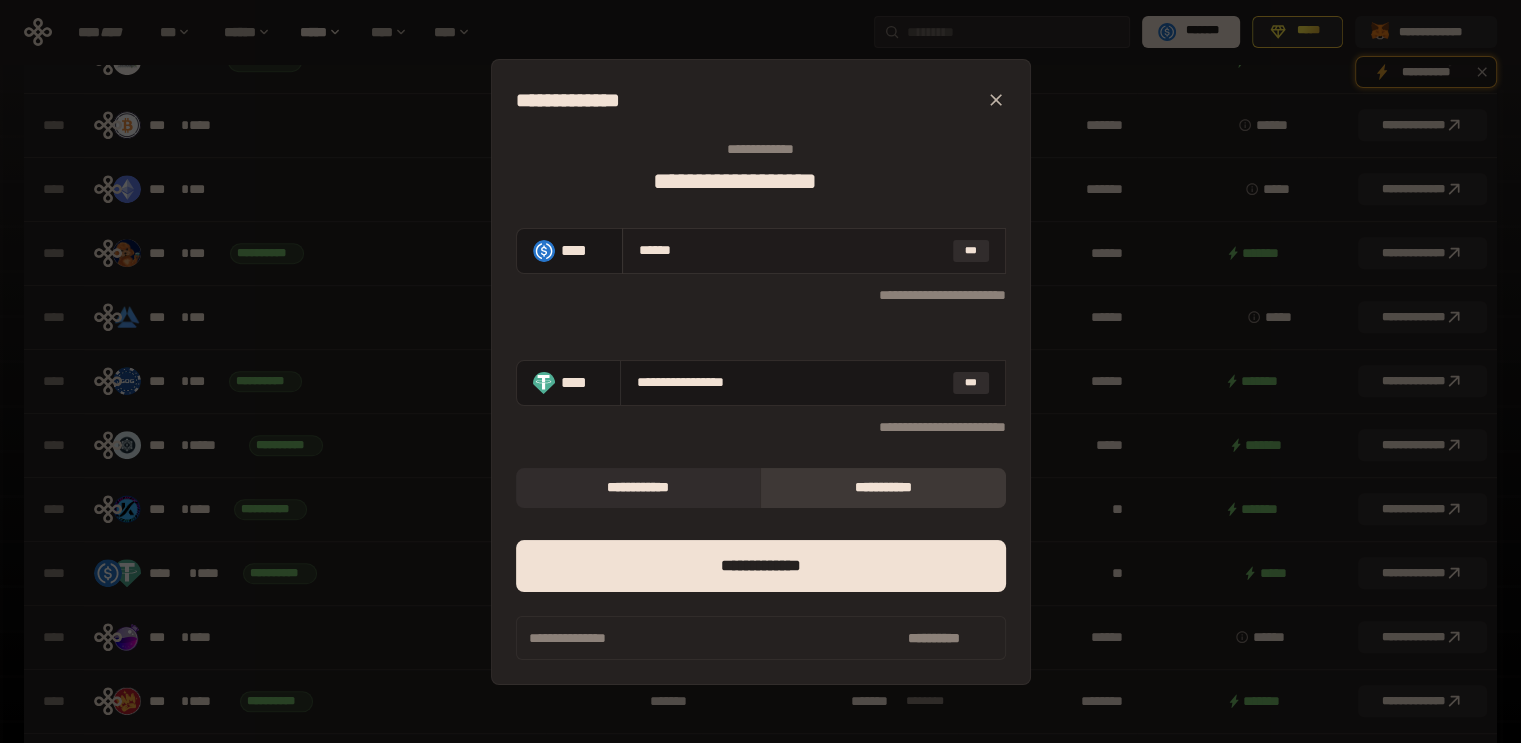 type on "**********" 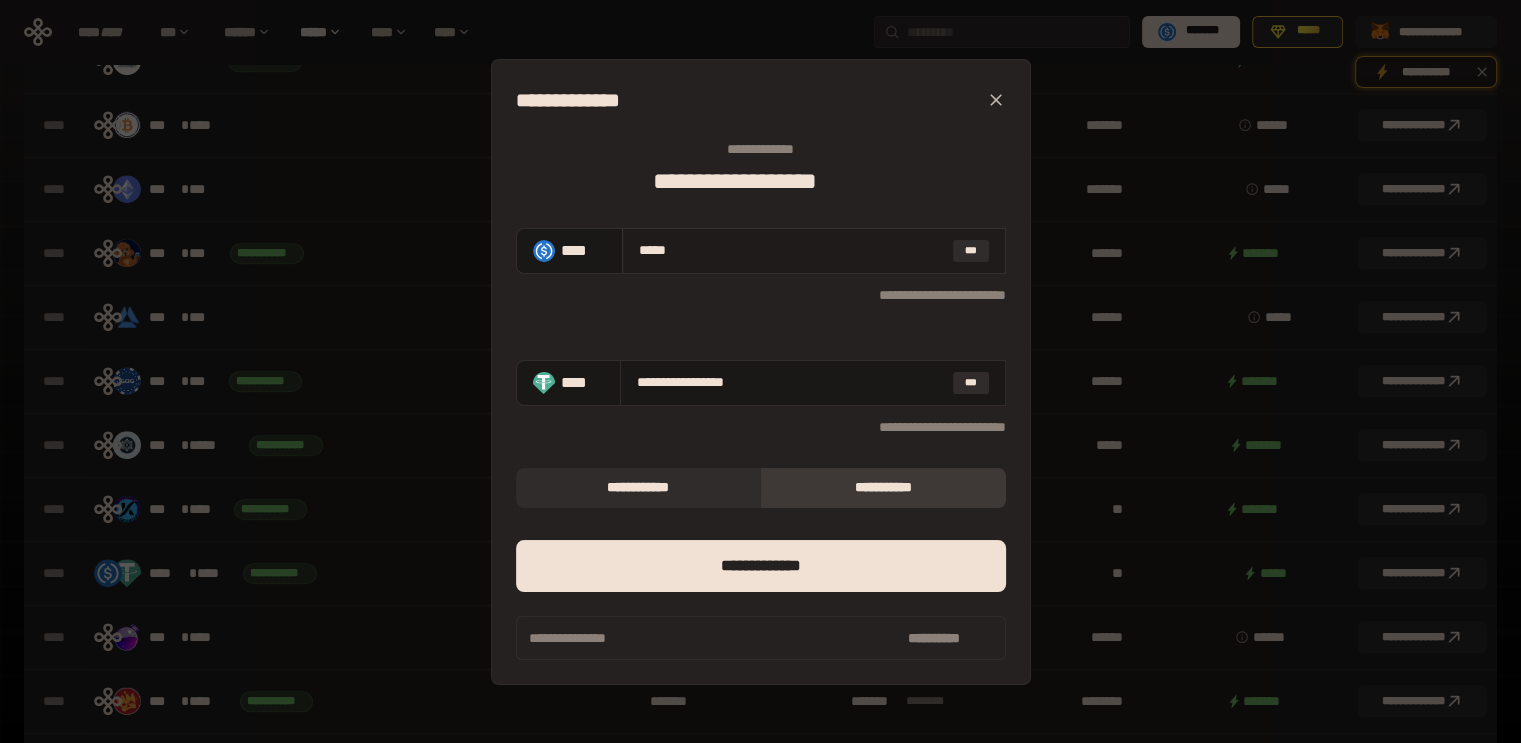 type on "**********" 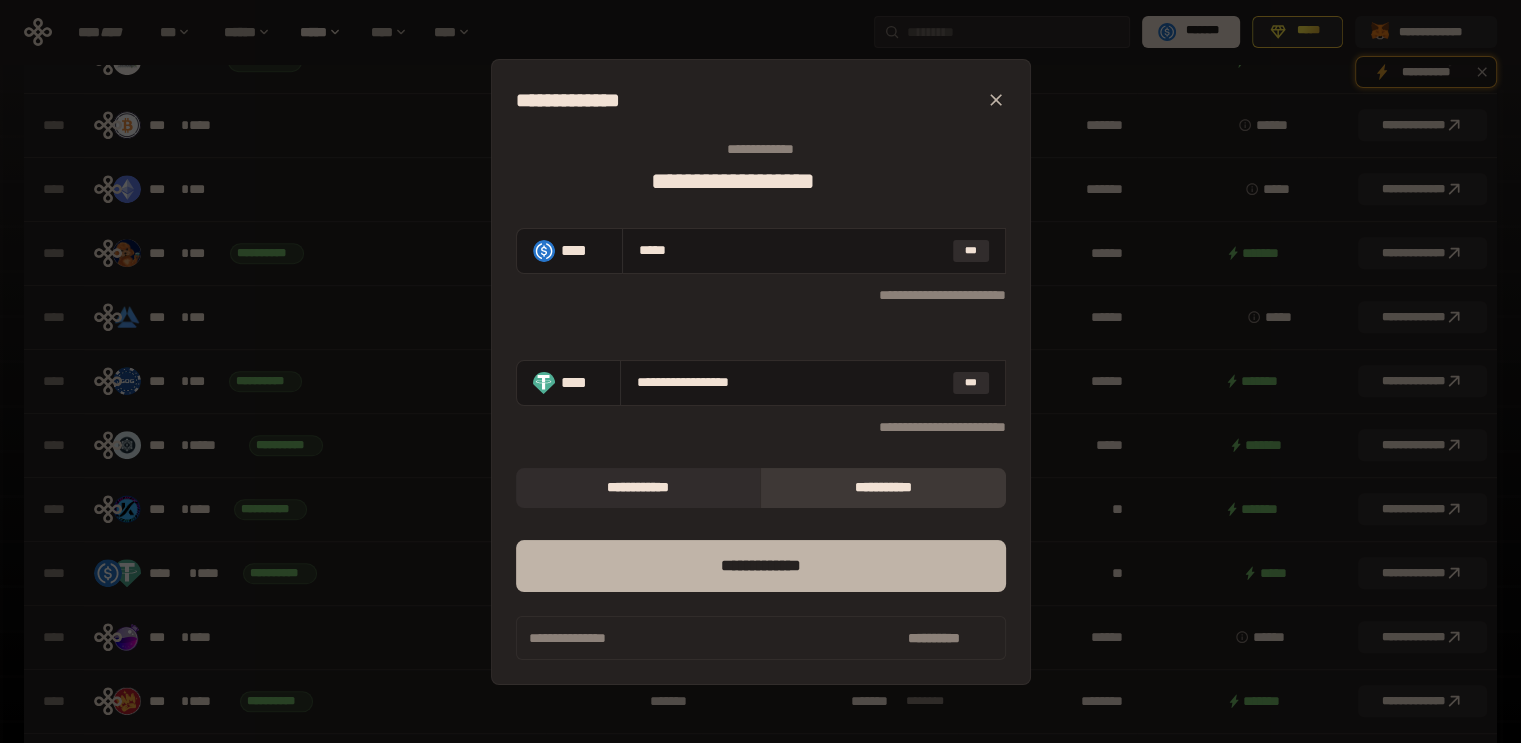 type on "*****" 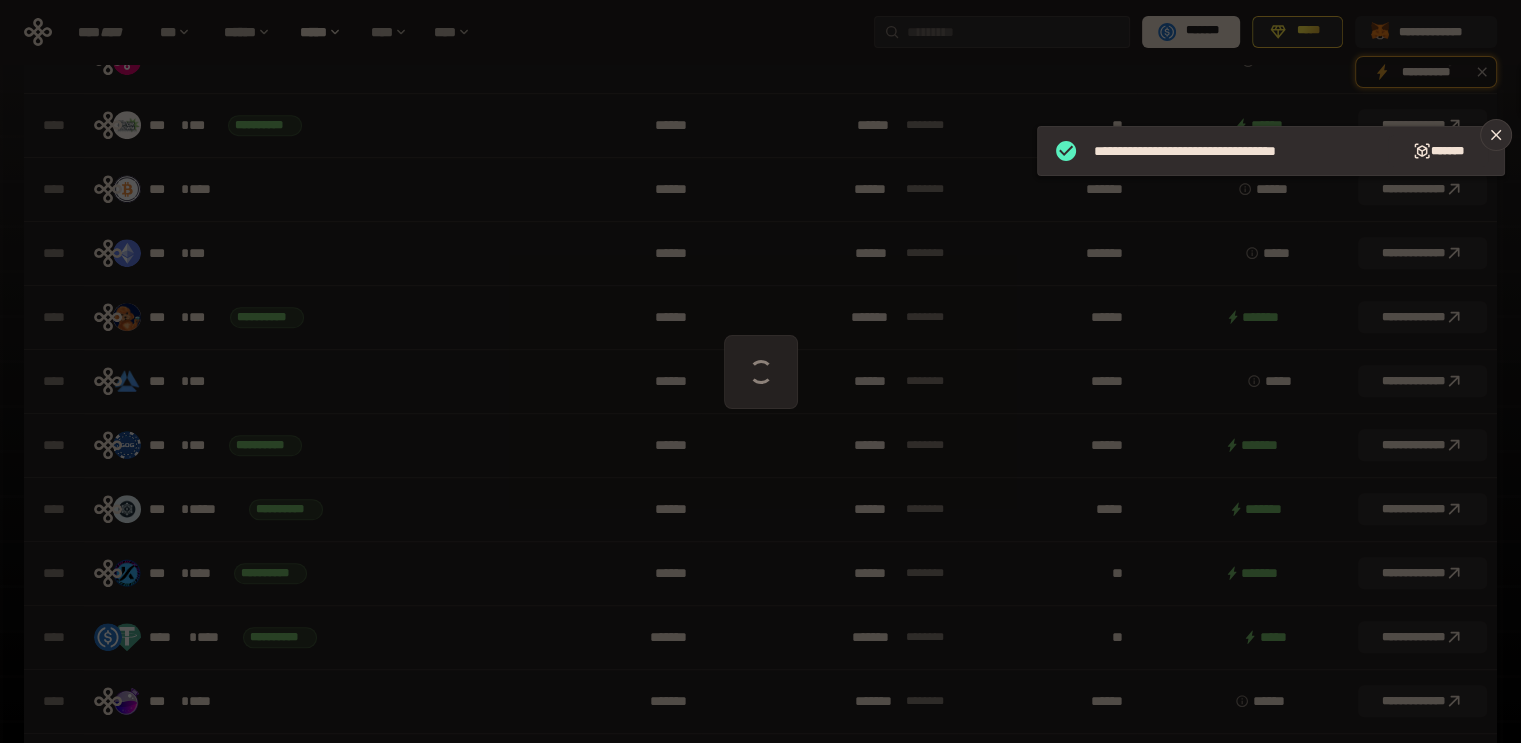 scroll, scrollTop: 964, scrollLeft: 0, axis: vertical 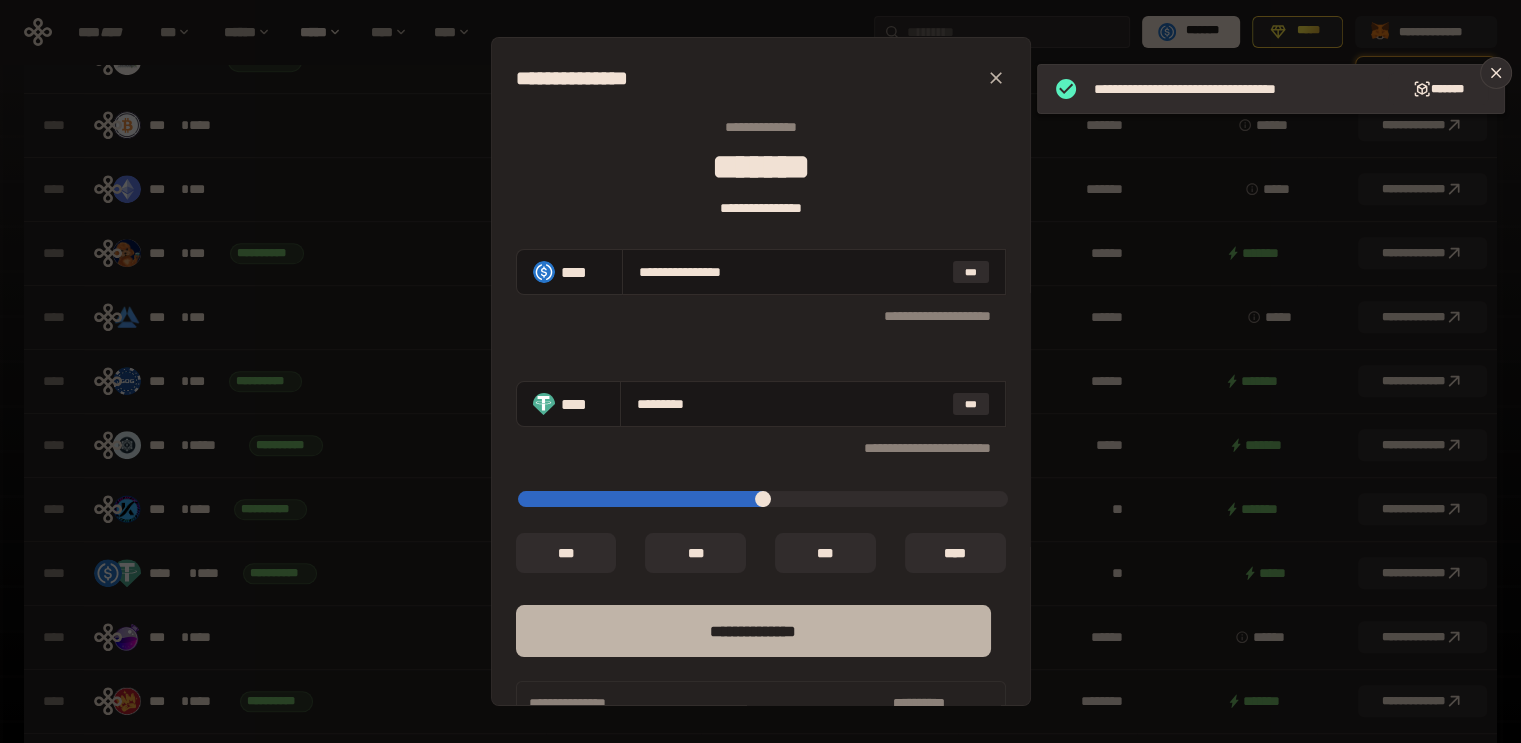 click on "**** *********" at bounding box center [753, 631] 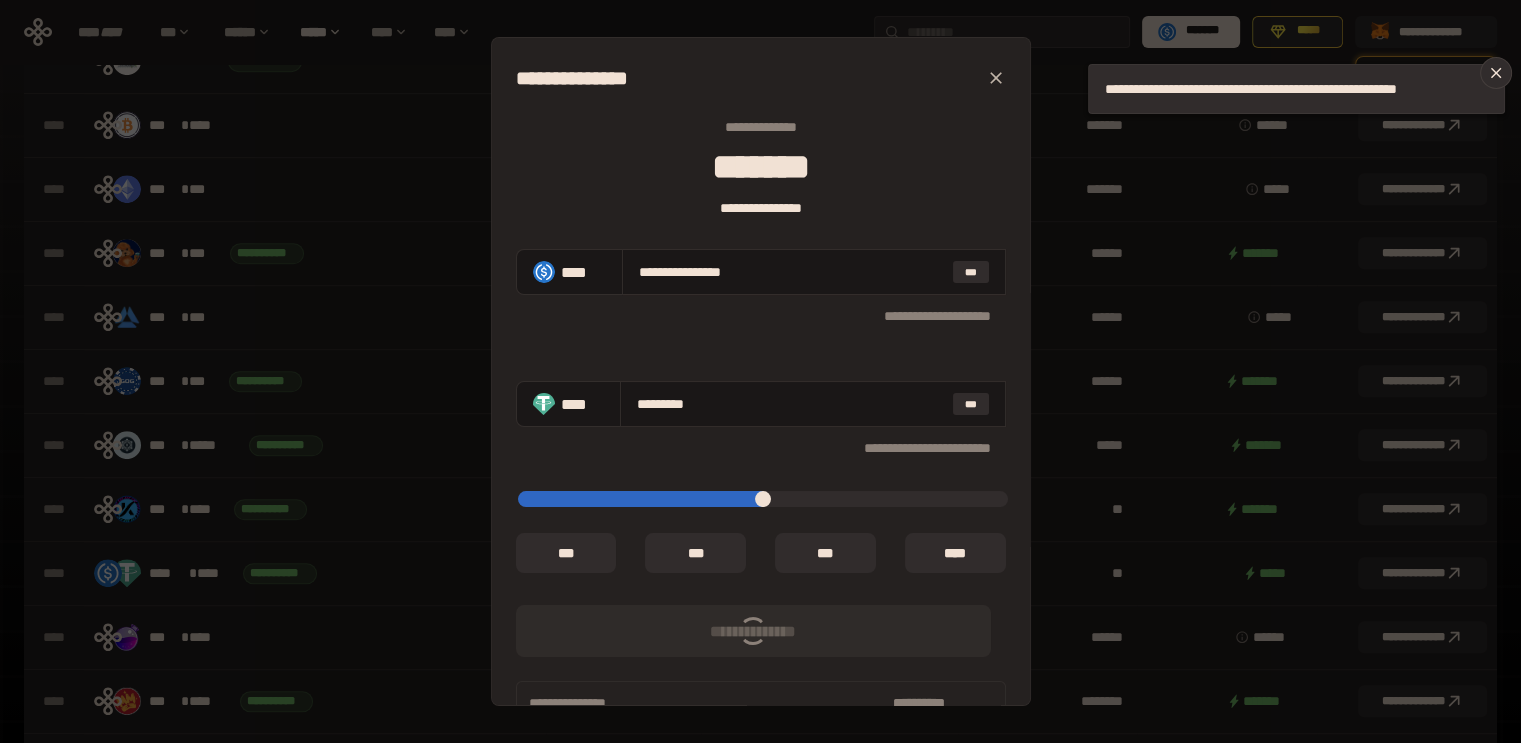 type on "*****" 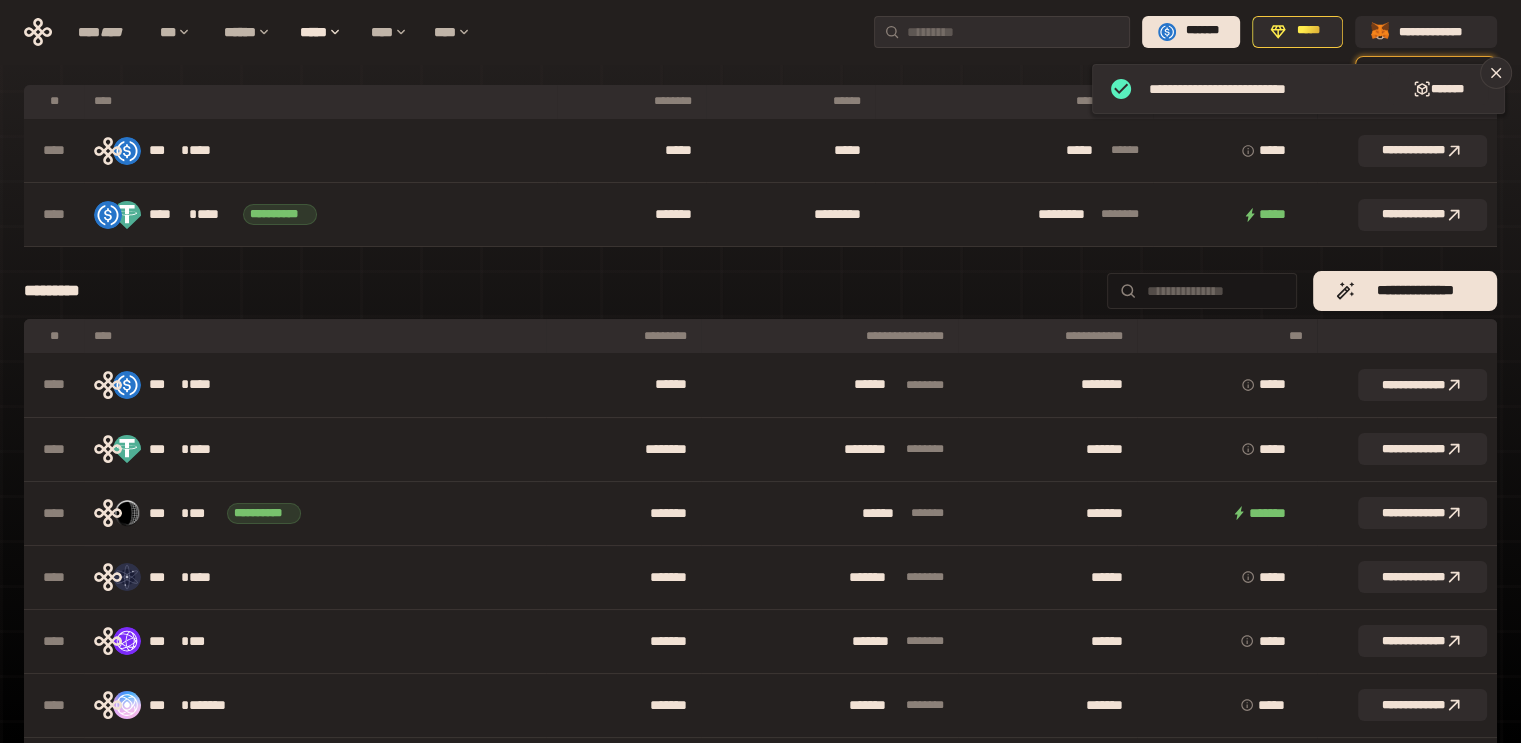 scroll, scrollTop: 0, scrollLeft: 0, axis: both 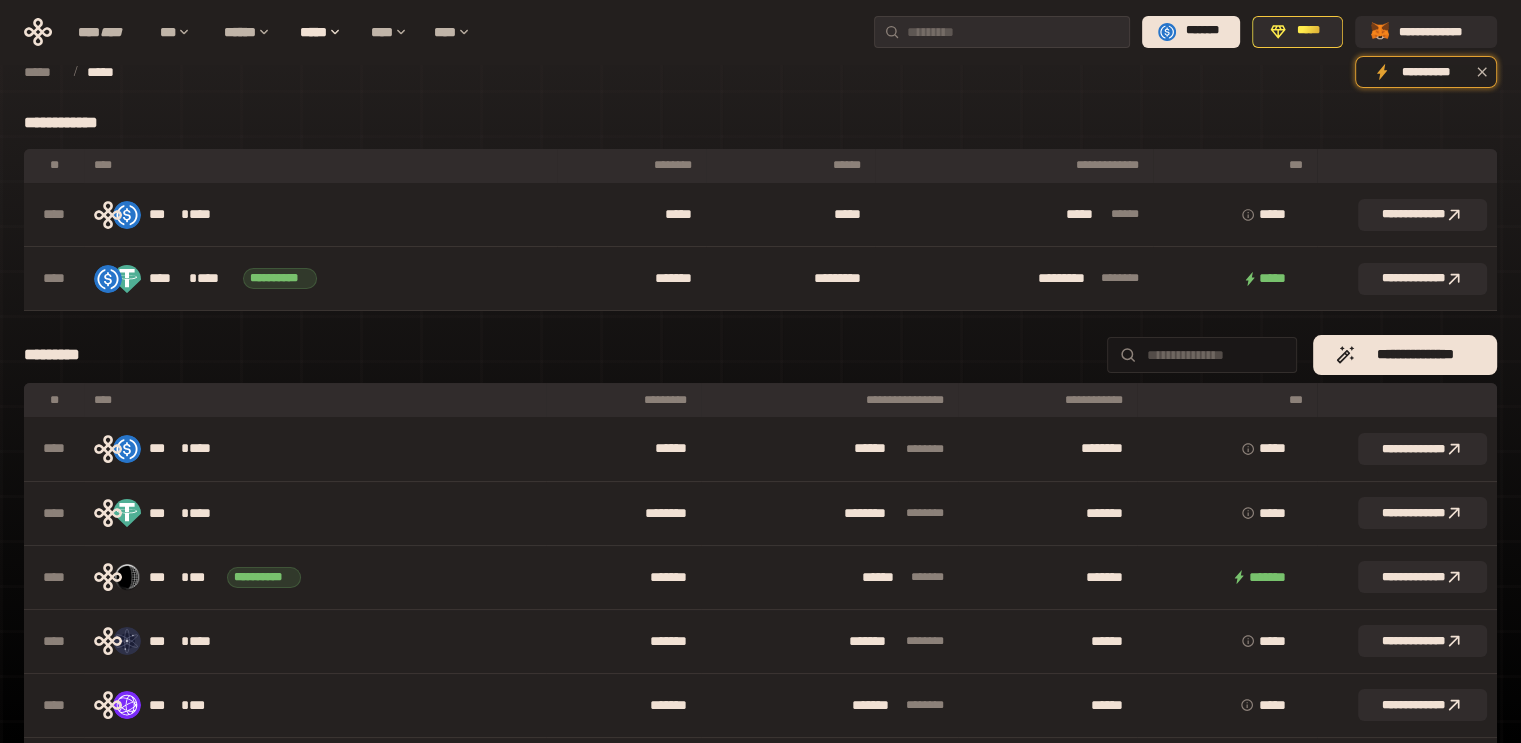 click on "[FIRST] [LAST] [PHONE] [EMAIL] [ADDRESS] [CITY] [STATE] [ZIP] [COUNTRY] [DATE] [TIME] [AGE] [GENDER] [NATIONALITY] [OCCUPATION] [MARITAL_STATUS] [RELIGION] [ETHNICITY] [EDUCATION] [EMPLOYER] [JOB_TITLE] [SALARY] [BANK_ACCOUNT] [CREDIT_CARD] [PASSPORT_NUMBER] [DRIVER_LICENSE] [SOCIAL_SECURITY_NUMBER] [MEDICAL_RECORD_NUMBER] [HEALTH_INSURANCE_NUMBER] [IP_ADDRESS] [MAC_ADDRESS] [USERNAME] [PASSWORD] [SECURITY_QUESTION] [SECURITY_ANSWER] [ACCOUNT_NUMBER] [TRANSACTION_ID] [ORDER_ID] [CUSTOMER_ID] [PRODUCT_ID] [SERIAL_NUMBER] [VEHICLE_IDENTIFICATION_NUMBER] [LICENSE_PLATE] [PHONE_NUMBER] [EMAIL_ADDRESS] [POSTAL_CODE] [STREET_ADDRESS] [CITY_NAME] [STATE_NAME] [COUNTRY_NAME] [DATE_OF_BIRTH] [AGE_IN_YEARS] [TIME_OF_DAY] [GENDER_IDENTITY] [NATIONALITY_ORIGIN] [OCCUPATION_FIELD] [MARITAL_STATUS_TYPE] [RELIGION_BELIEF] [ETHNICITY_GROUP] [EDUCATION_LEVEL] [EMPLOYER_NAME] [JOB_TITLE_DESCRIPTION] [SALARY_AMOUNT] [BANK_ACCOUNT_NUMBER] [CREDIT_CARD_NUMBER] [PASSPORT_NUMBER_VALUE] [DRIVER_LICENSE_NUMBER_VALUE] [SOCIAL_SECURITY_NUMBER_VALUE] [MEDICAL_RECORD_NUMBER_VALUE] [HEALTH_INSURANCE_NUMBER_VALUE] [IP_ADDRESS_VALUE] [MAC_ADDRESS_VALUE] [USERNAME_VALUE] [PASSWORD_VALUE] [SECURITY_QUESTION_TEXT] [SECURITY_ANSWER_TEXT] [ACCOUNT_NUMBER_VALUE] [TRANSACTION_ID_VALUE] [ORDER_ID_VALUE] [CUSTOMER_ID_VALUE] [PRODUCT_ID_VALUE] [SERIAL_NUMBER_VALUE] [VEHICLE_IDENTIFICATION_NUMBER_VALUE] [LICENSE_PLATE_VALUE]" at bounding box center (760, 1159) 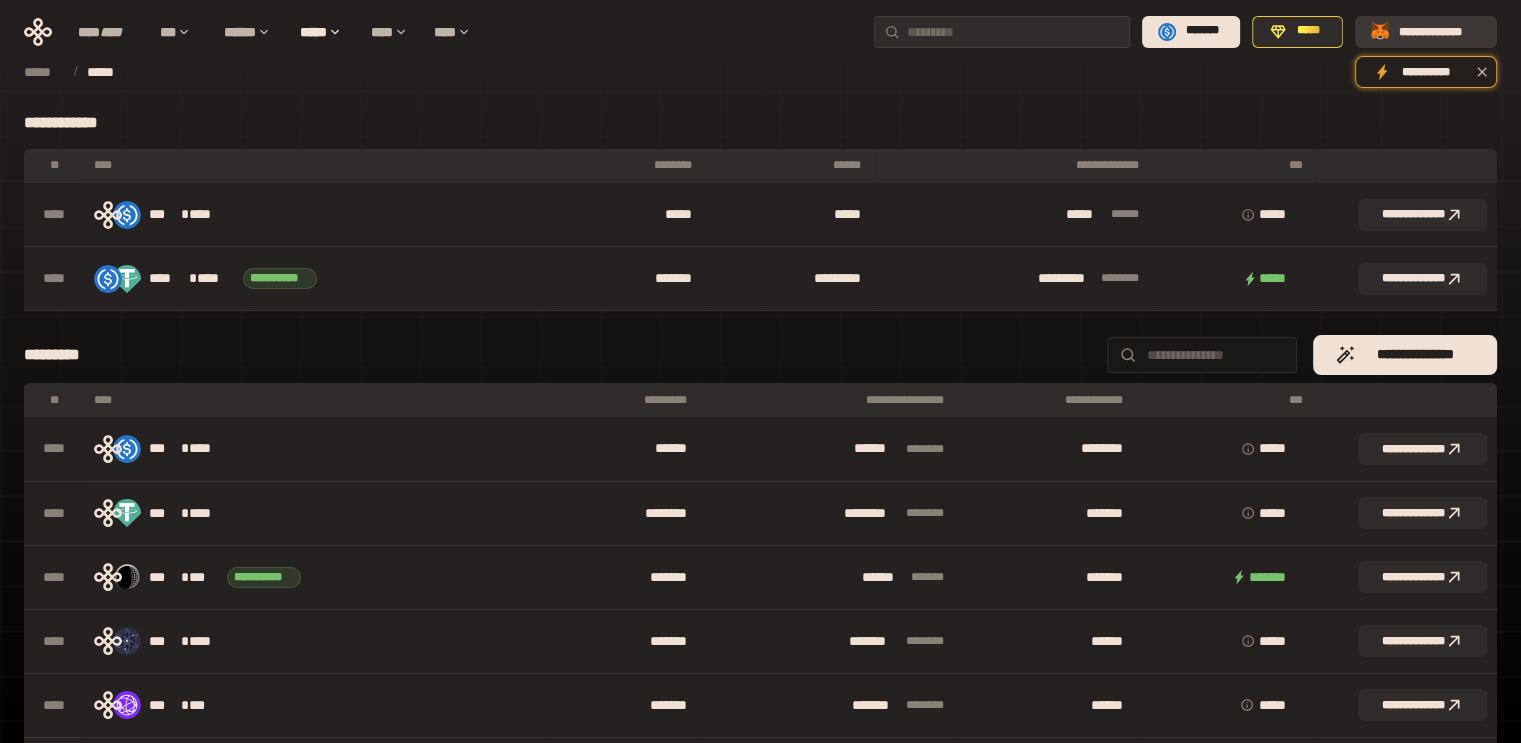 click on "**********" at bounding box center [1440, 31] 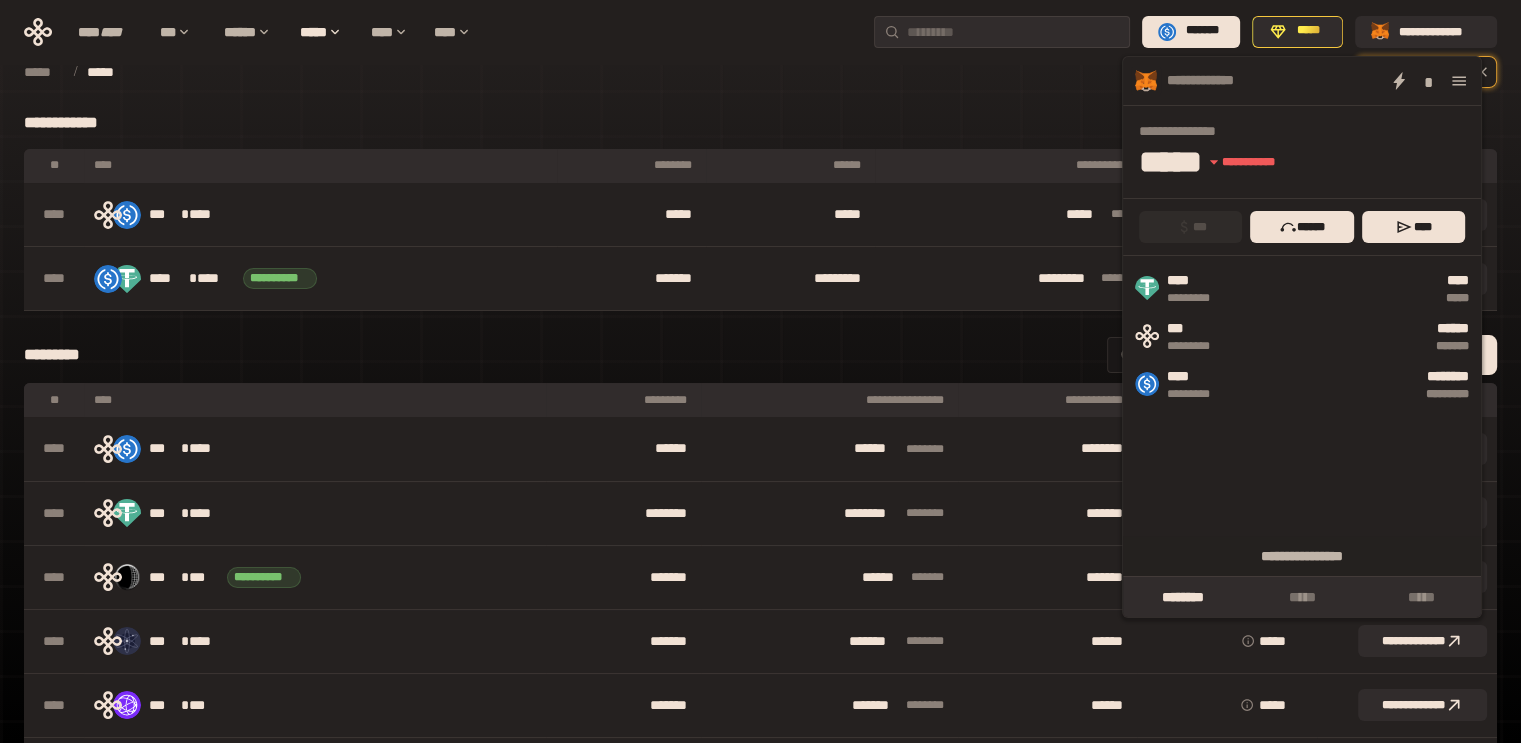 click on "[FIRST] [LAST] [PHONE] [EMAIL] [ADDRESS] [CITY] [STATE] [ZIP] [COUNTRY] [DATE] [TIME] [AGE] [GENDER] [NATIONALITY] [OCCUPATION] [MARITAL_STATUS] [RELIGION] [ETHNICITY] [EDUCATION] [EMPLOYER] [JOB_TITLE] [SALARY] [BANK_ACCOUNT] [CREDIT_CARD] [PASSPORT_NUMBER] [DRIVER_LICENSE] [SOCIAL_SECURITY_NUMBER] [MEDICAL_RECORD_NUMBER] [HEALTH_INSURANCE_NUMBER] [IP_ADDRESS] [MAC_ADDRESS] [USERNAME] [PASSWORD] [SECURITY_QUESTION] [SECURITY_ANSWER] [ACCOUNT_NUMBER] [TRANSACTION_ID] [ORDER_ID] [CUSTOMER_ID] [PRODUCT_ID] [SERIAL_NUMBER] [VEHICLE_IDENTIFICATION_NUMBER] [LICENSE_PLATE] [PHONE_NUMBER] [EMAIL_ADDRESS] [POSTAL_CODE] [STREET_ADDRESS] [CITY_NAME] [STATE_NAME] [COUNTRY_NAME] [DATE_OF_BIRTH] [AGE_IN_YEARS] [TIME_OF_DAY] [GENDER_IDENTITY] [NATIONALITY_ORIGIN] [OCCUPATION_FIELD] [MARITAL_STATUS_TYPE] [RELIGION_BELIEF] [ETHNICITY_GROUP] [EDUCATION_LEVEL] [EMPLOYER_NAME] [JOB_TITLE_DESCRIPTION] [SALARY_AMOUNT] [BANK_ACCOUNT_NUMBER] [CREDIT_CARD_NUMBER] [PASSPORT_NUMBER_VALUE] [DRIVER_LICENSE_NUMBER_VALUE] [SOCIAL_SECURITY_NUMBER_VALUE] [MEDICAL_RECORD_NUMBER_VALUE] [HEALTH_INSURANCE_NUMBER_VALUE] [IP_ADDRESS_VALUE] [MAC_ADDRESS_VALUE] [USERNAME_VALUE] [PASSWORD_VALUE] [SECURITY_QUESTION_TEXT] [SECURITY_ANSWER_TEXT] [ACCOUNT_NUMBER_VALUE] [TRANSACTION_ID_VALUE] [ORDER_ID_VALUE] [CUSTOMER_ID_VALUE] [PRODUCT_ID_VALUE] [SERIAL_NUMBER_VALUE] [VEHICLE_IDENTIFICATION_NUMBER_VALUE] [LICENSE_PLATE_VALUE]" at bounding box center (760, 1159) 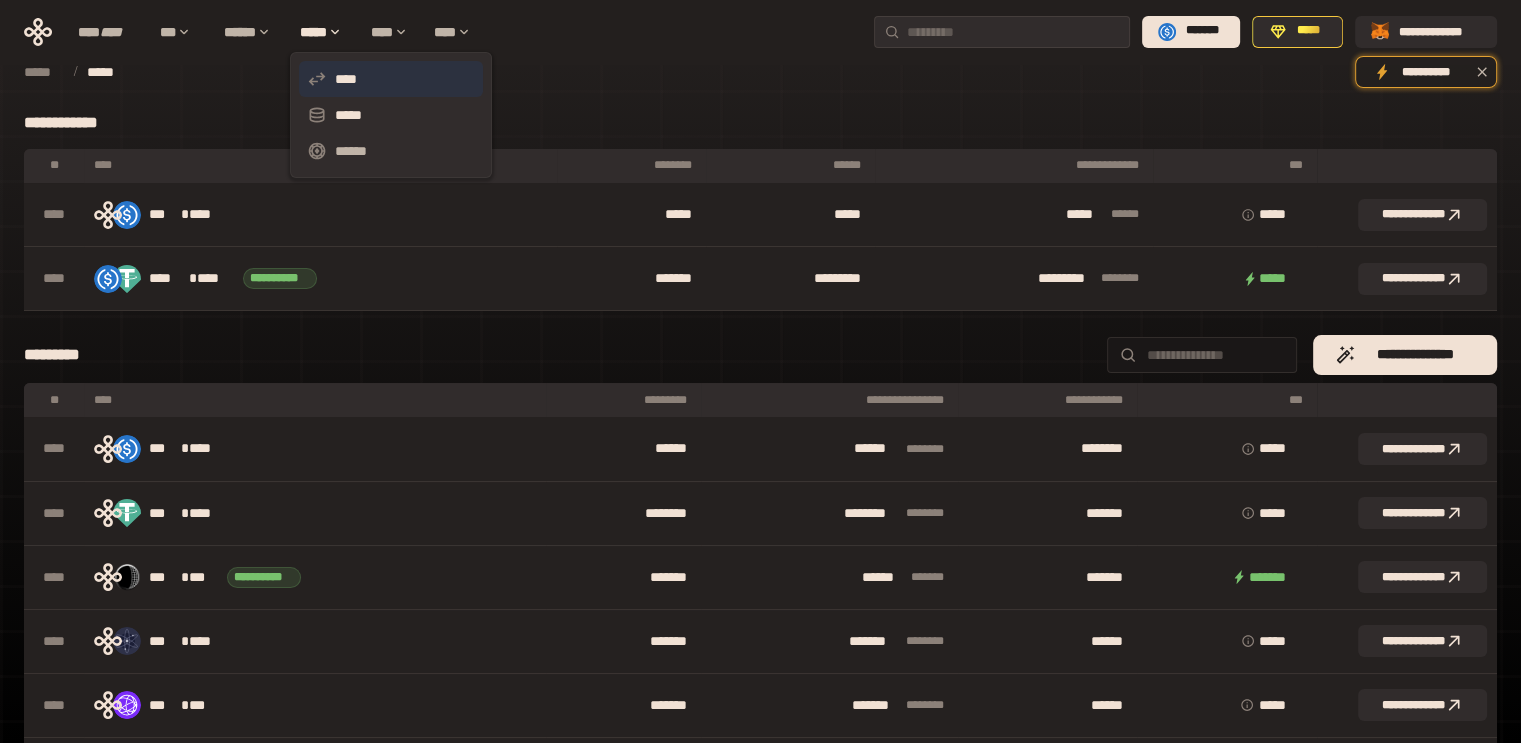 click on "****" at bounding box center [391, 79] 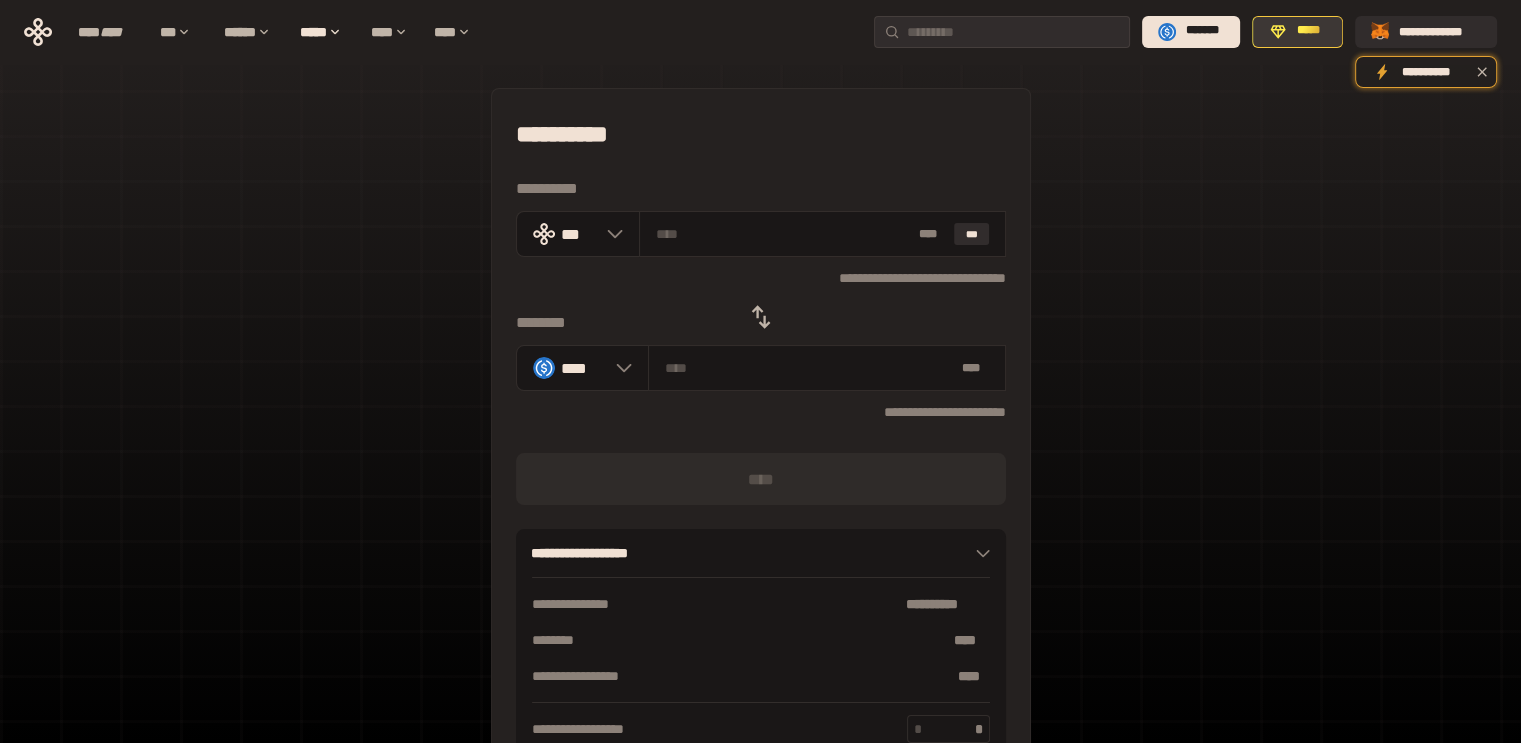 click on "*****" at bounding box center [1308, 31] 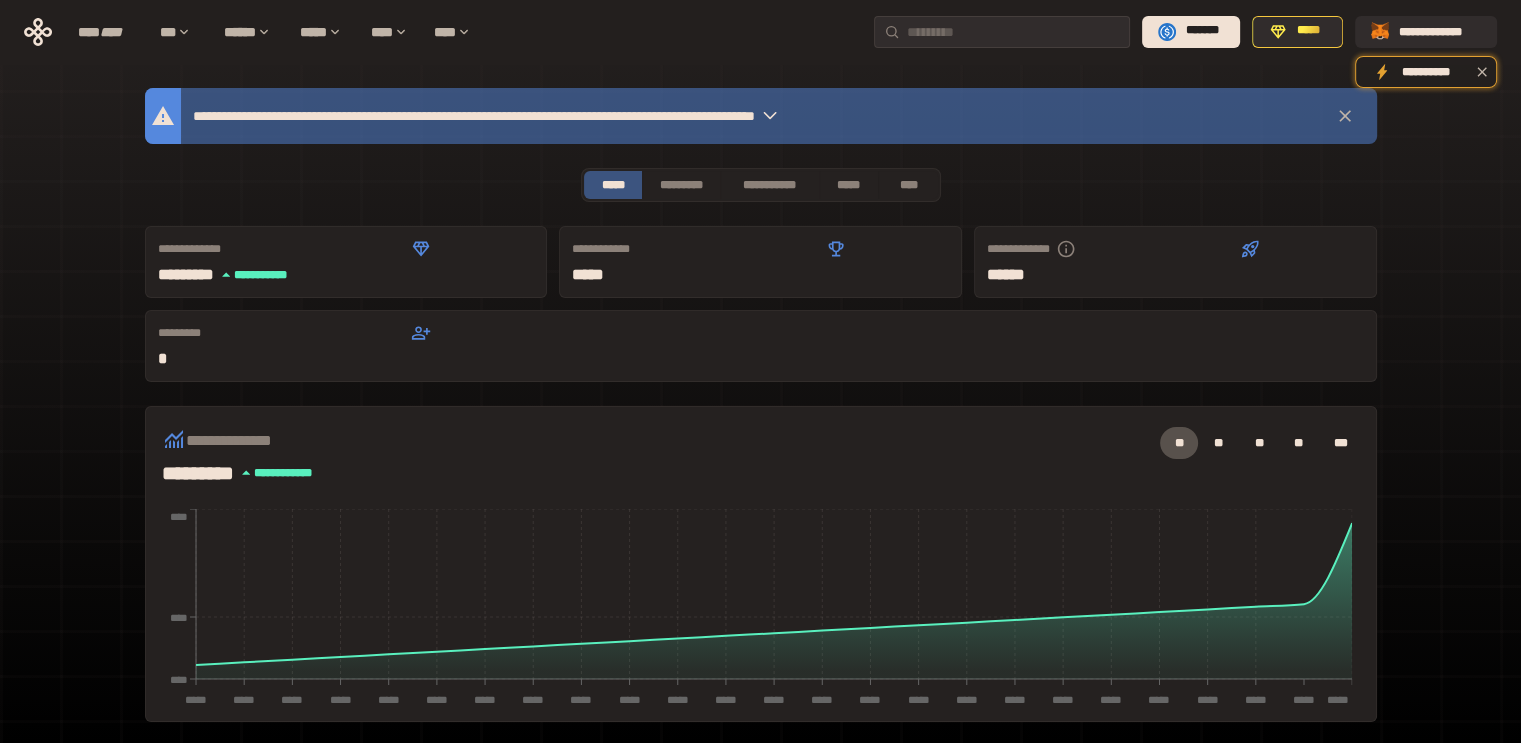 click 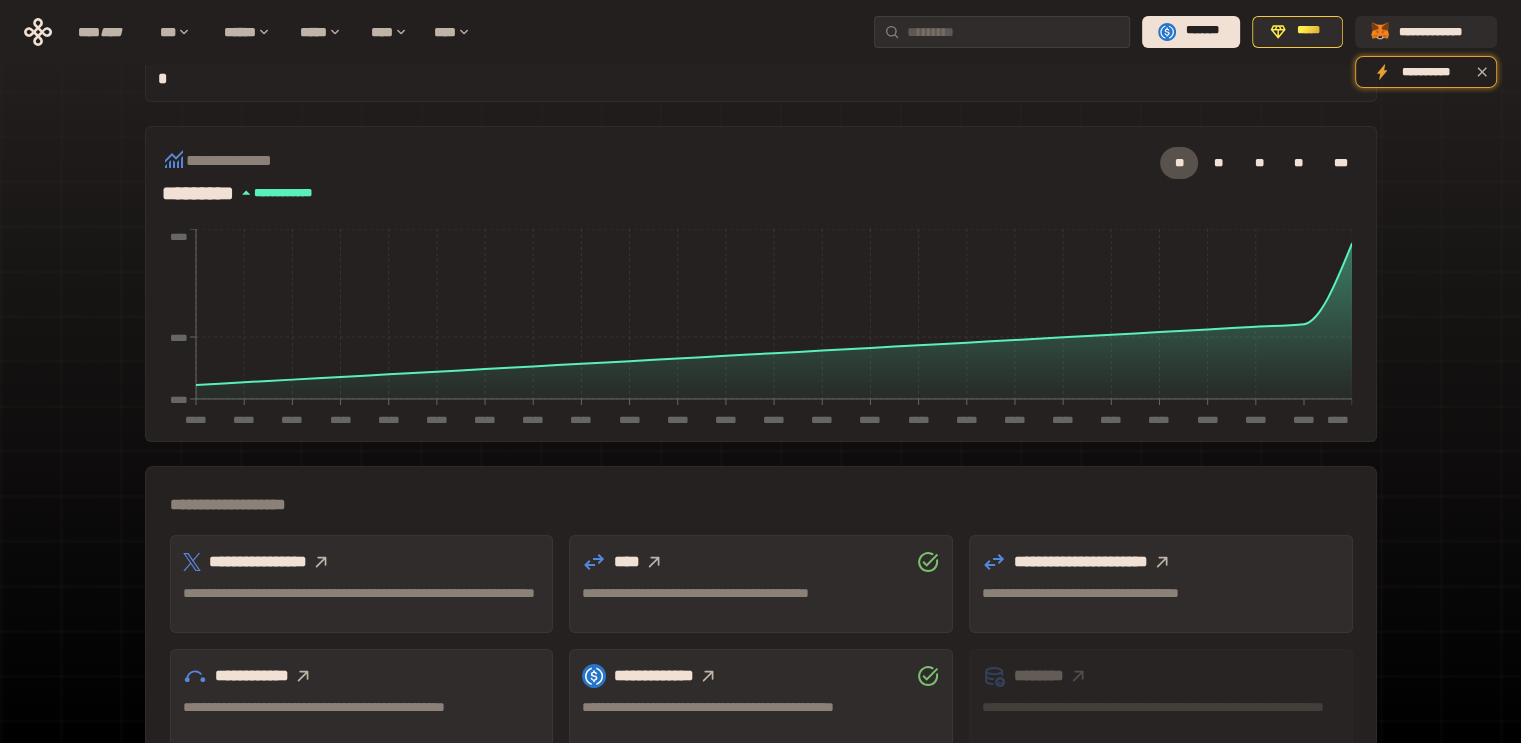 scroll, scrollTop: 0, scrollLeft: 0, axis: both 